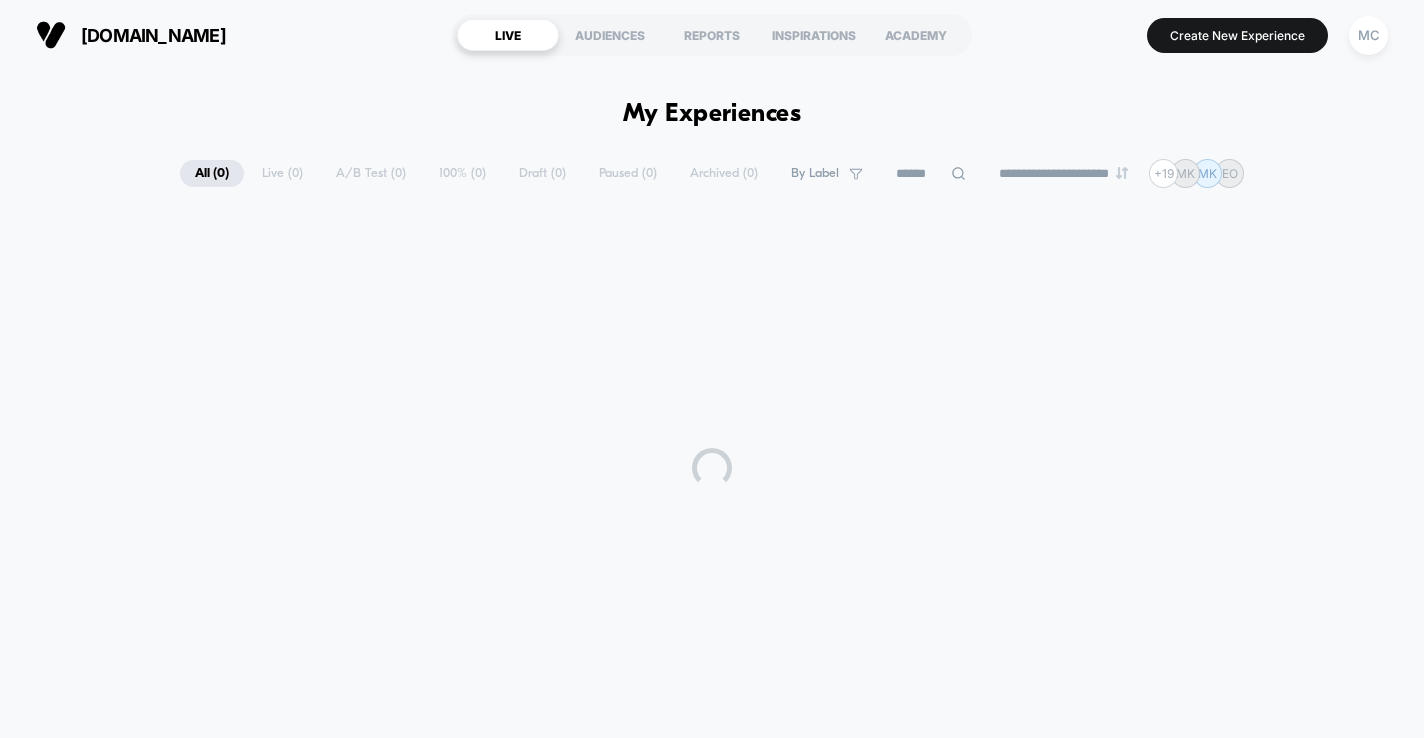 scroll, scrollTop: 0, scrollLeft: 0, axis: both 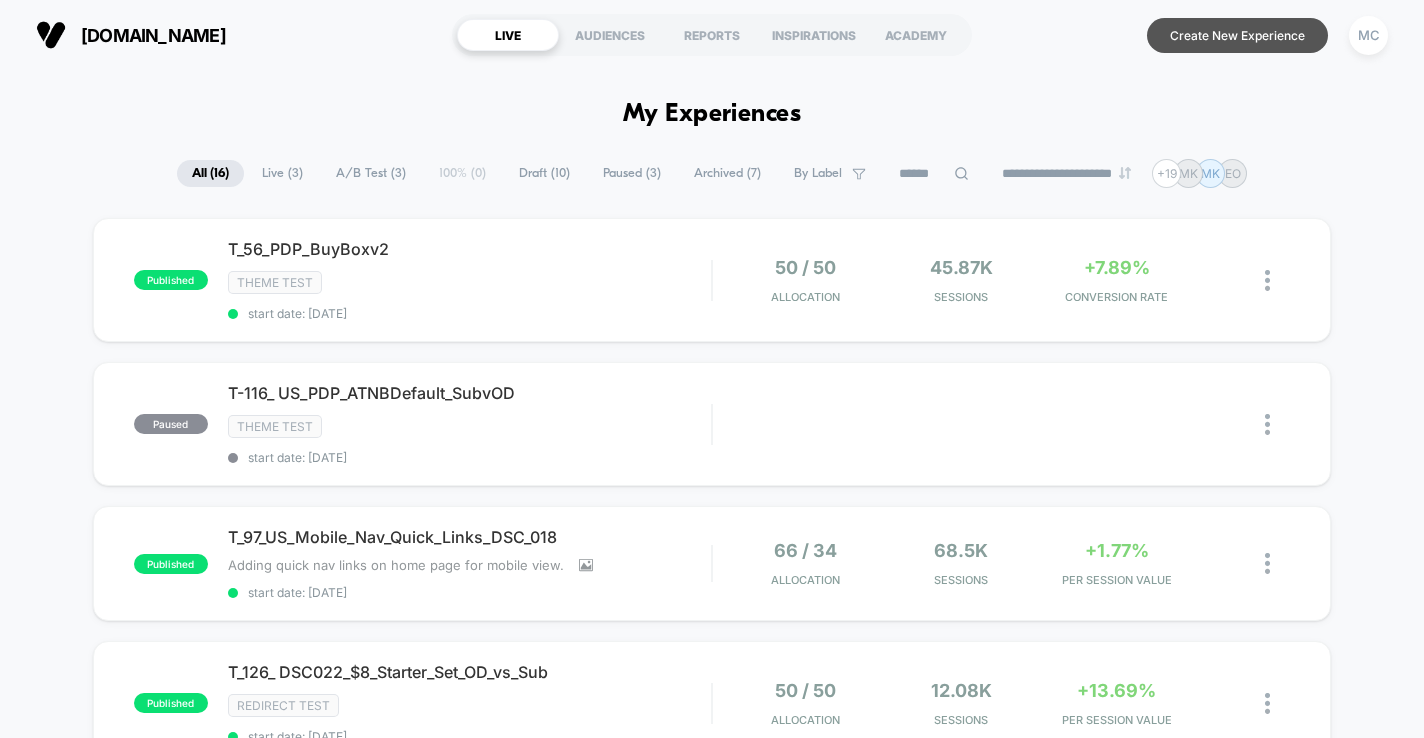 click on "Create New Experience" at bounding box center [1237, 35] 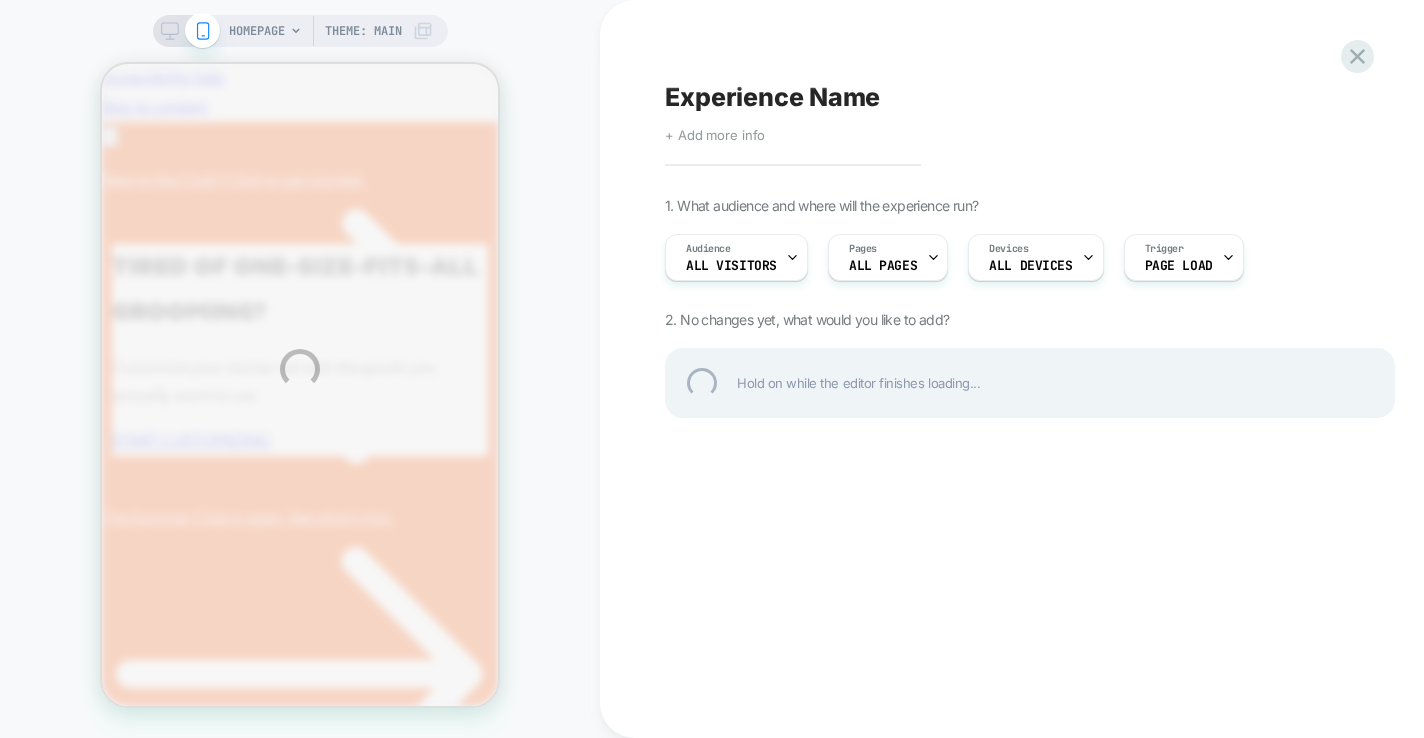 scroll, scrollTop: 0, scrollLeft: 0, axis: both 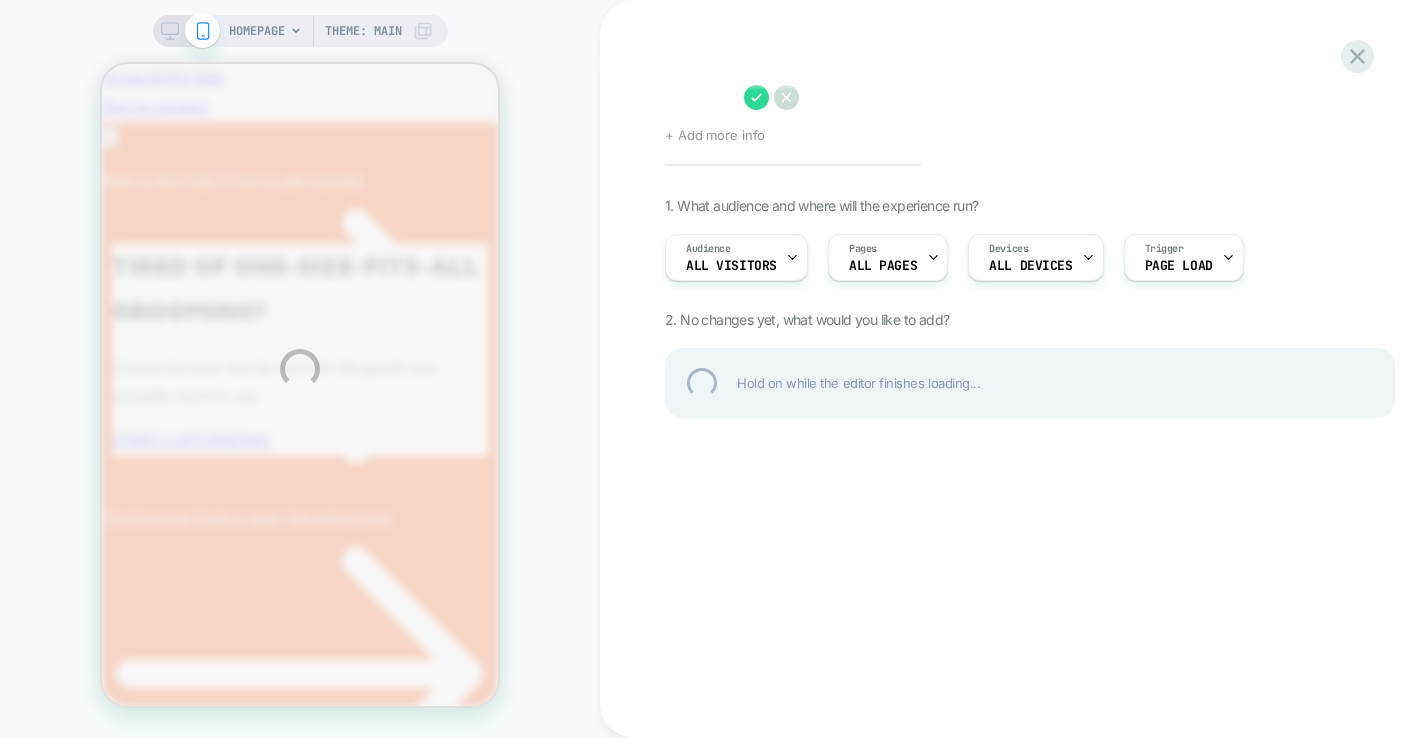 paste on "**********" 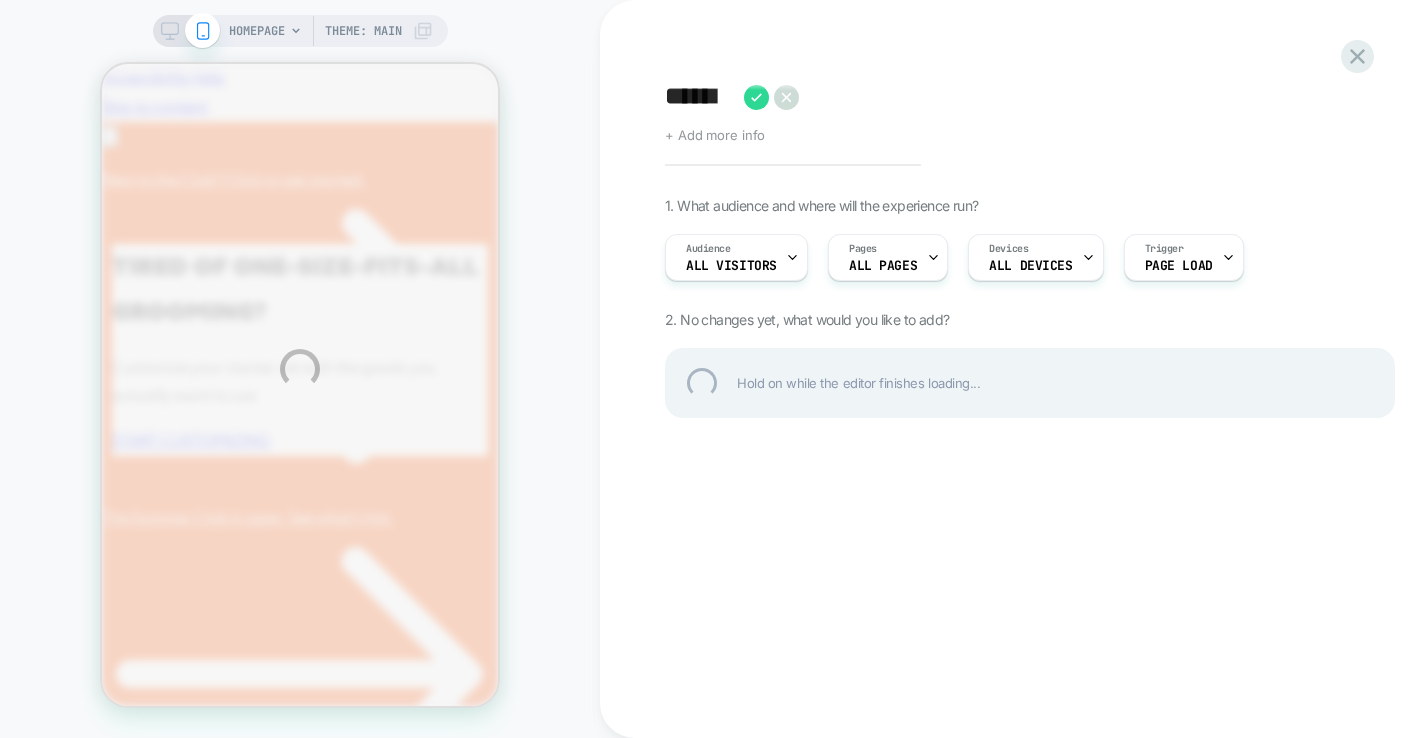 scroll, scrollTop: 0, scrollLeft: 0, axis: both 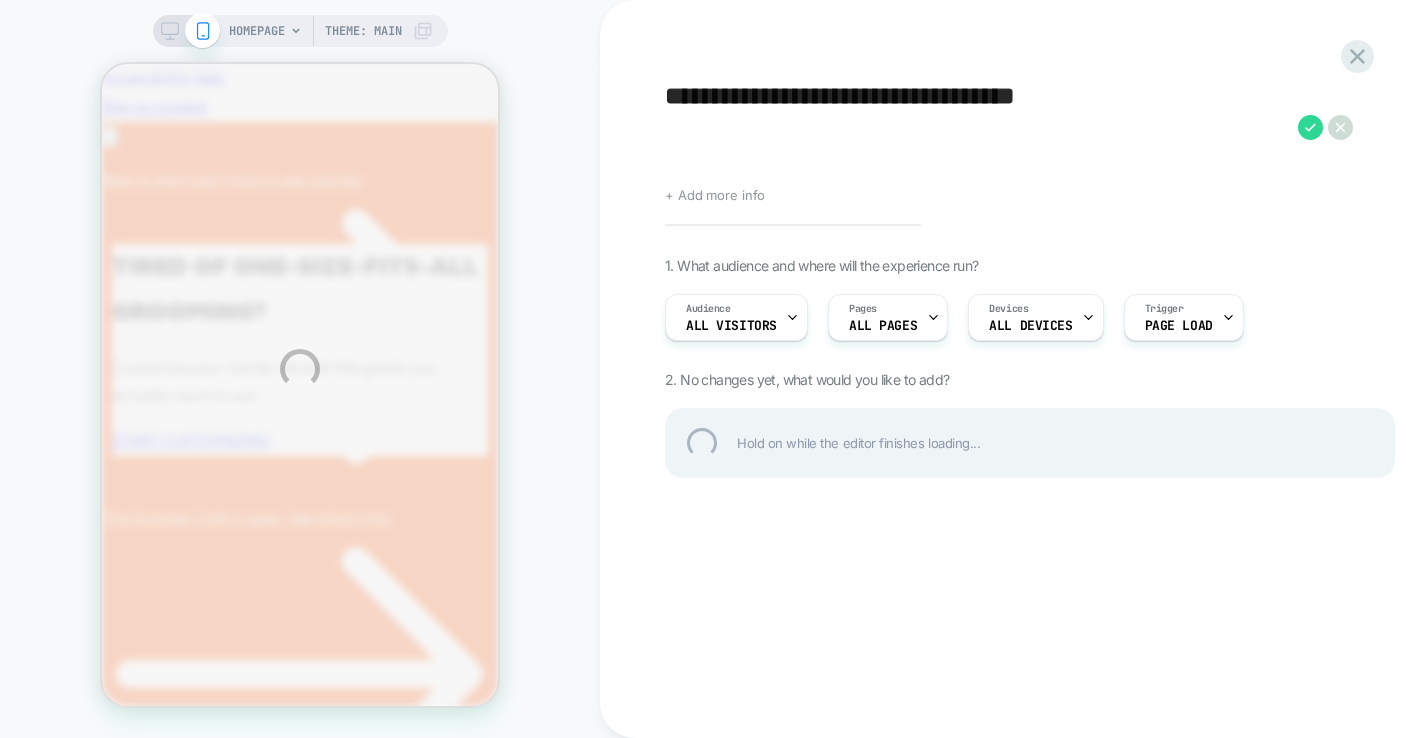 type on "**********" 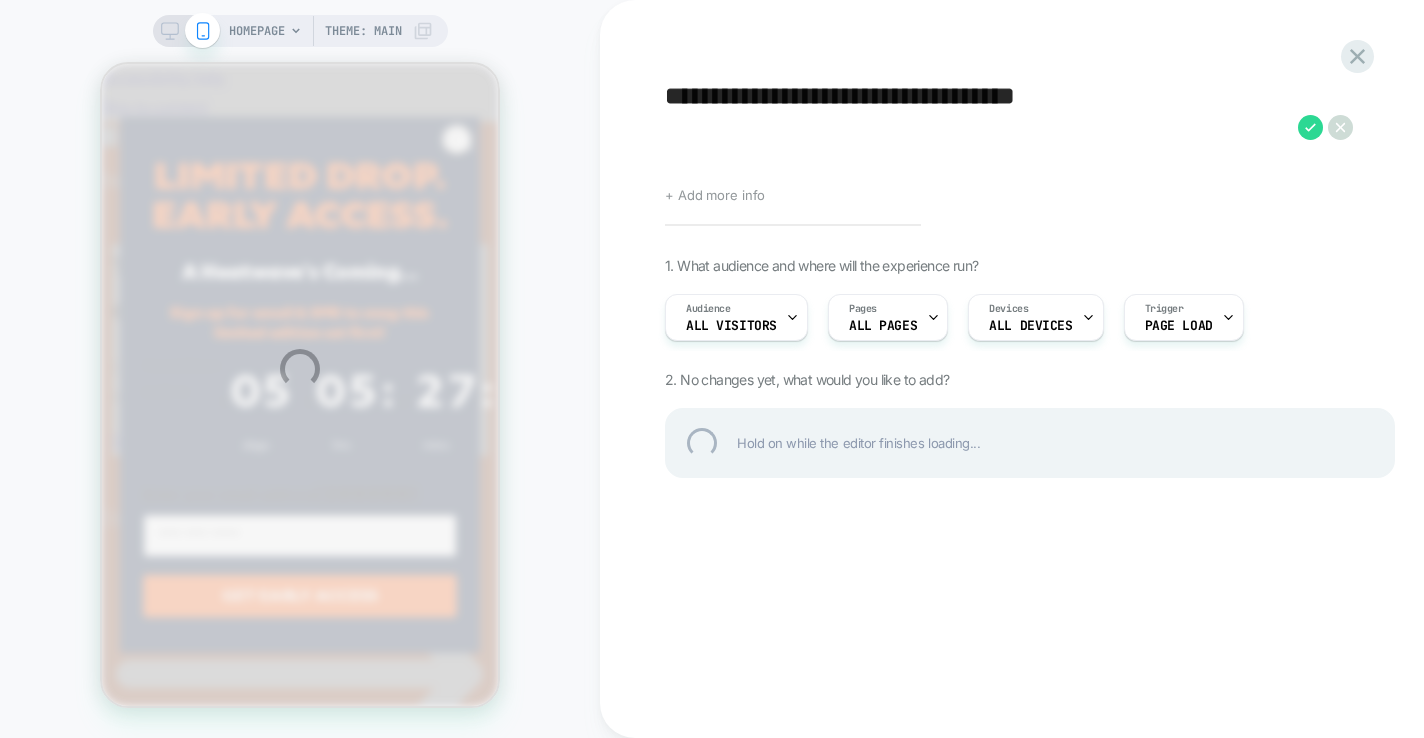 scroll, scrollTop: 0, scrollLeft: 0, axis: both 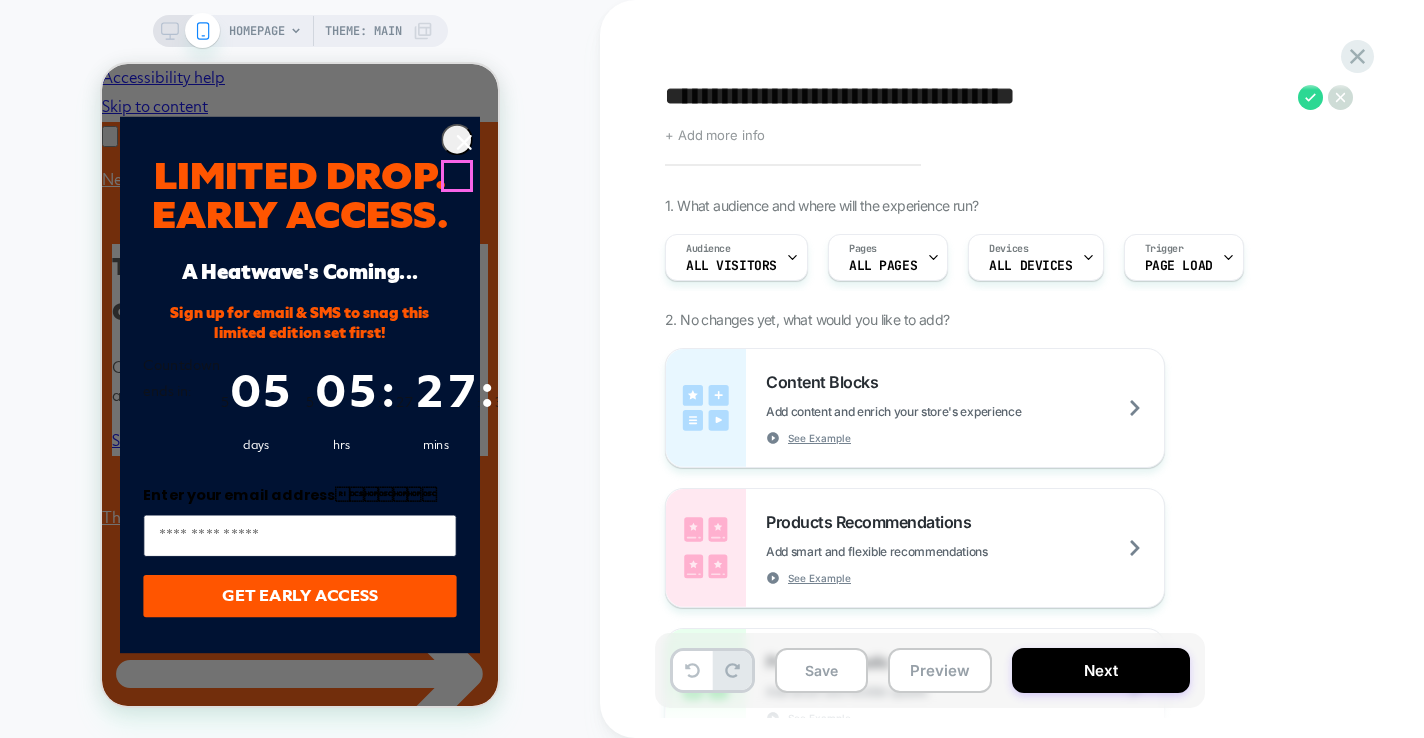 click 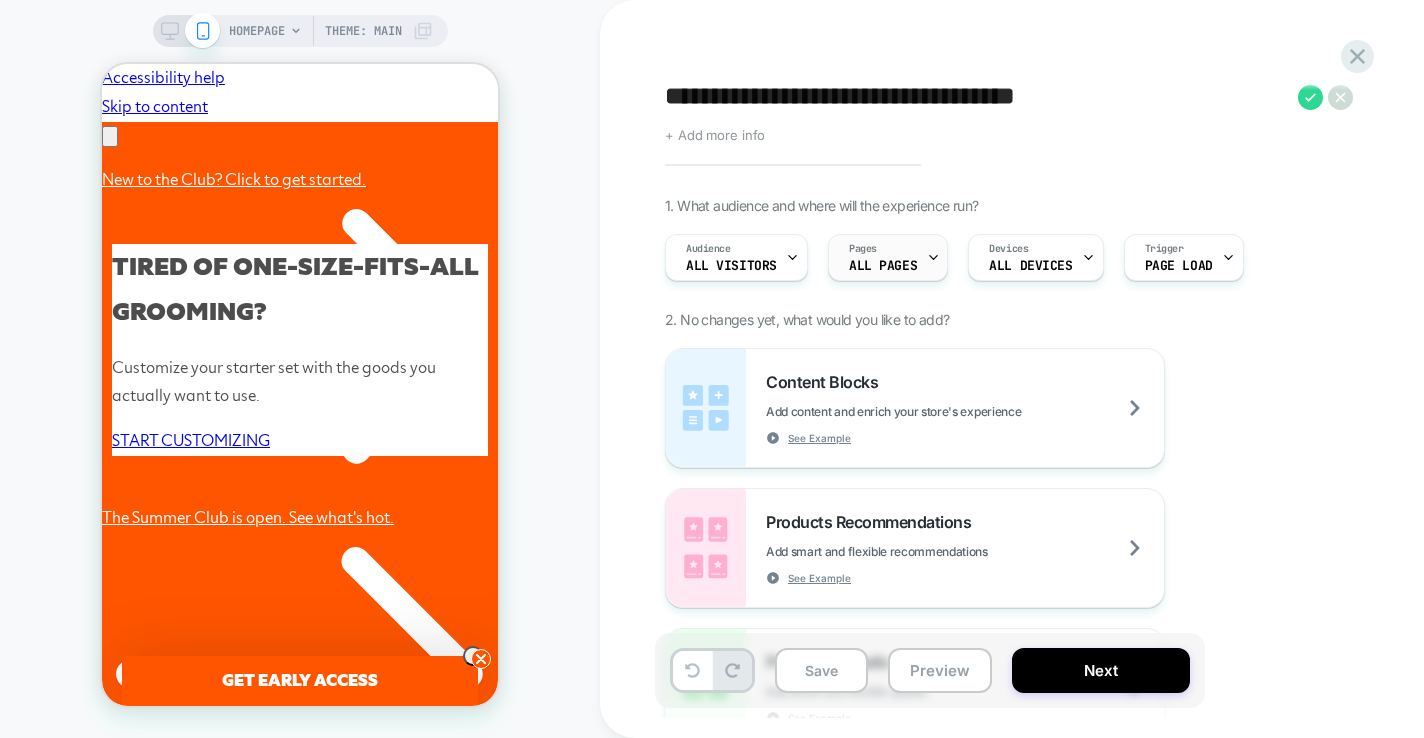 scroll, scrollTop: 0, scrollLeft: 310, axis: horizontal 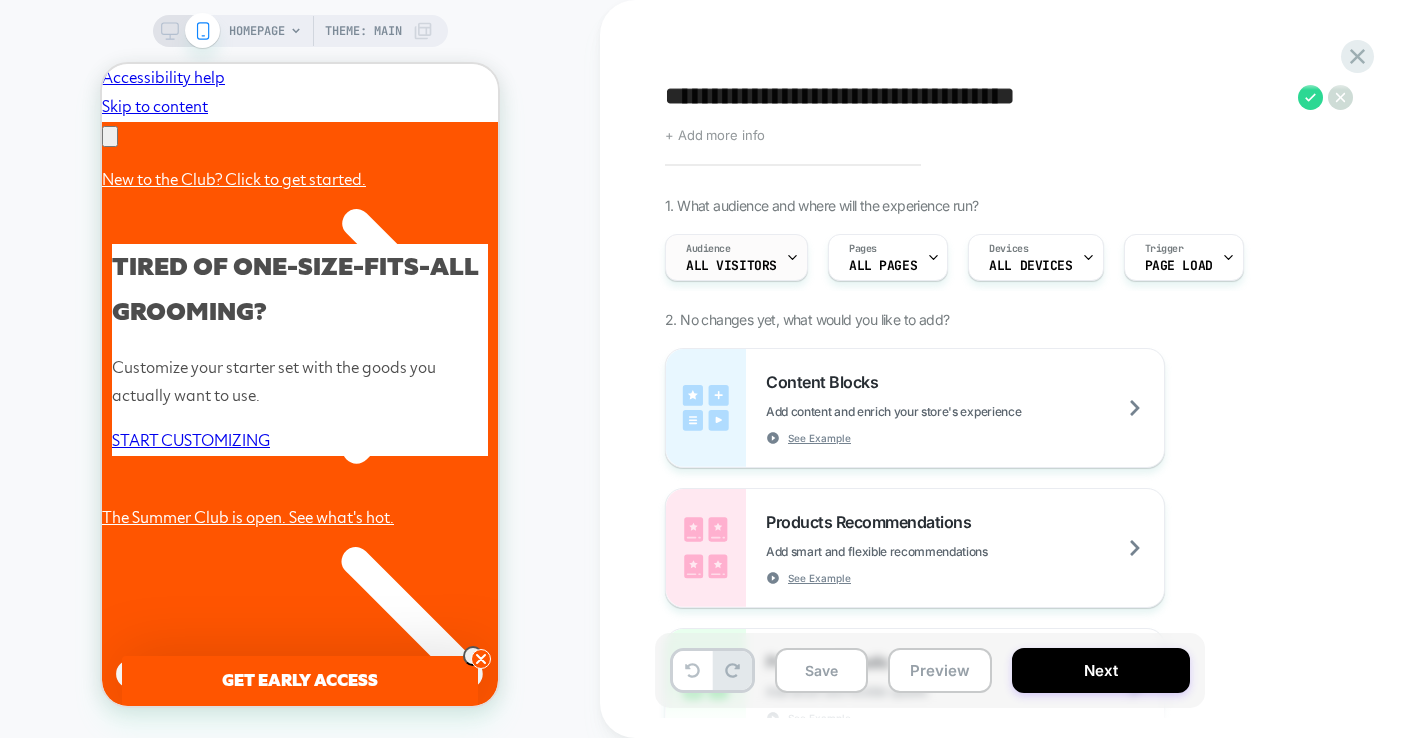 click on "Audience All Visitors" at bounding box center (731, 257) 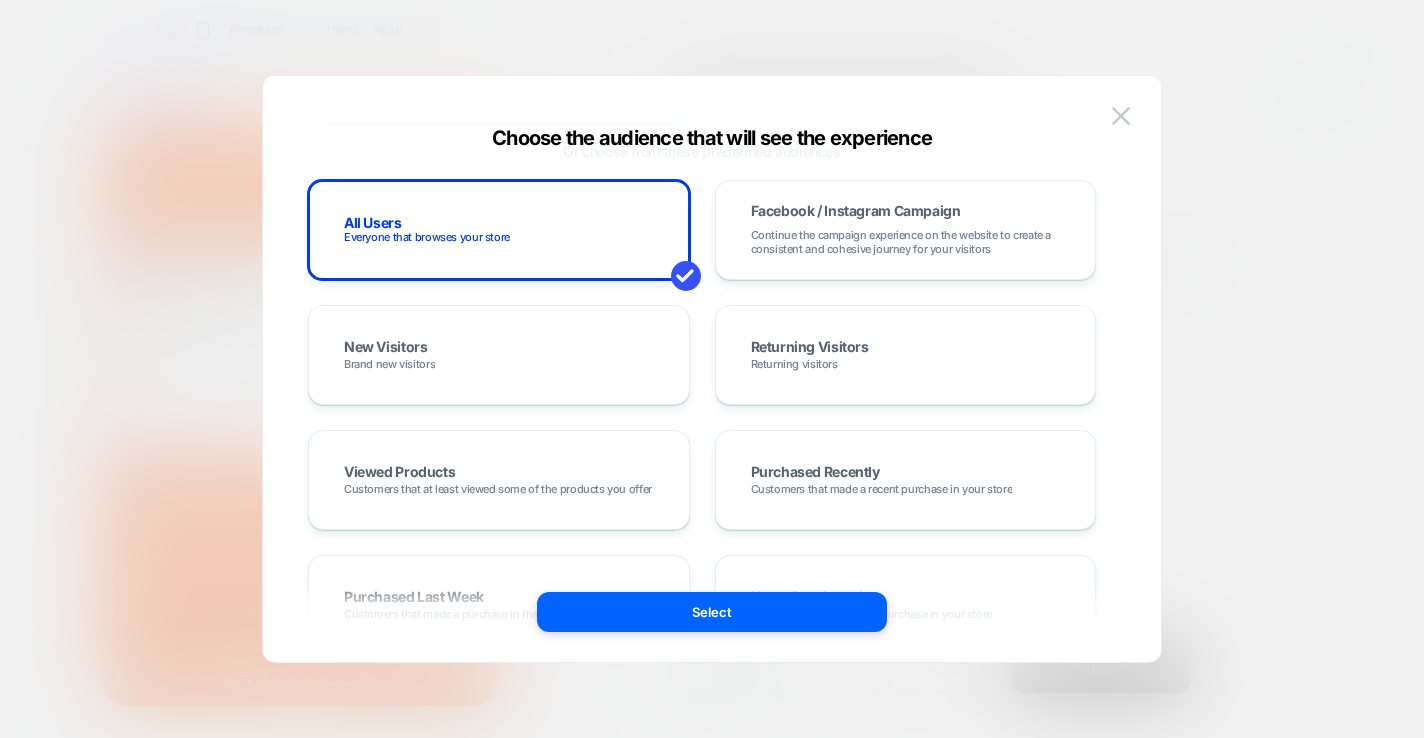 scroll, scrollTop: 0, scrollLeft: 0, axis: both 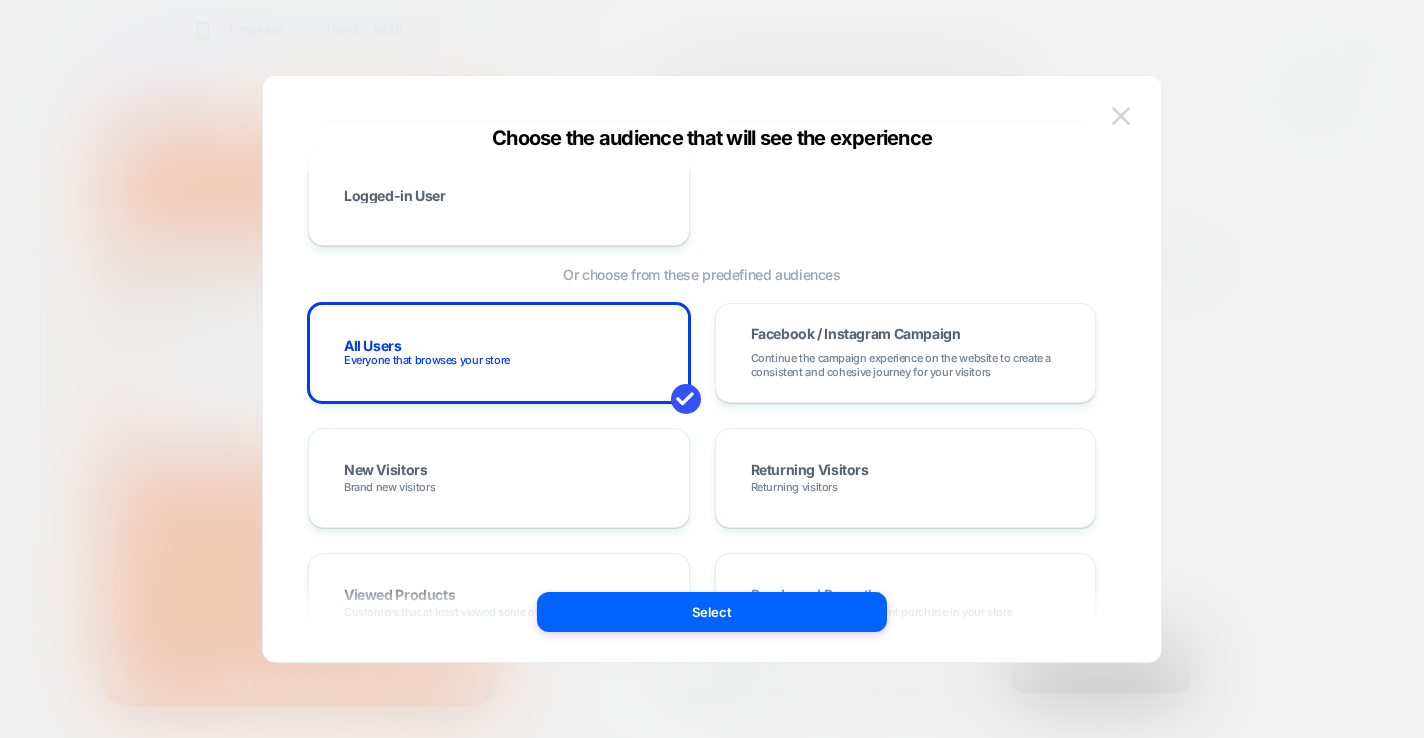 click at bounding box center (1121, 115) 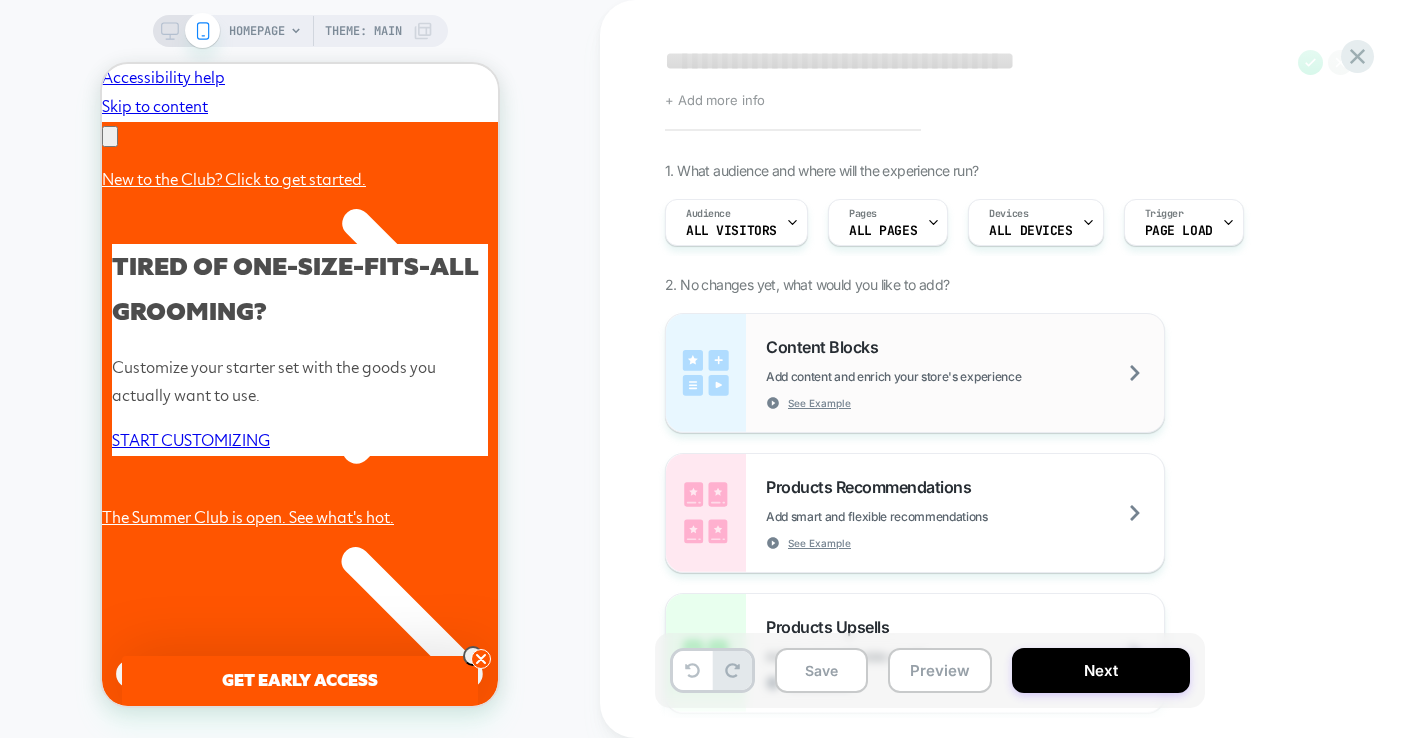 scroll, scrollTop: 36, scrollLeft: 0, axis: vertical 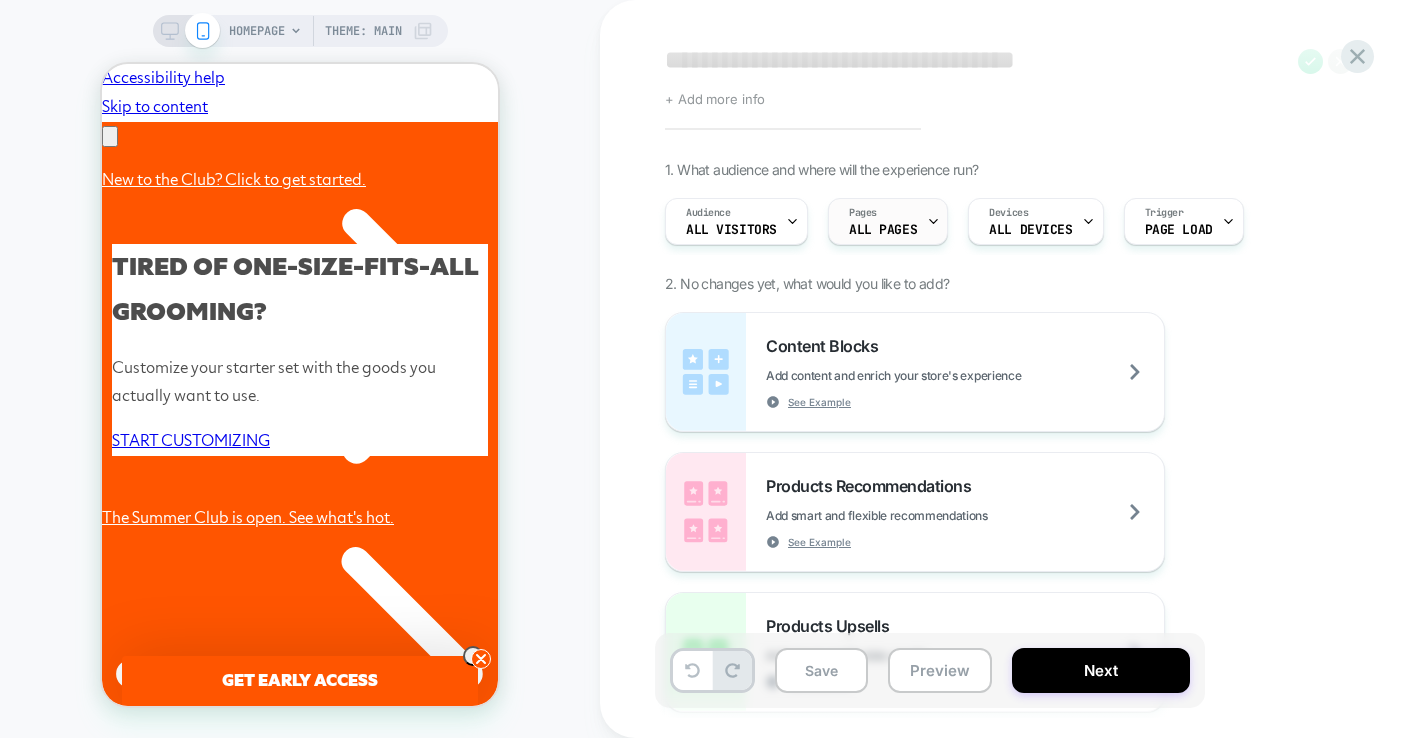 click on "ALL PAGES" at bounding box center (883, 230) 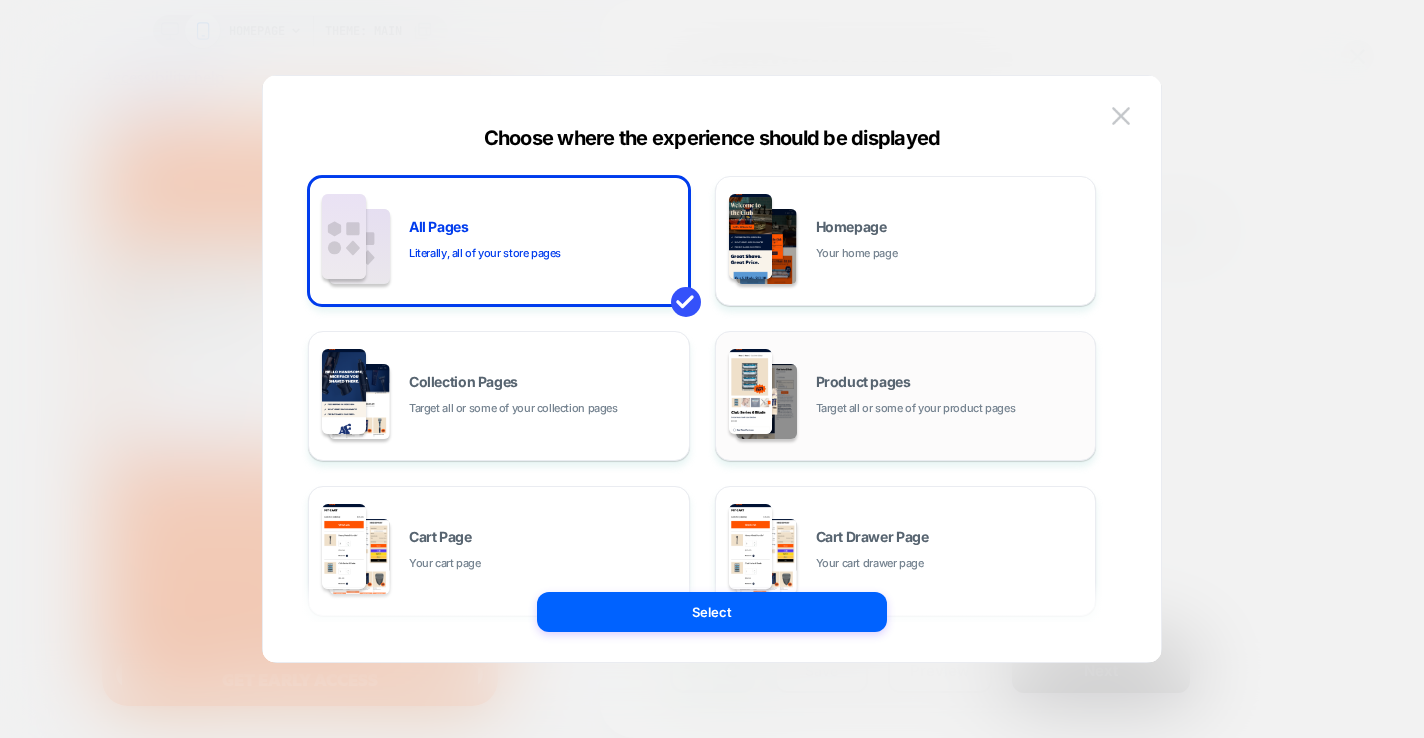 click on "Product pages" at bounding box center [863, 382] 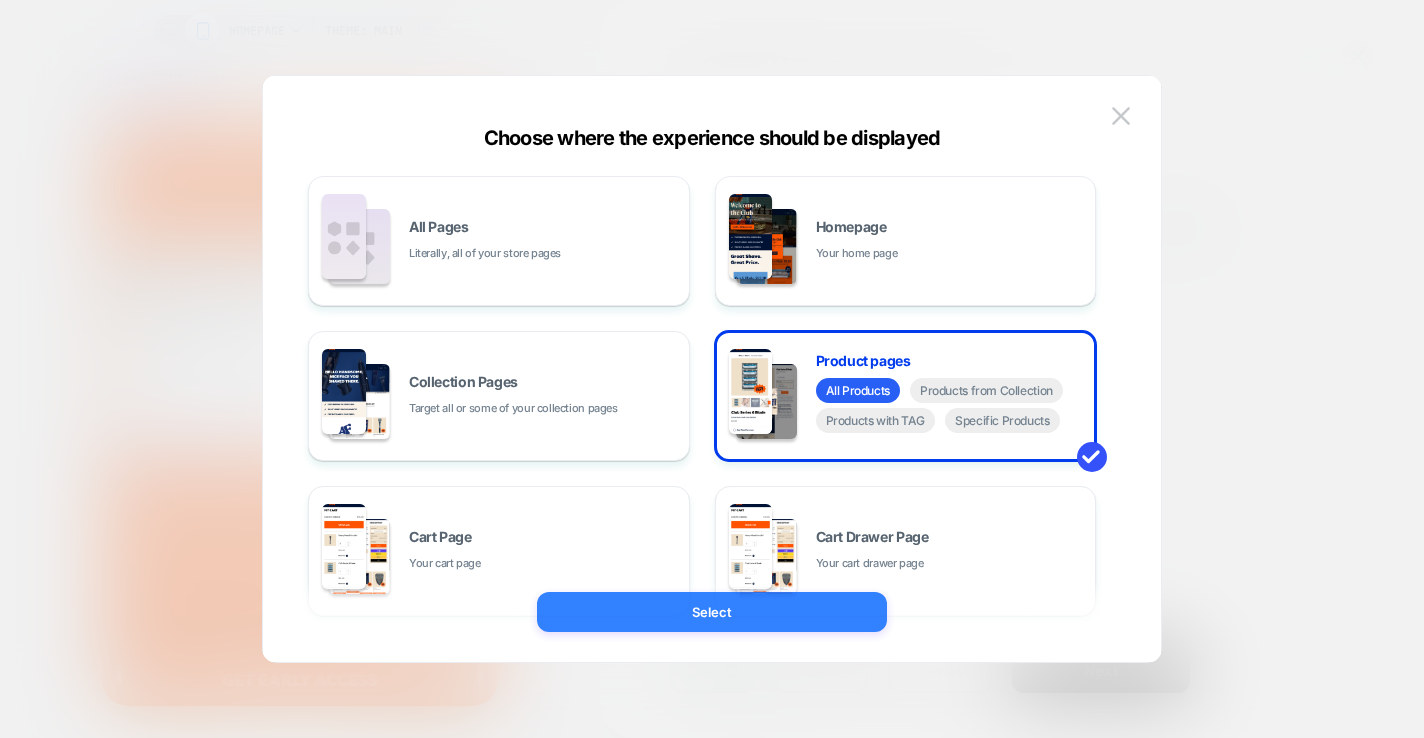 scroll, scrollTop: 0, scrollLeft: 0, axis: both 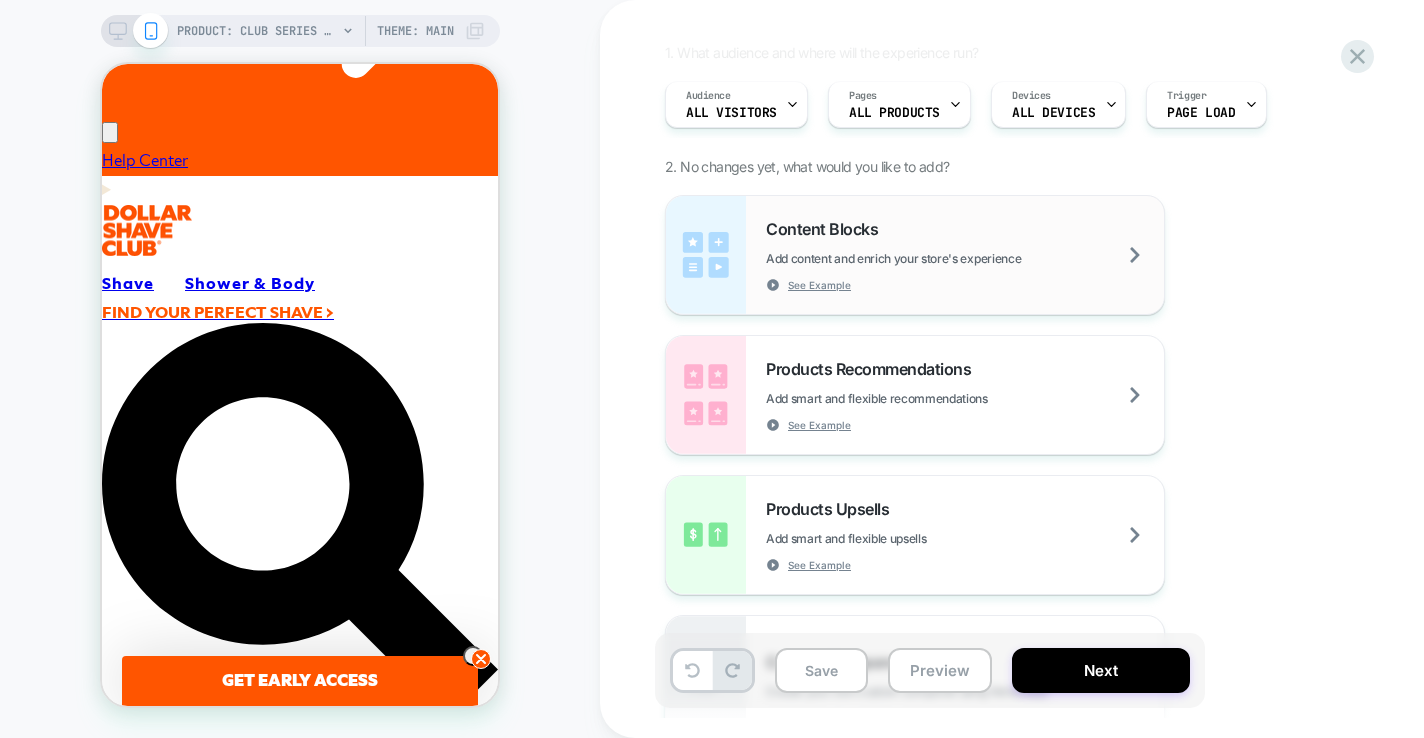 click on "Add content and enrich your store's experience" at bounding box center (943, 258) 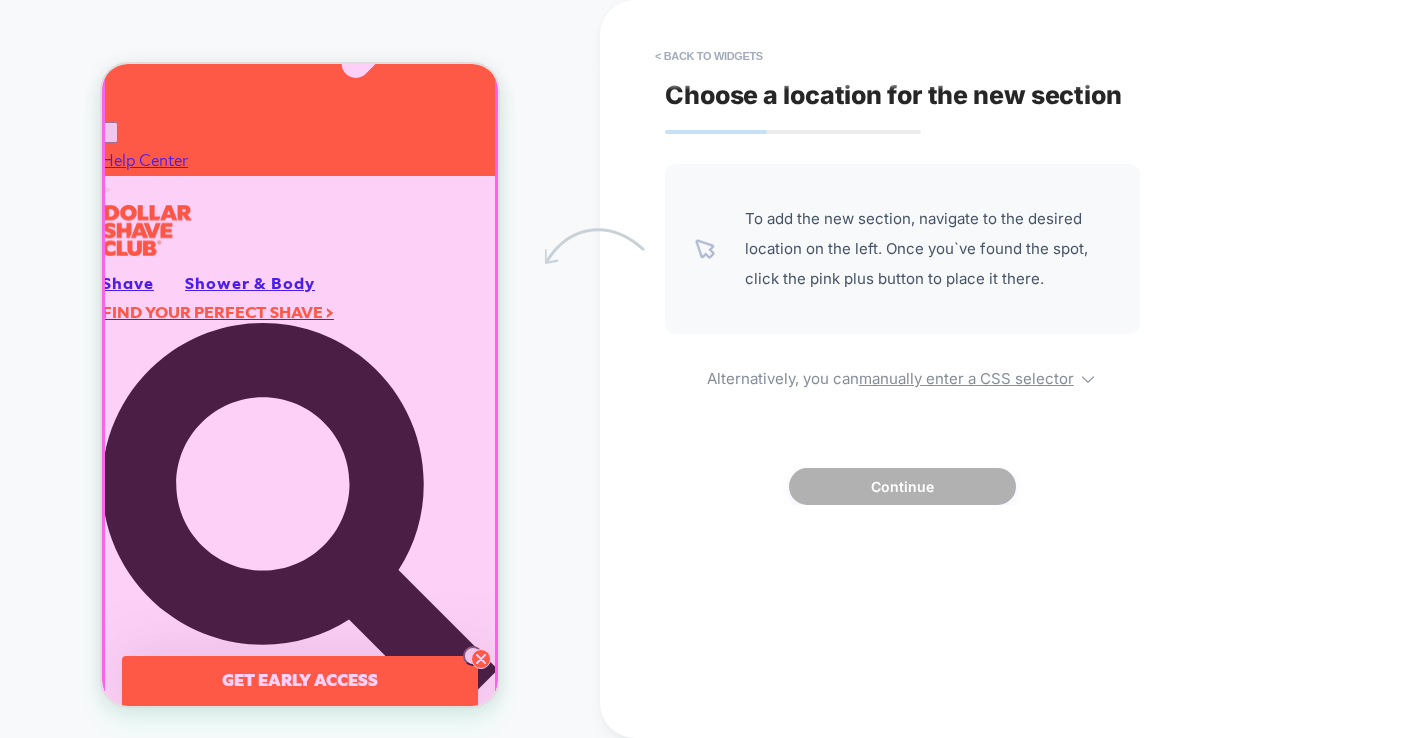 scroll, scrollTop: 0, scrollLeft: 0, axis: both 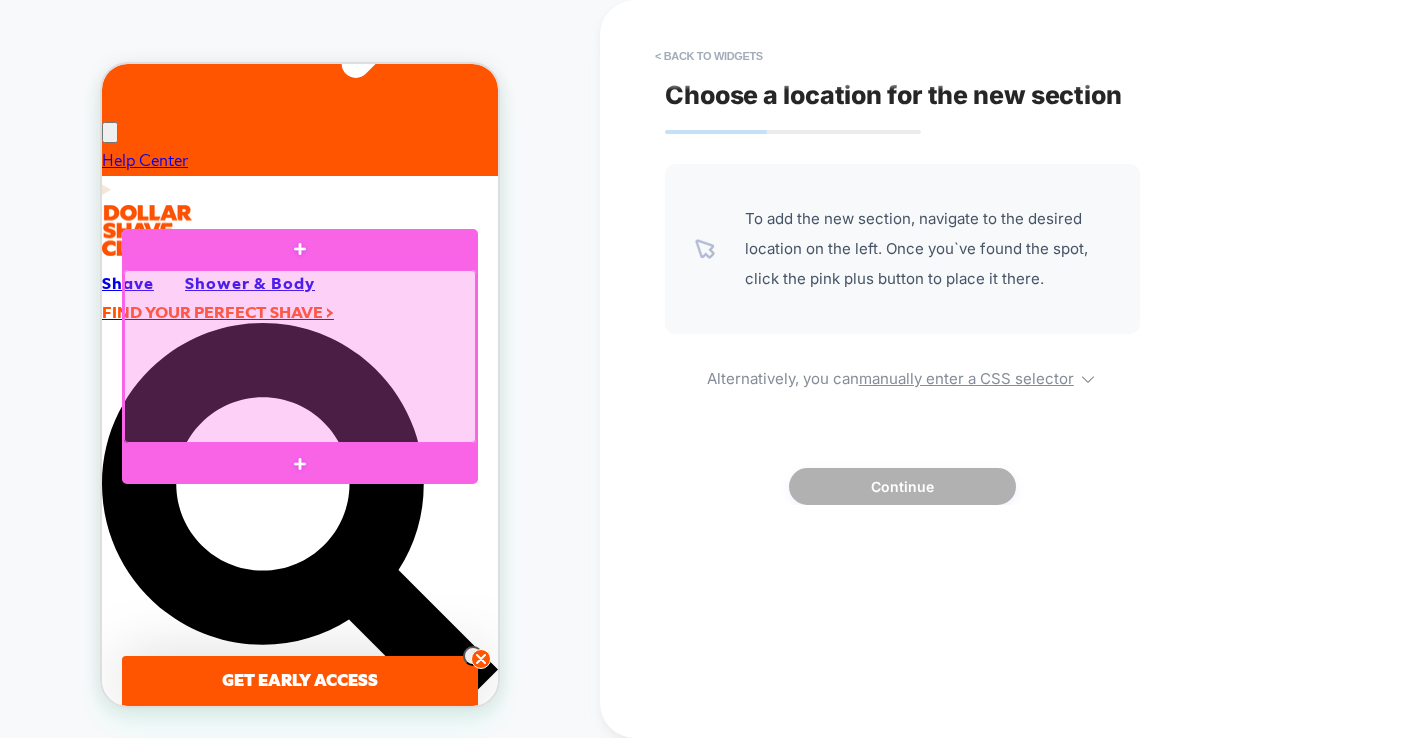 click at bounding box center (300, 356) 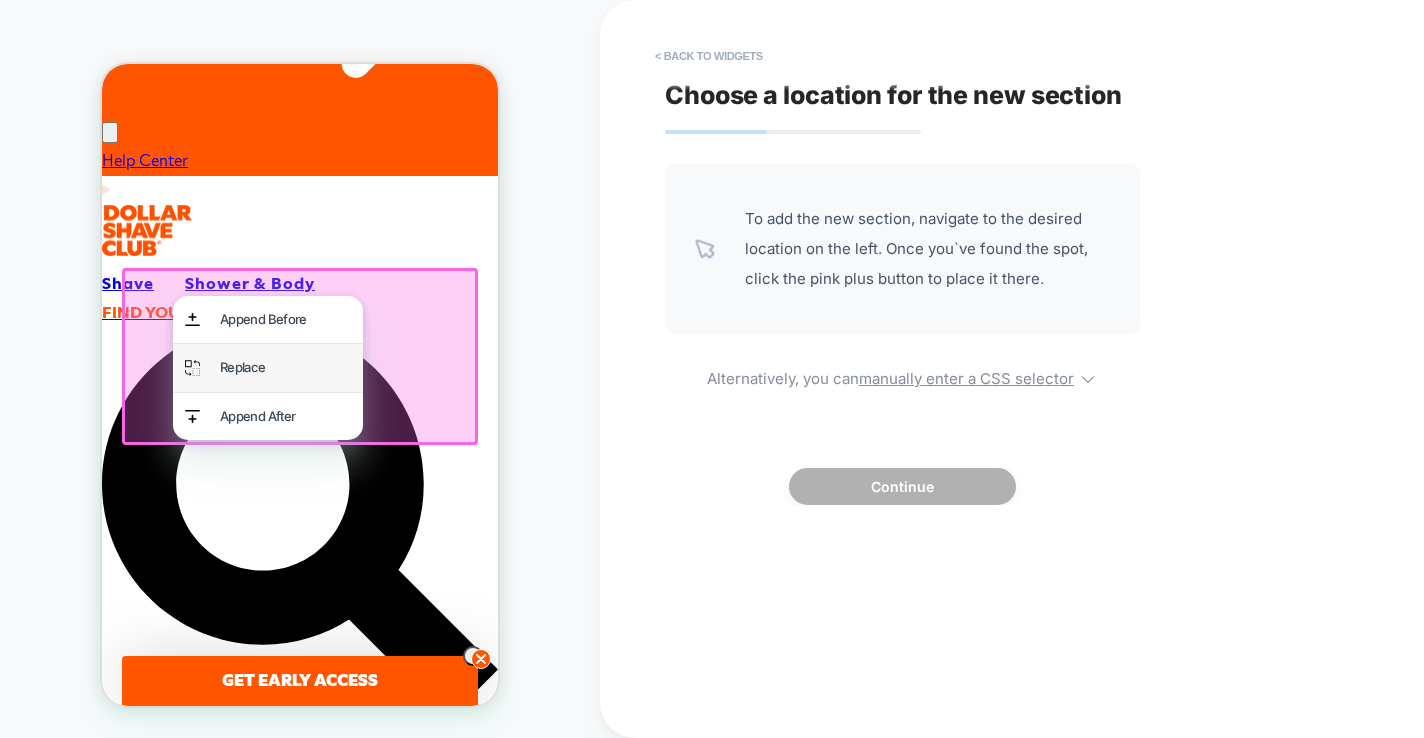 scroll, scrollTop: 0, scrollLeft: 310, axis: horizontal 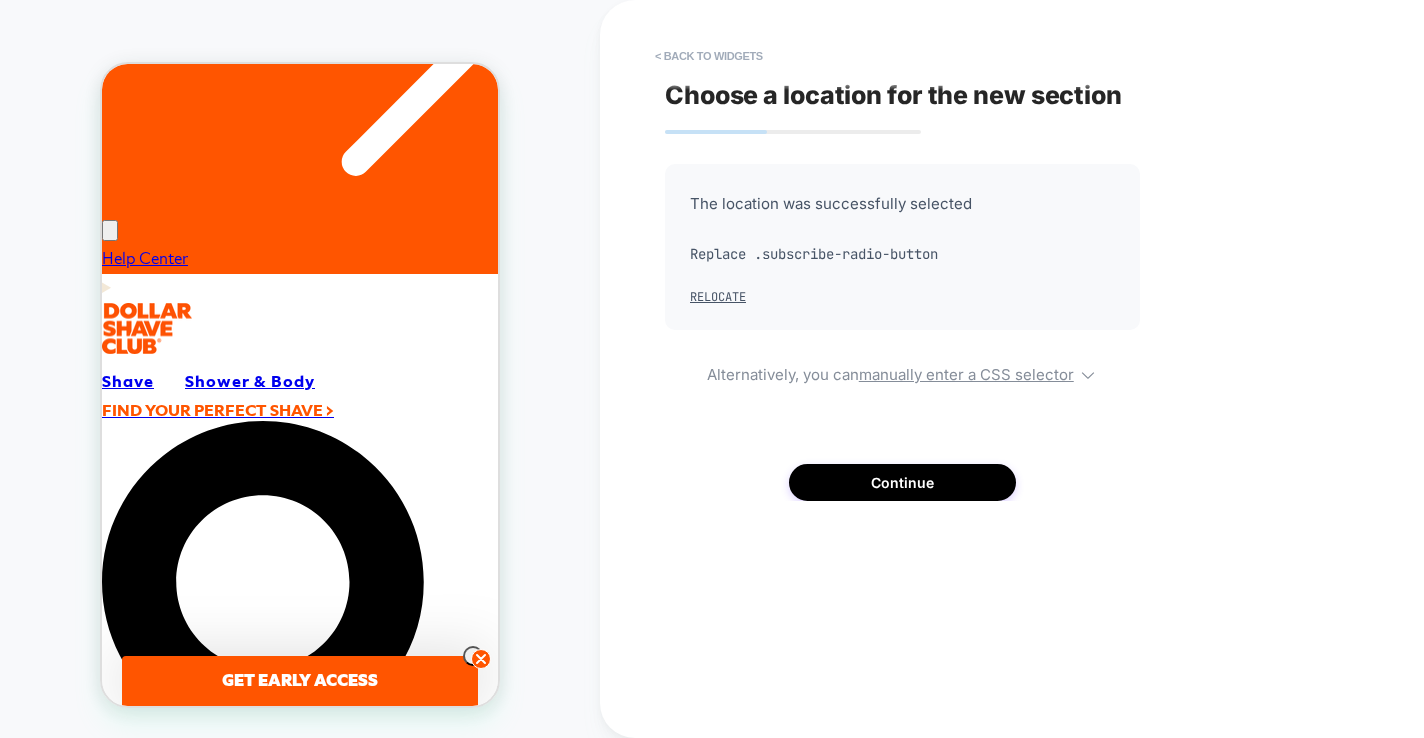 click on "< Back to widgets Choose a location for the new section The location was successfully selected Replace   .subscribe-radio-button Relocate Alternatively, you can  manually enter a CSS selector   Continue" at bounding box center (1040, 369) 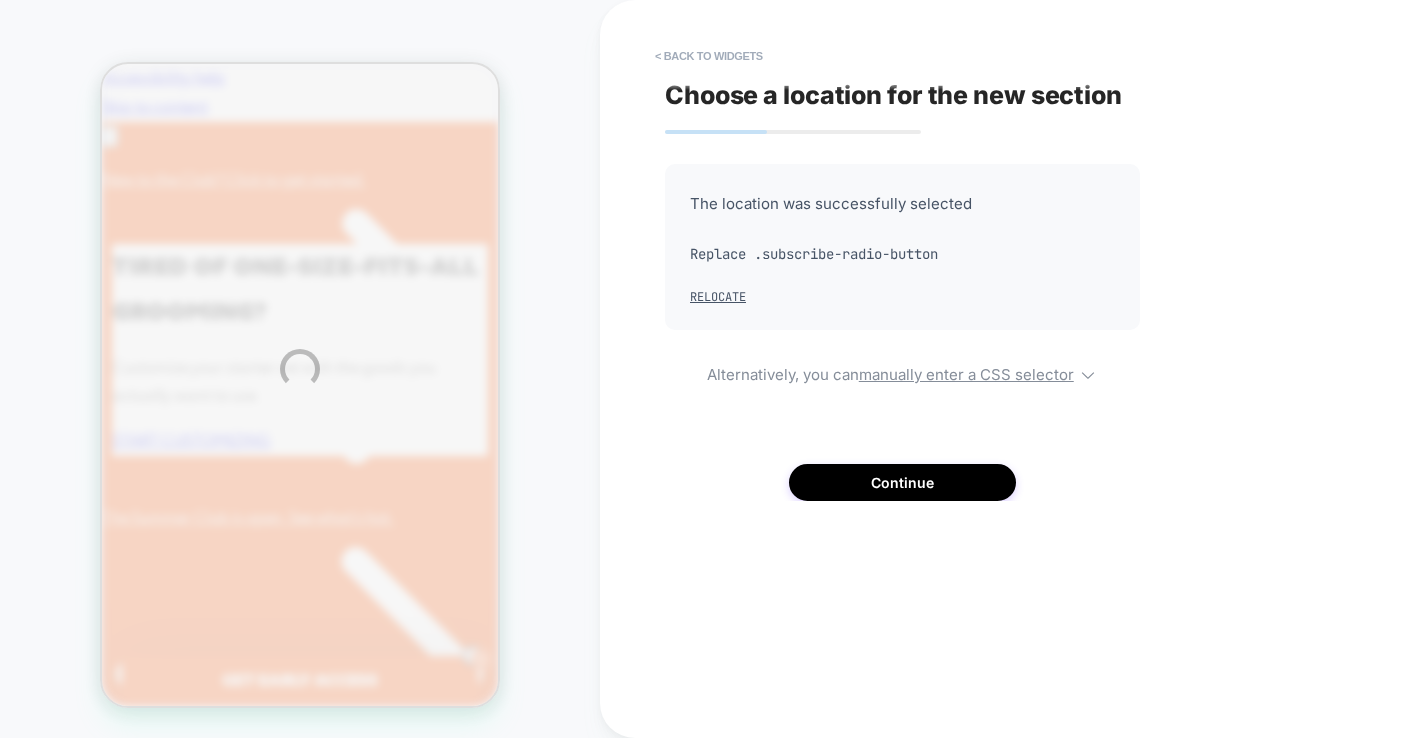 scroll, scrollTop: 0, scrollLeft: 0, axis: both 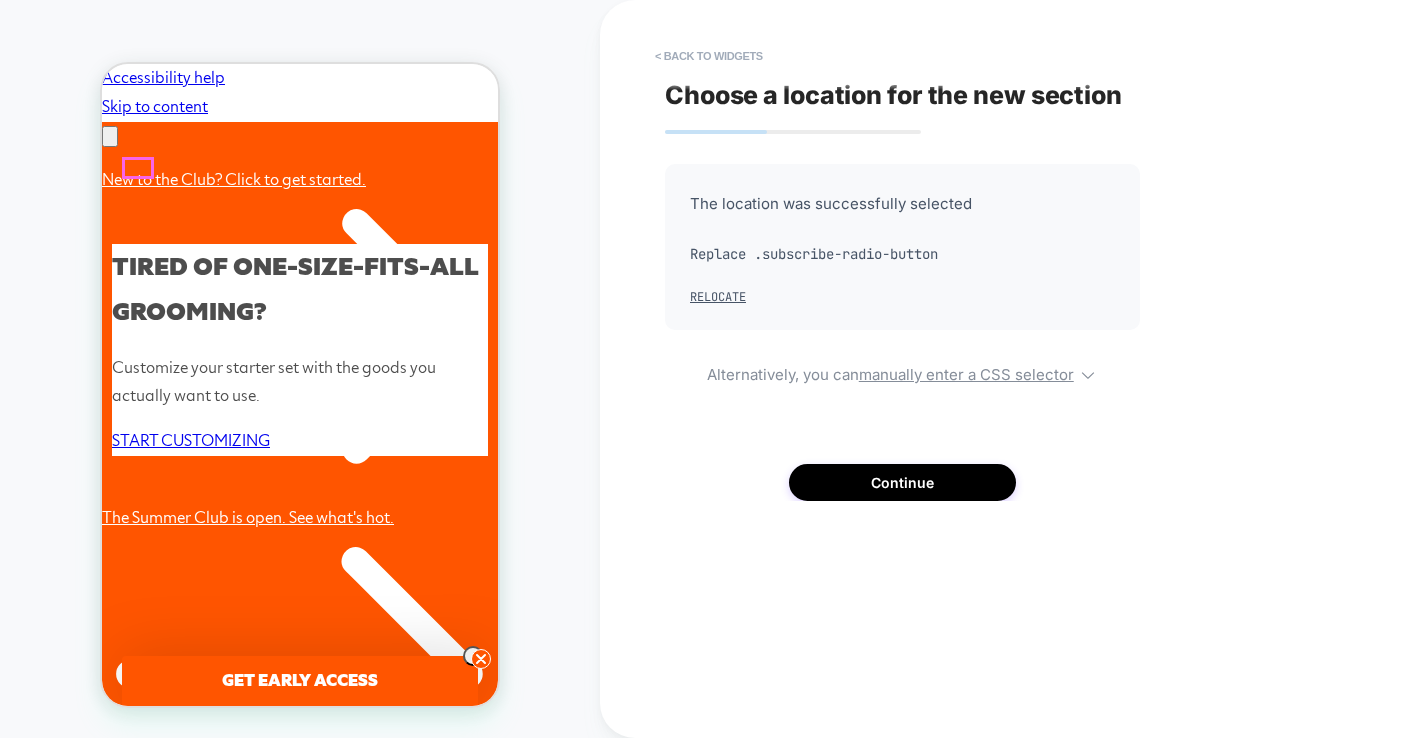 click at bounding box center [110, 913] 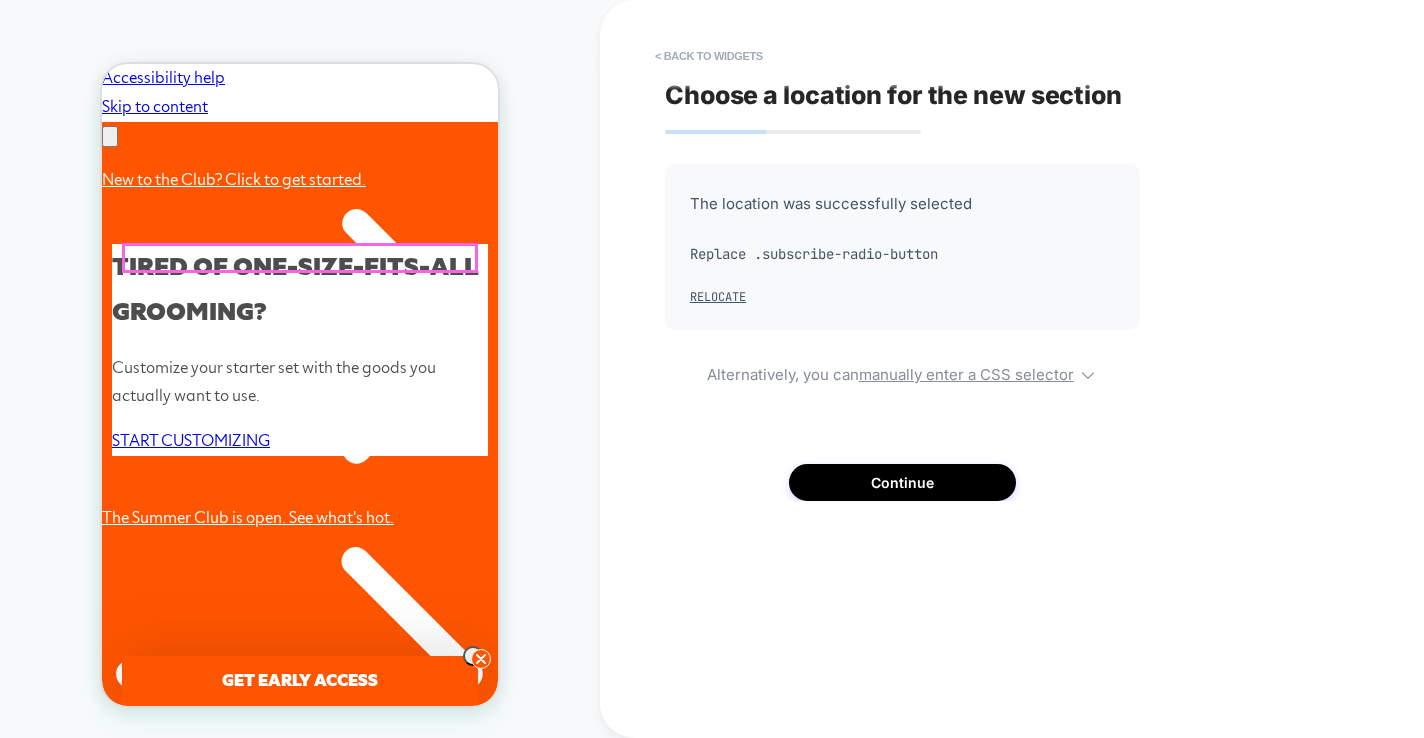 click on "Shave" at bounding box center (235, 918) 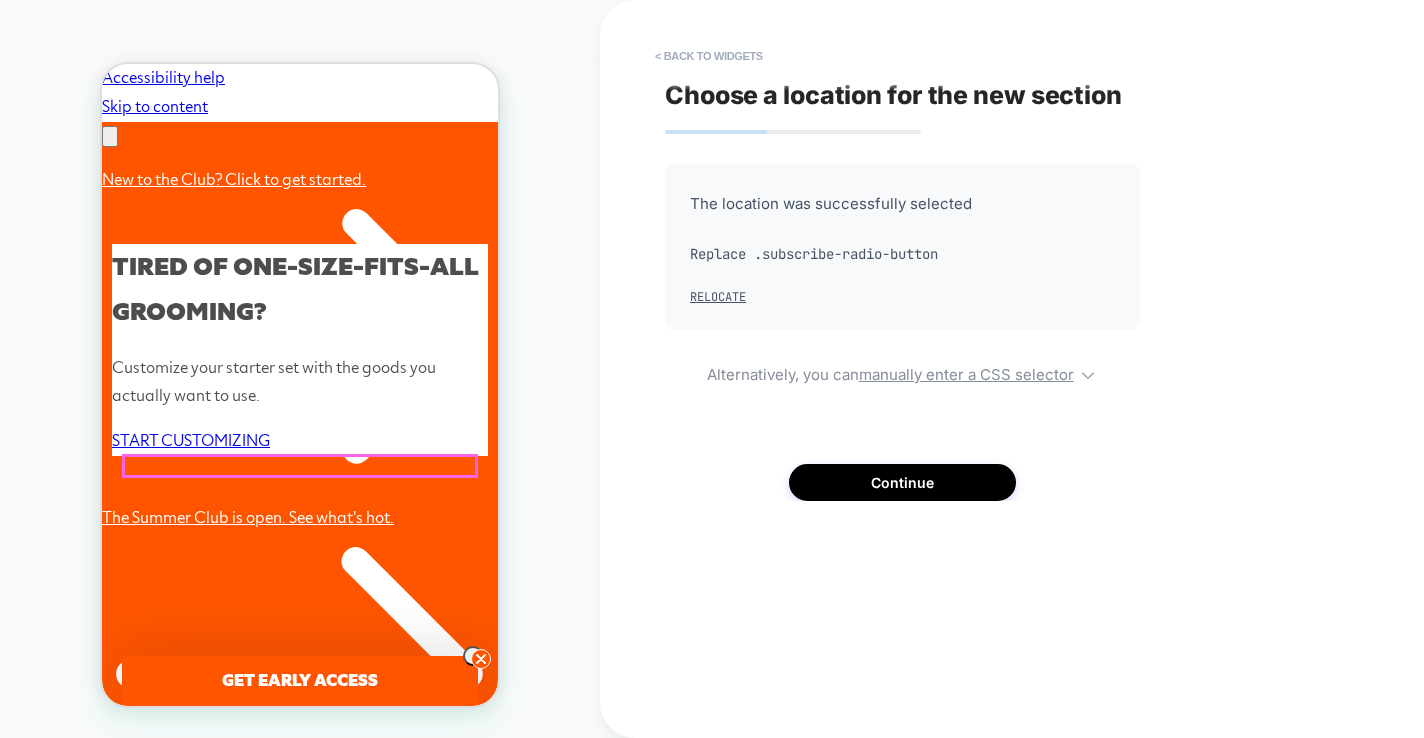 click on "All Shave" at bounding box center (337, 1066) 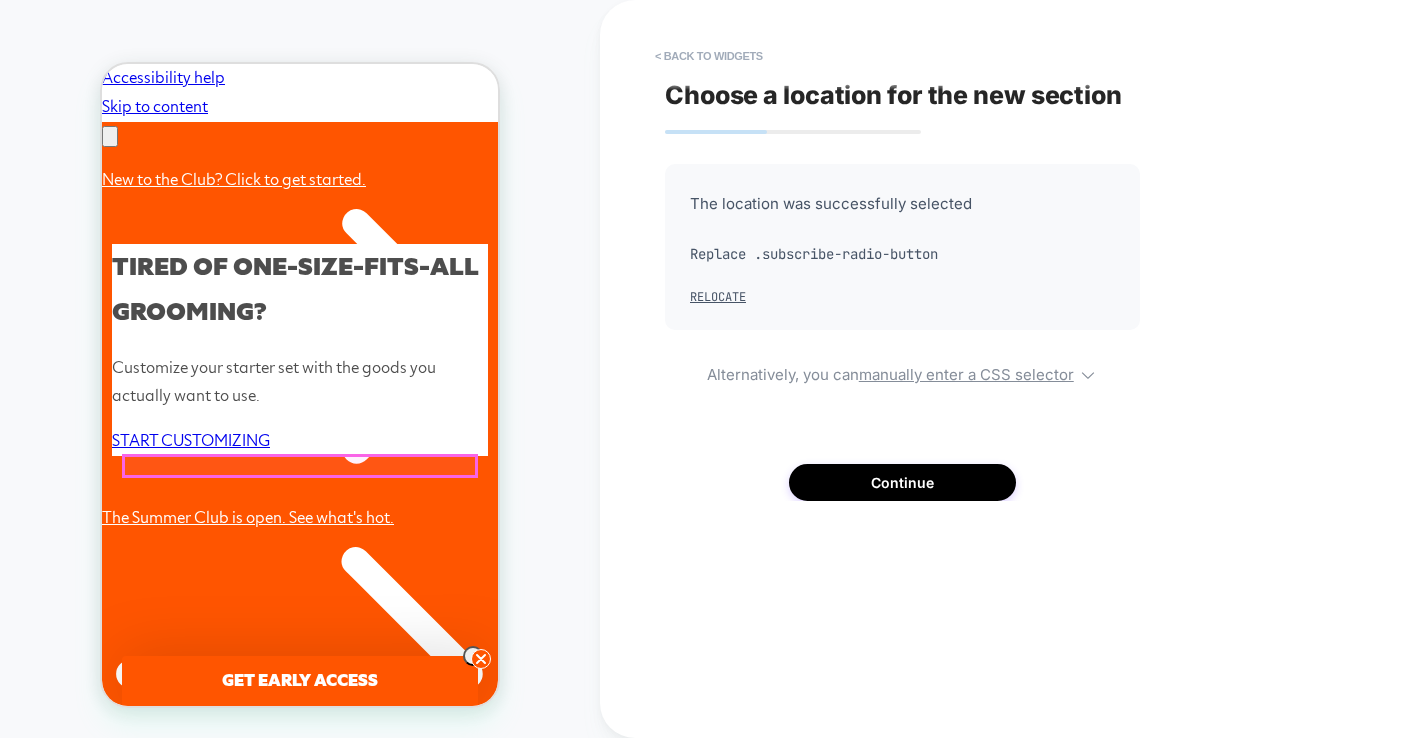 scroll, scrollTop: 0, scrollLeft: 310, axis: horizontal 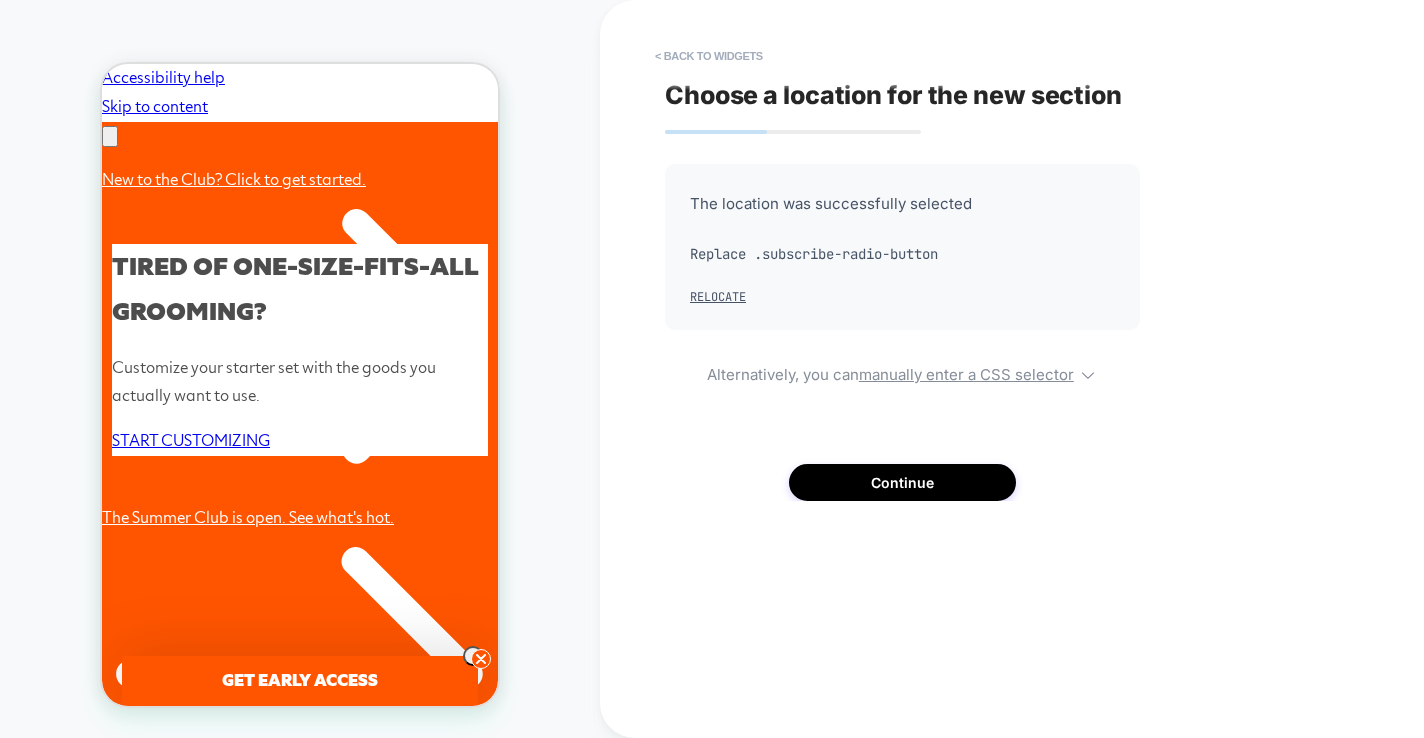 click on "The location was successfully selected Replace   .subscribe-radio-button Relocate Alternatively, you can  manually enter a CSS selector   Continue" at bounding box center [902, 332] 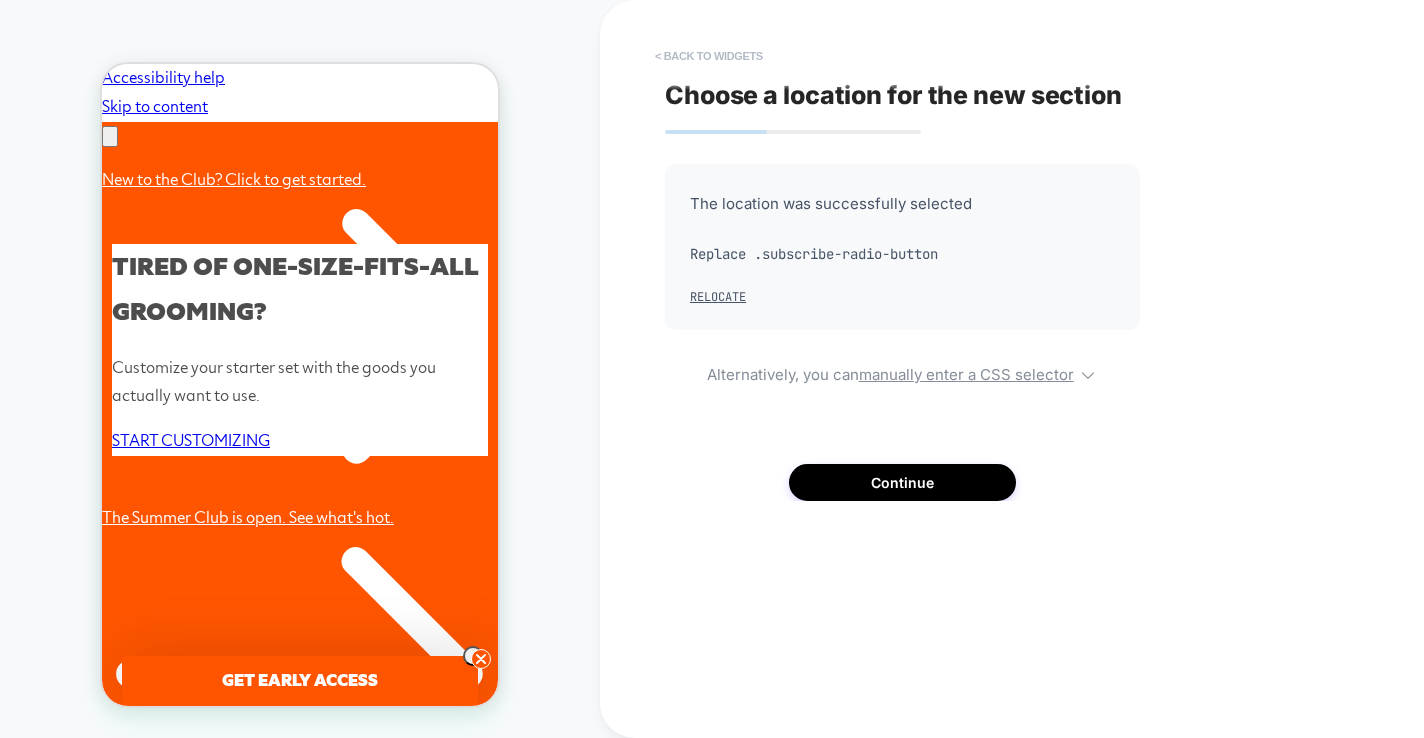 click on "< Back to widgets" at bounding box center (709, 56) 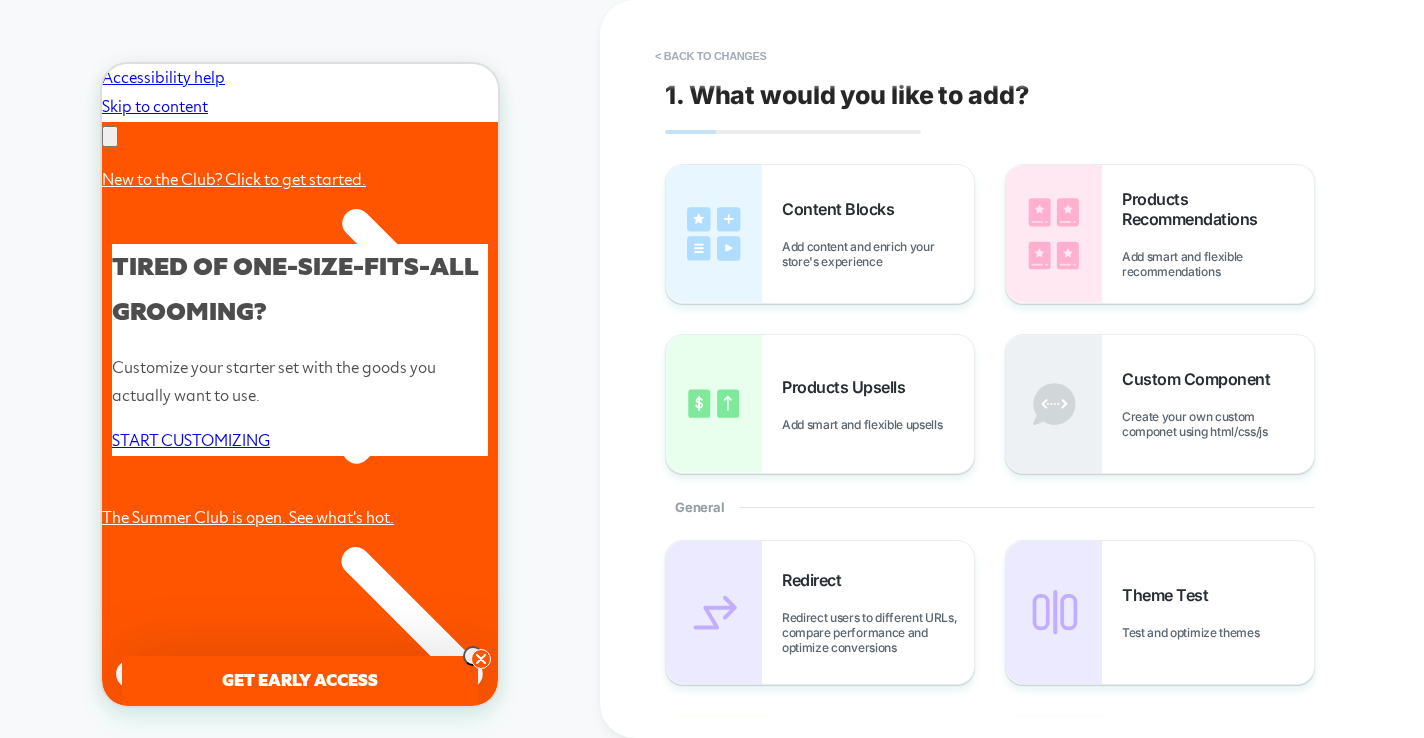 click on "All Shave" at bounding box center (191, 1066) 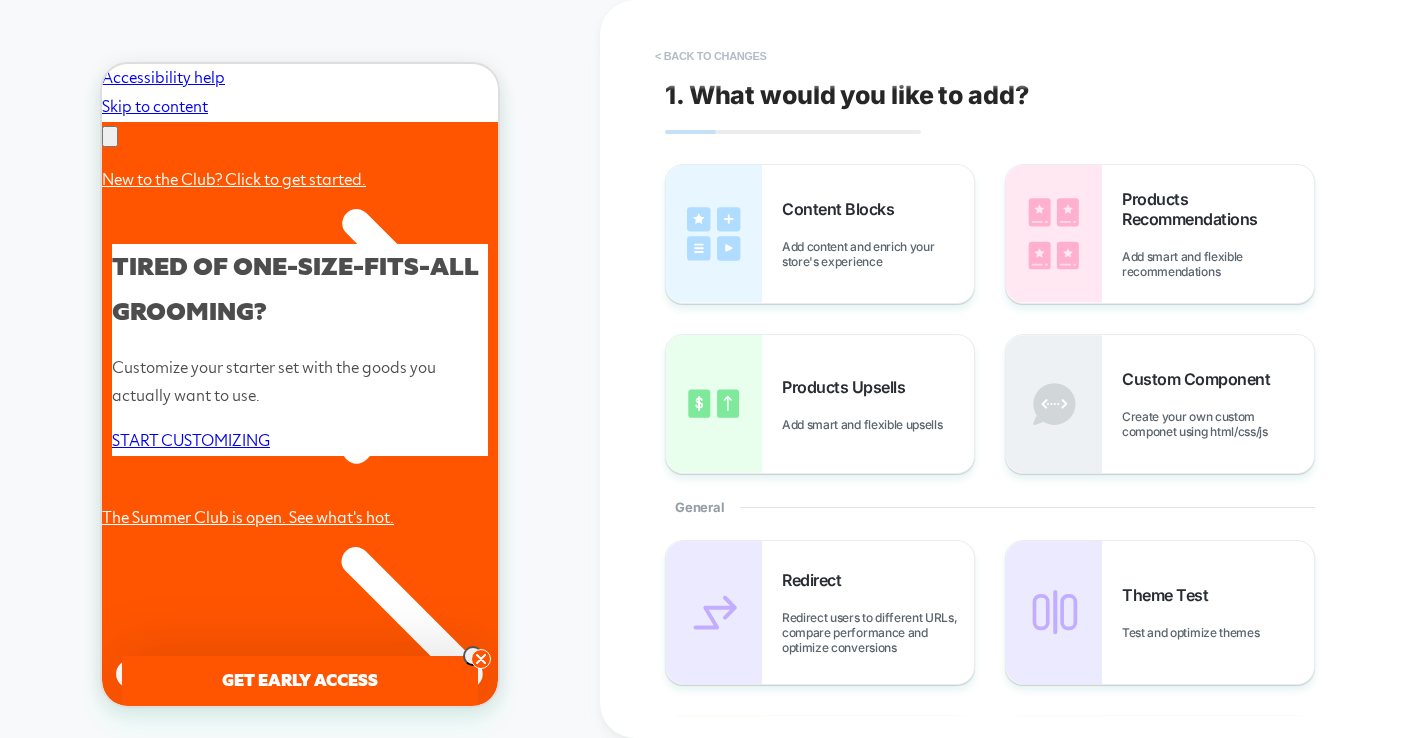 click on "< Back to changes" at bounding box center (711, 56) 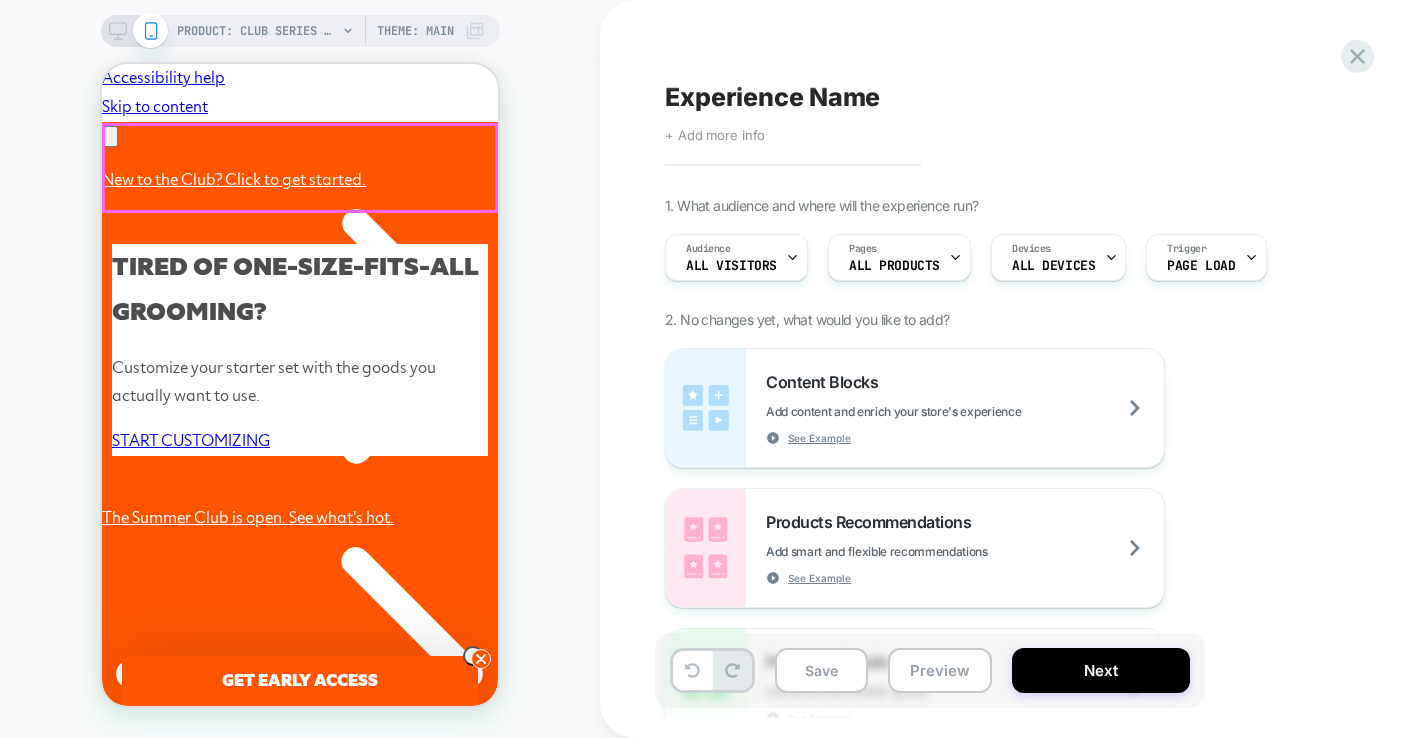 scroll, scrollTop: 0, scrollLeft: 0, axis: both 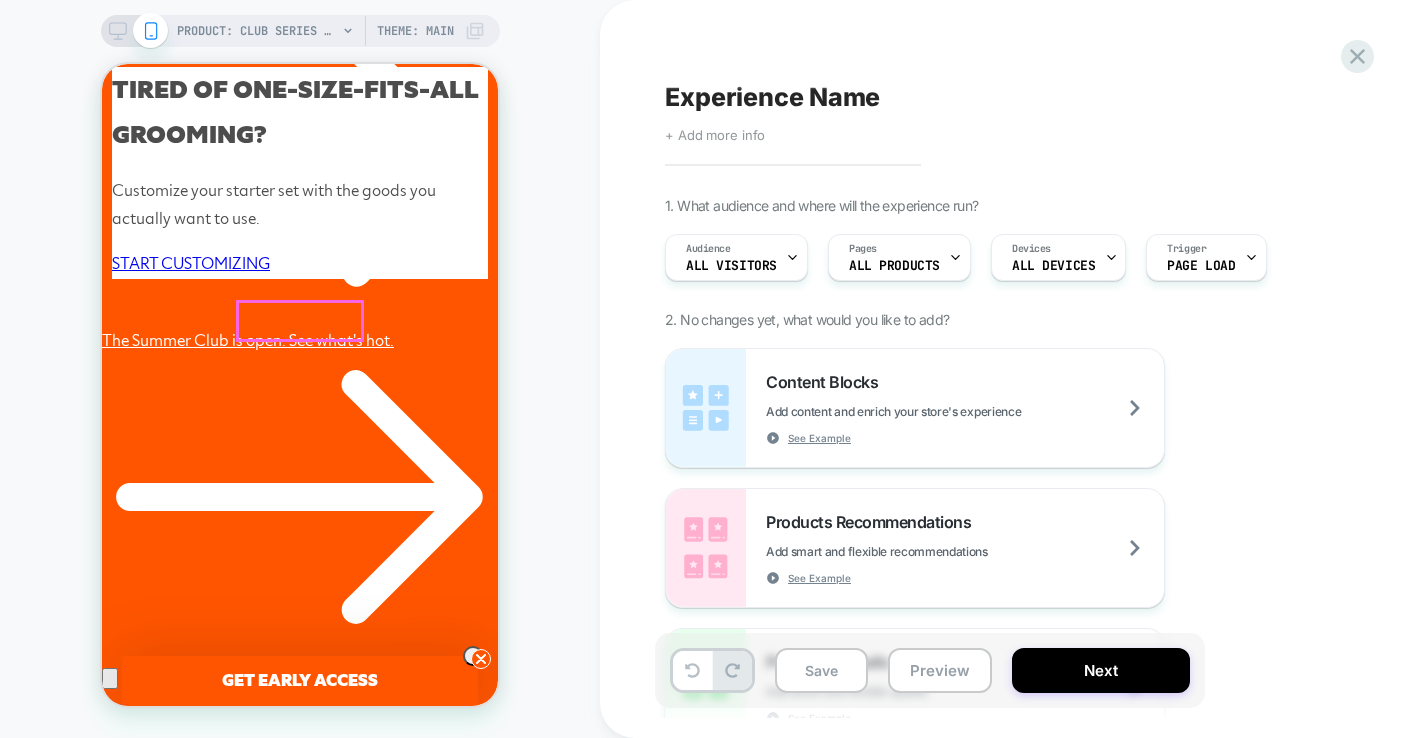 click on "SHOP NOW" at bounding box center [300, 2631] 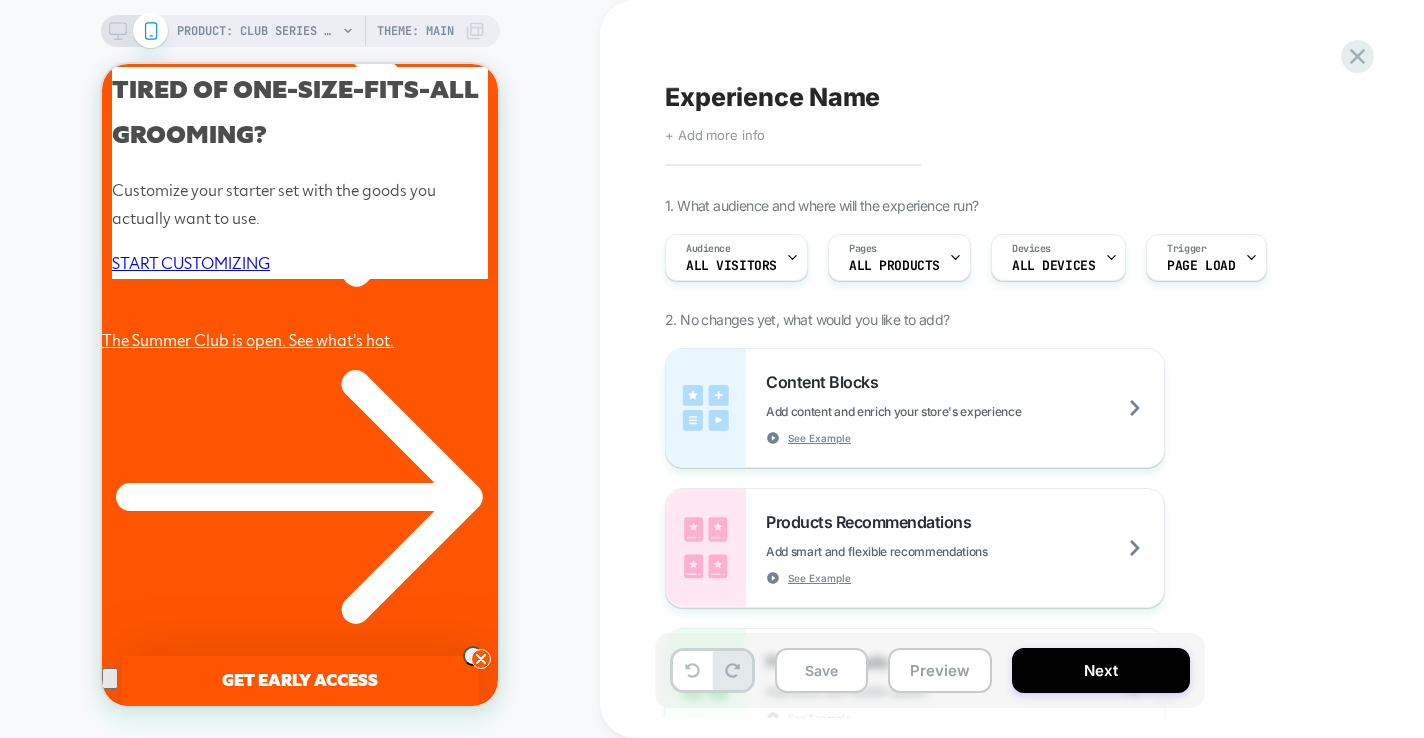 scroll, scrollTop: 0, scrollLeft: 310, axis: horizontal 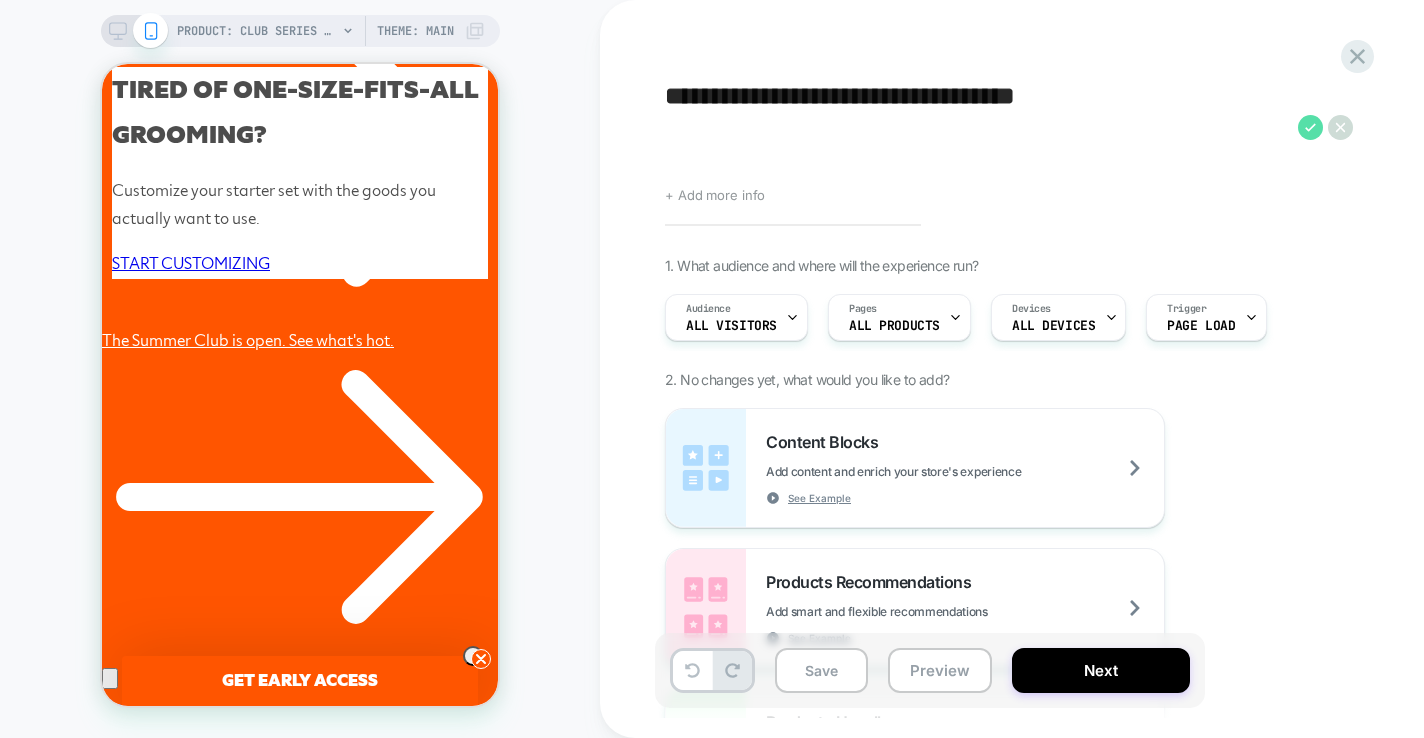 type on "**********" 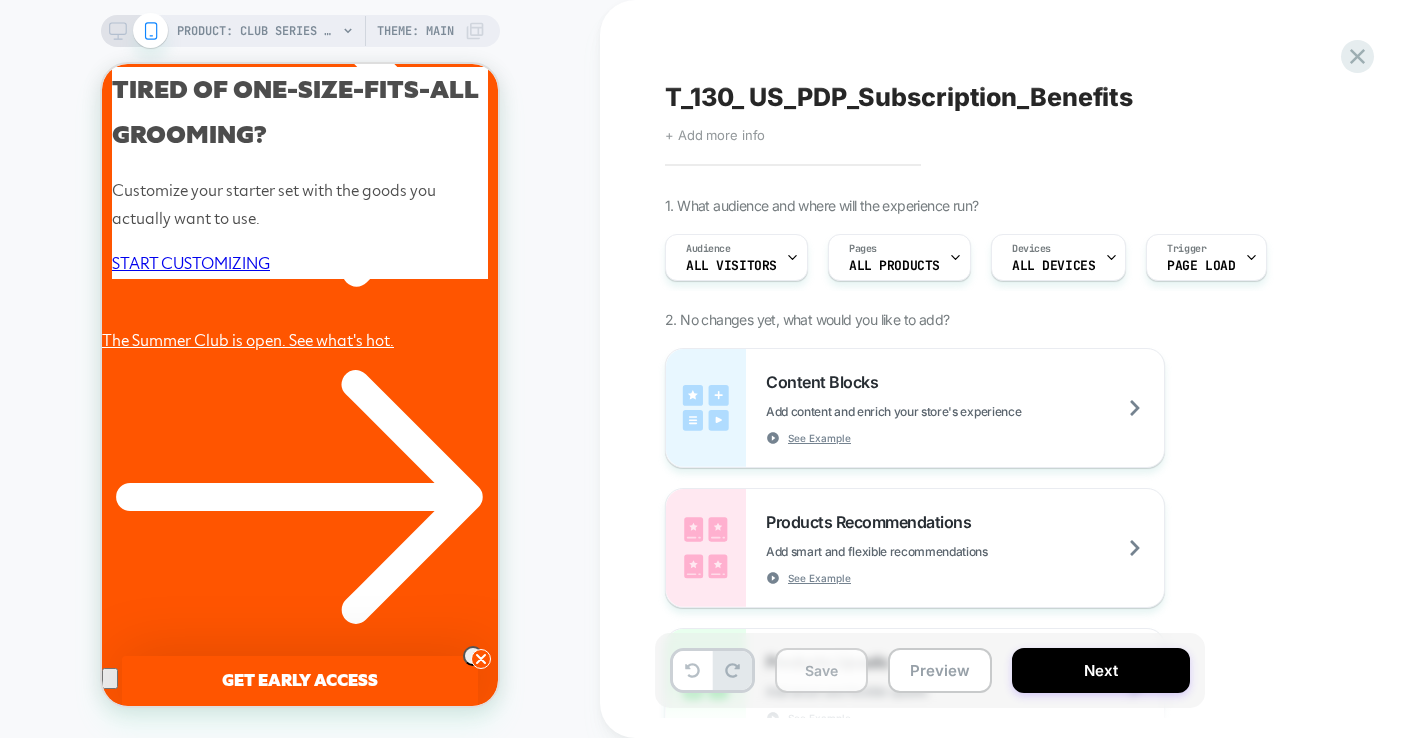 click on "Save" at bounding box center (821, 670) 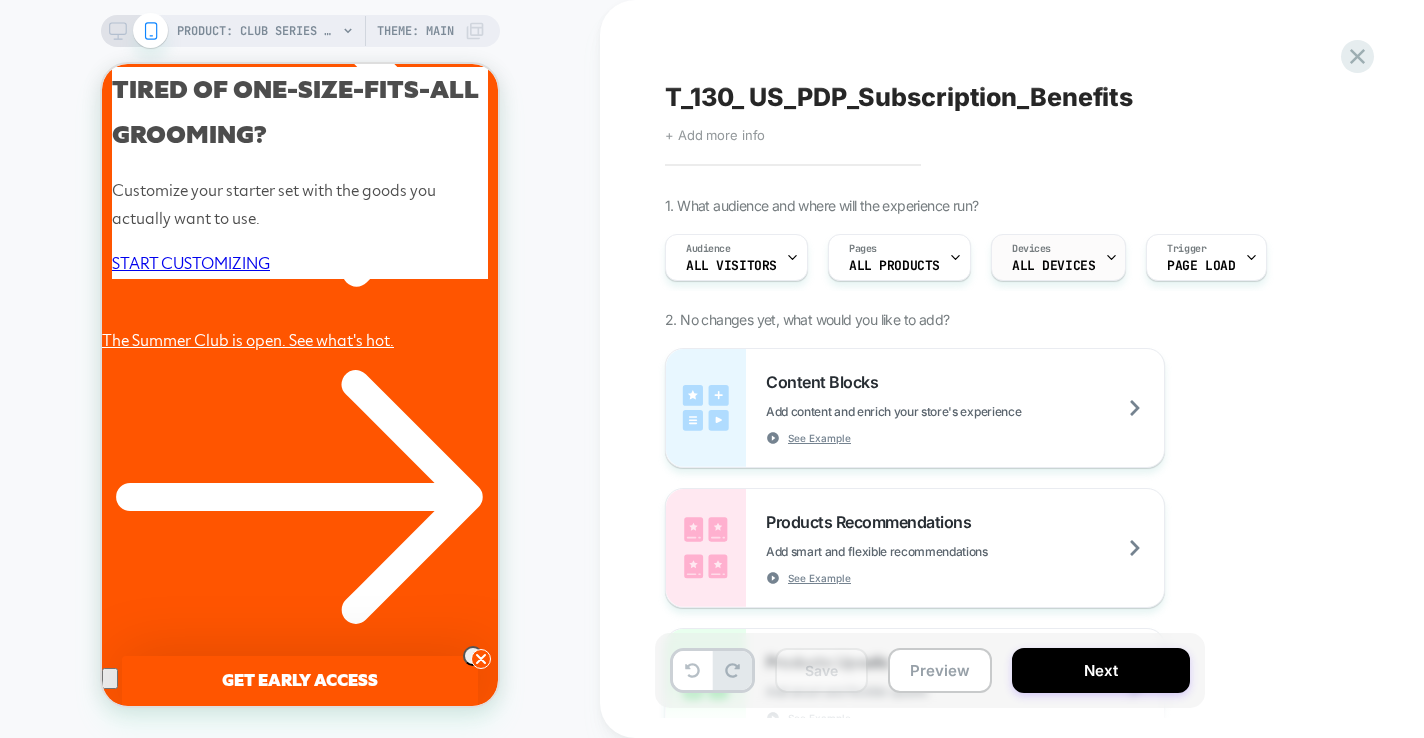 scroll, scrollTop: 0, scrollLeft: 310, axis: horizontal 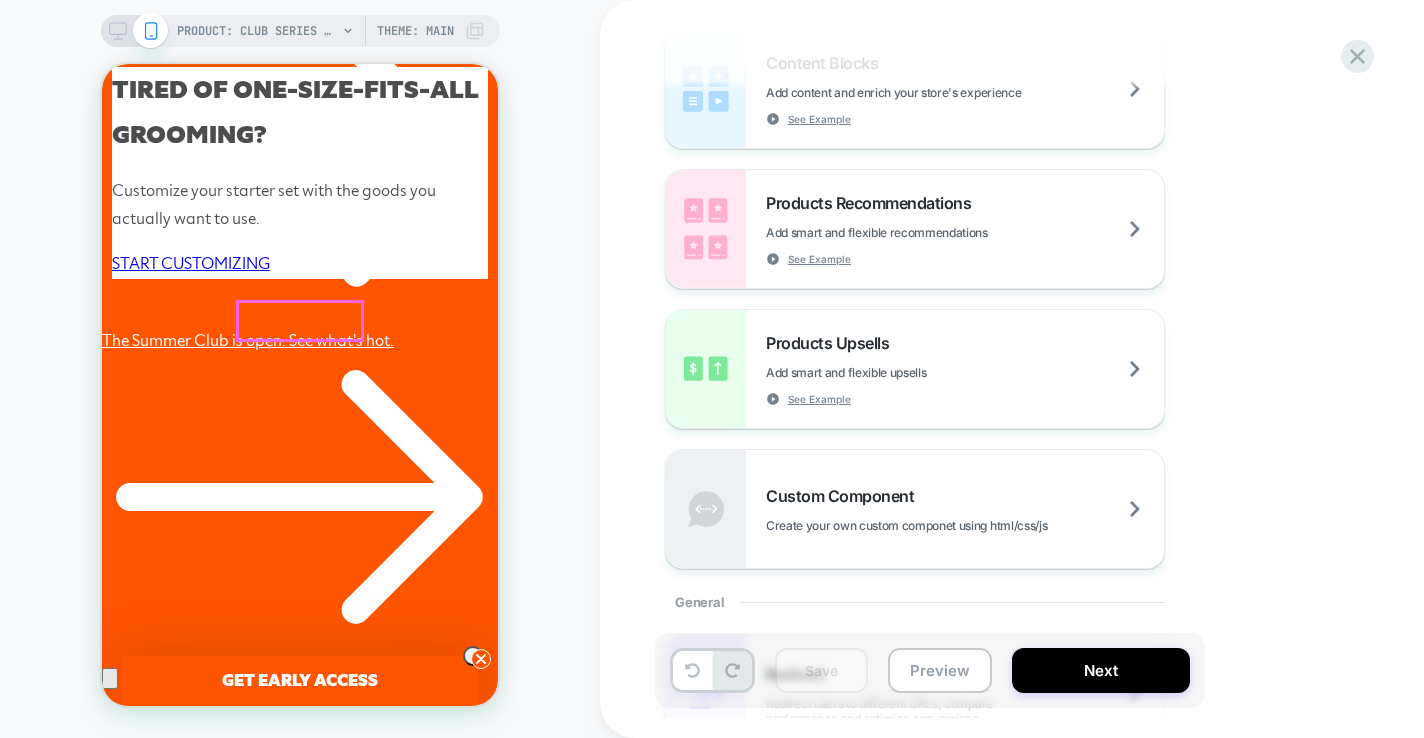 click on "SHOP NOW" at bounding box center (300, 2631) 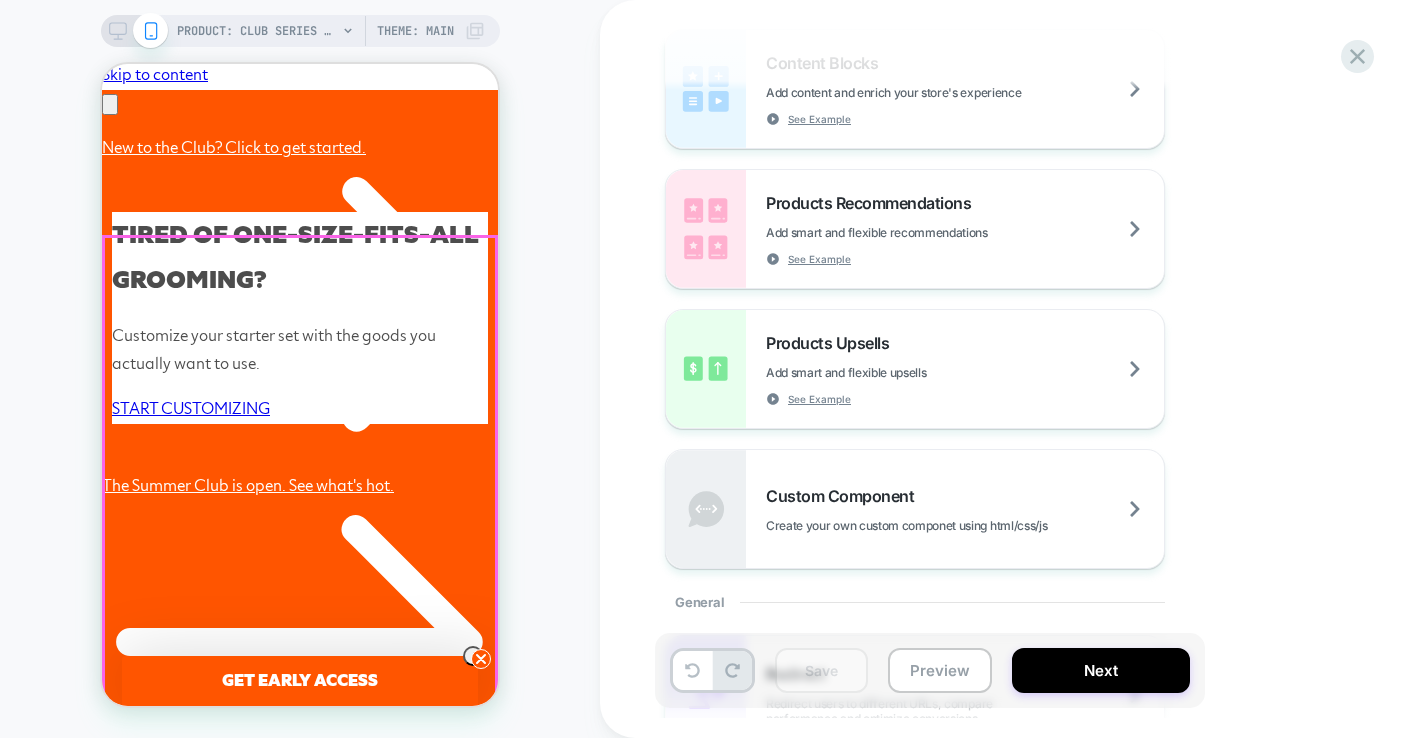 scroll, scrollTop: 0, scrollLeft: 0, axis: both 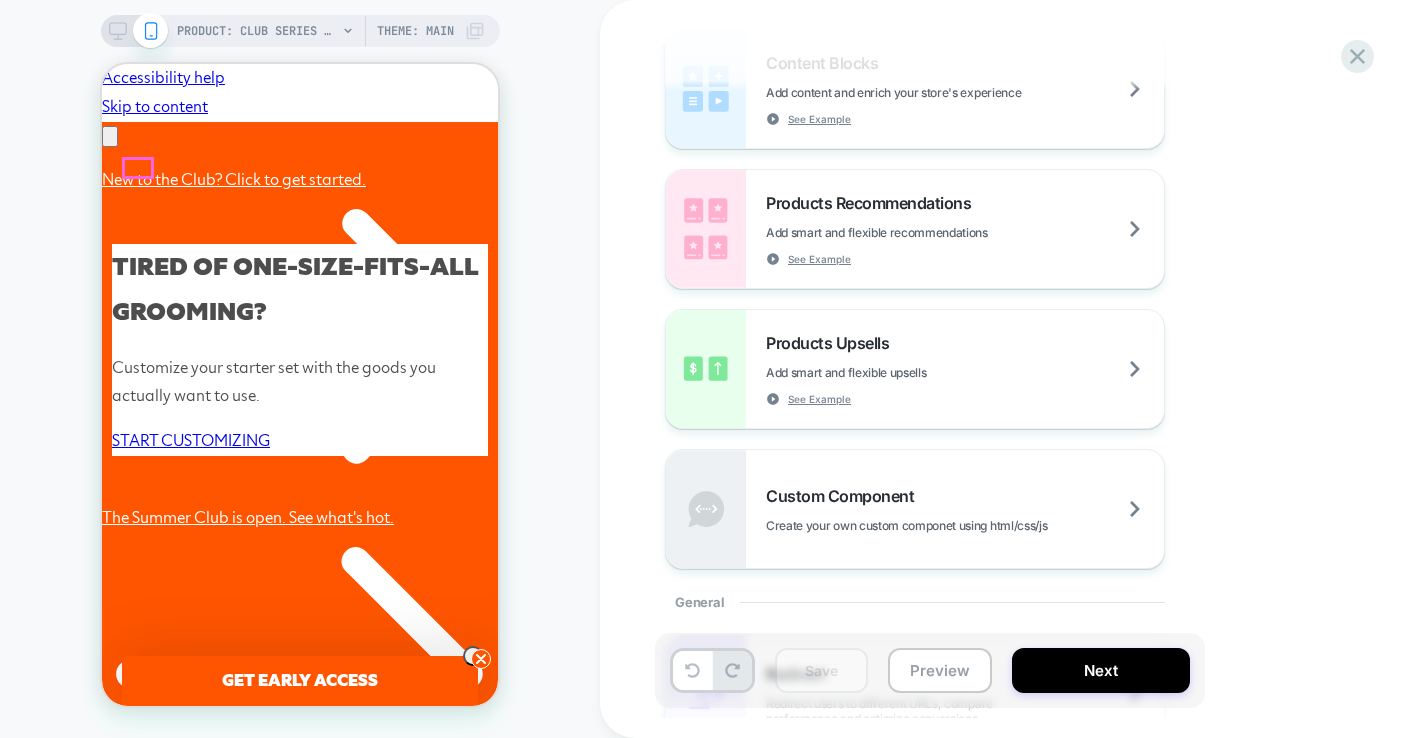 click at bounding box center [110, 913] 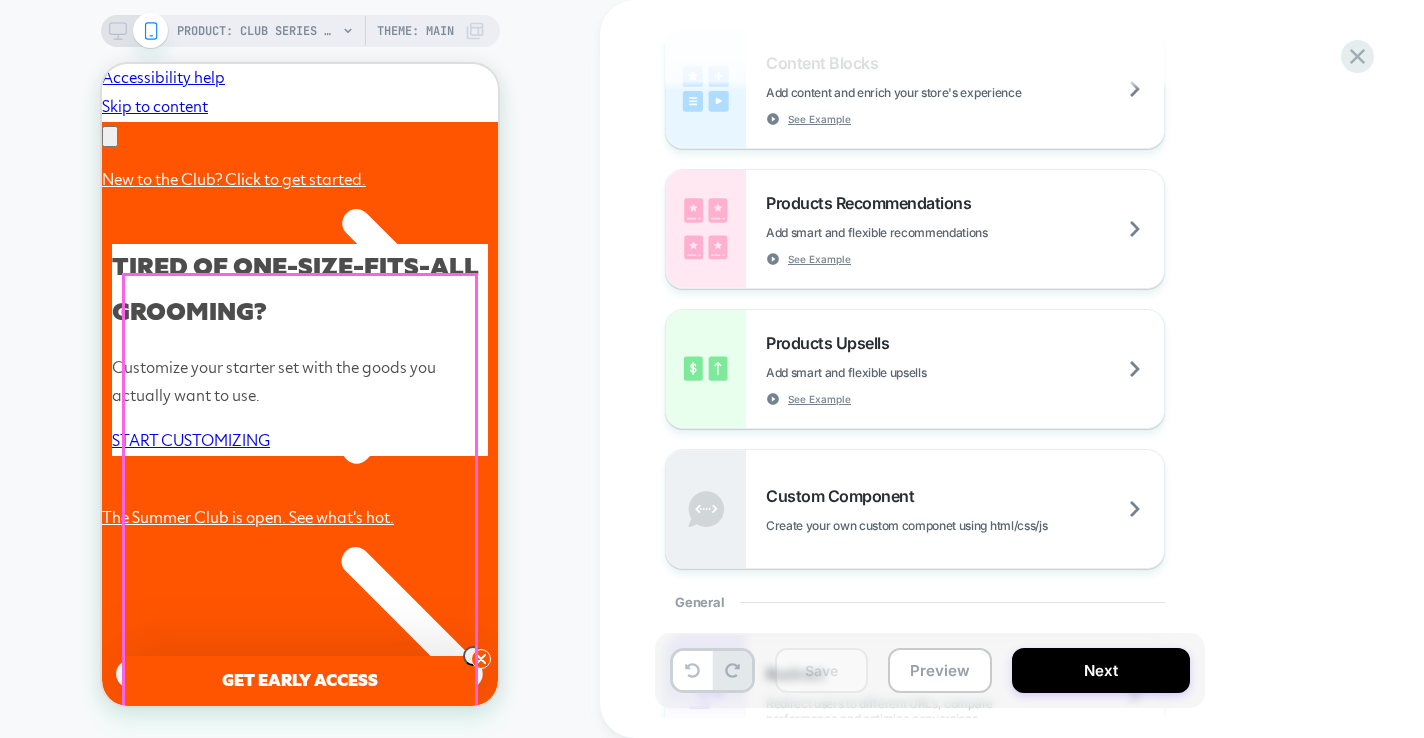scroll, scrollTop: 0, scrollLeft: 310, axis: horizontal 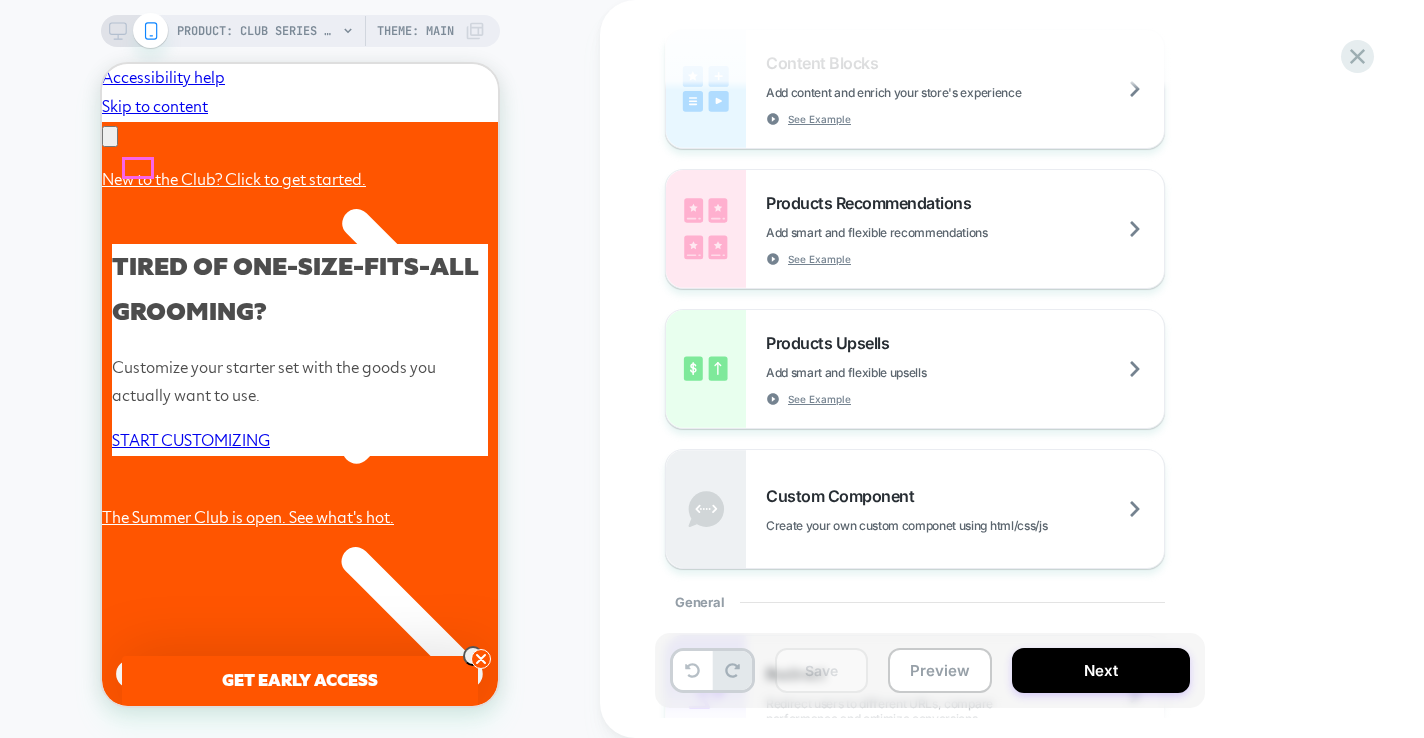 click at bounding box center [102, 928] 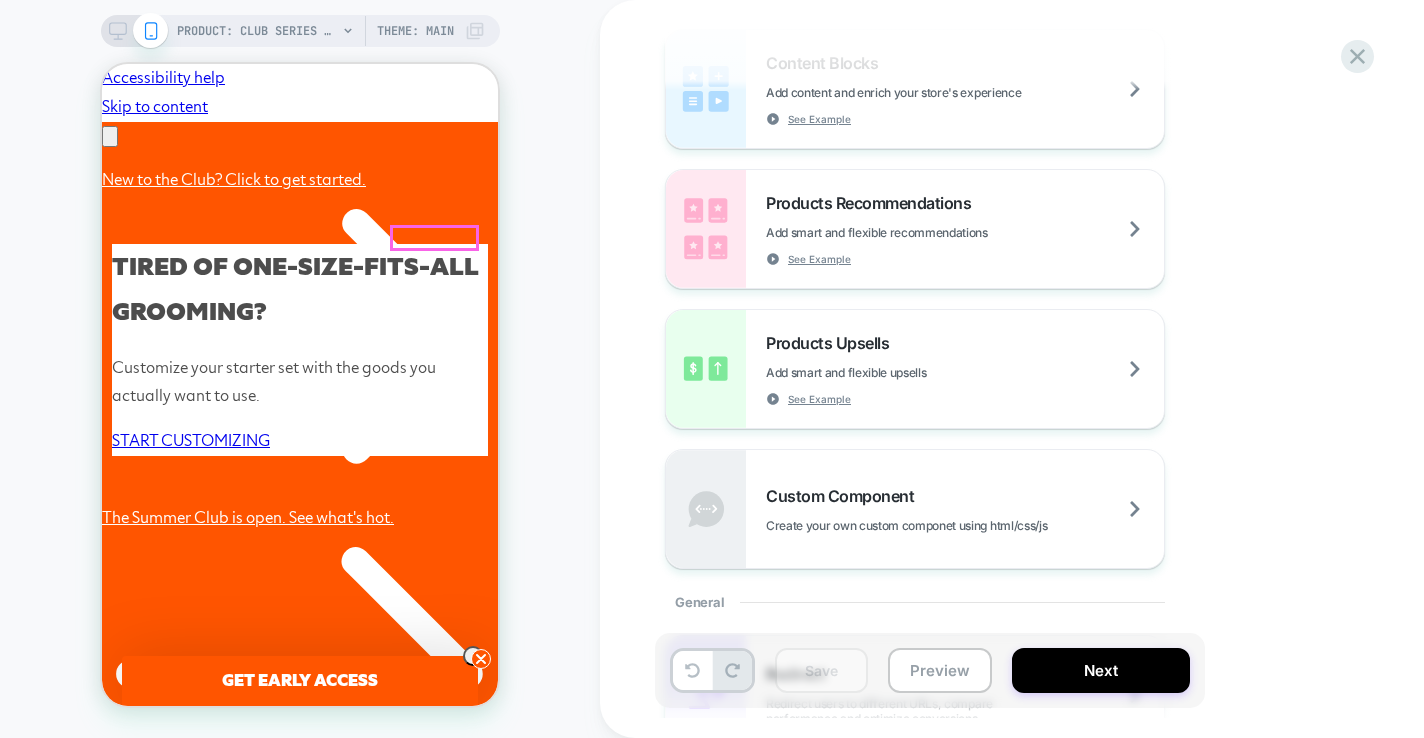 click on "HANDLES" at bounding box center [174, 2534] 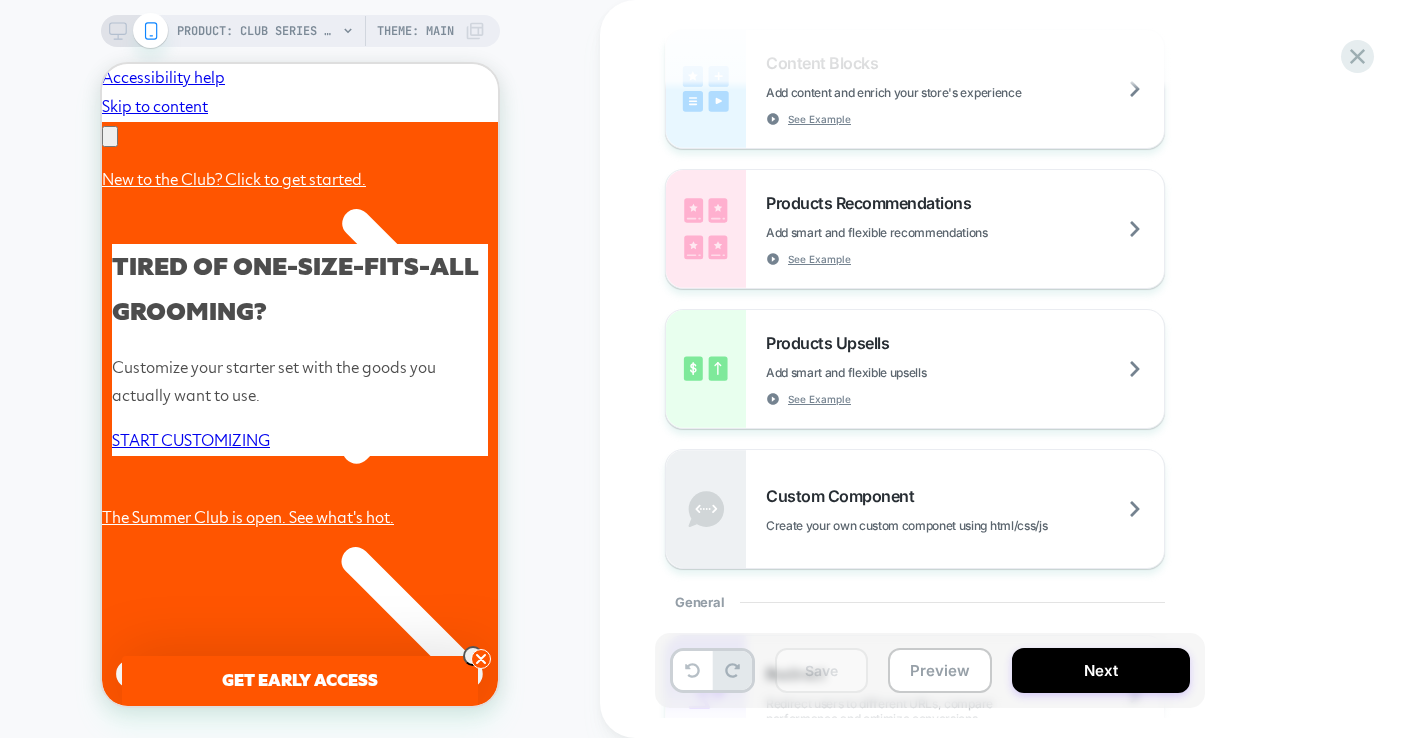 click on "PRODUCT: Club Series 6 Blade PRODUCT: Club Series 6 Blade Theme: MAIN" at bounding box center [300, 369] 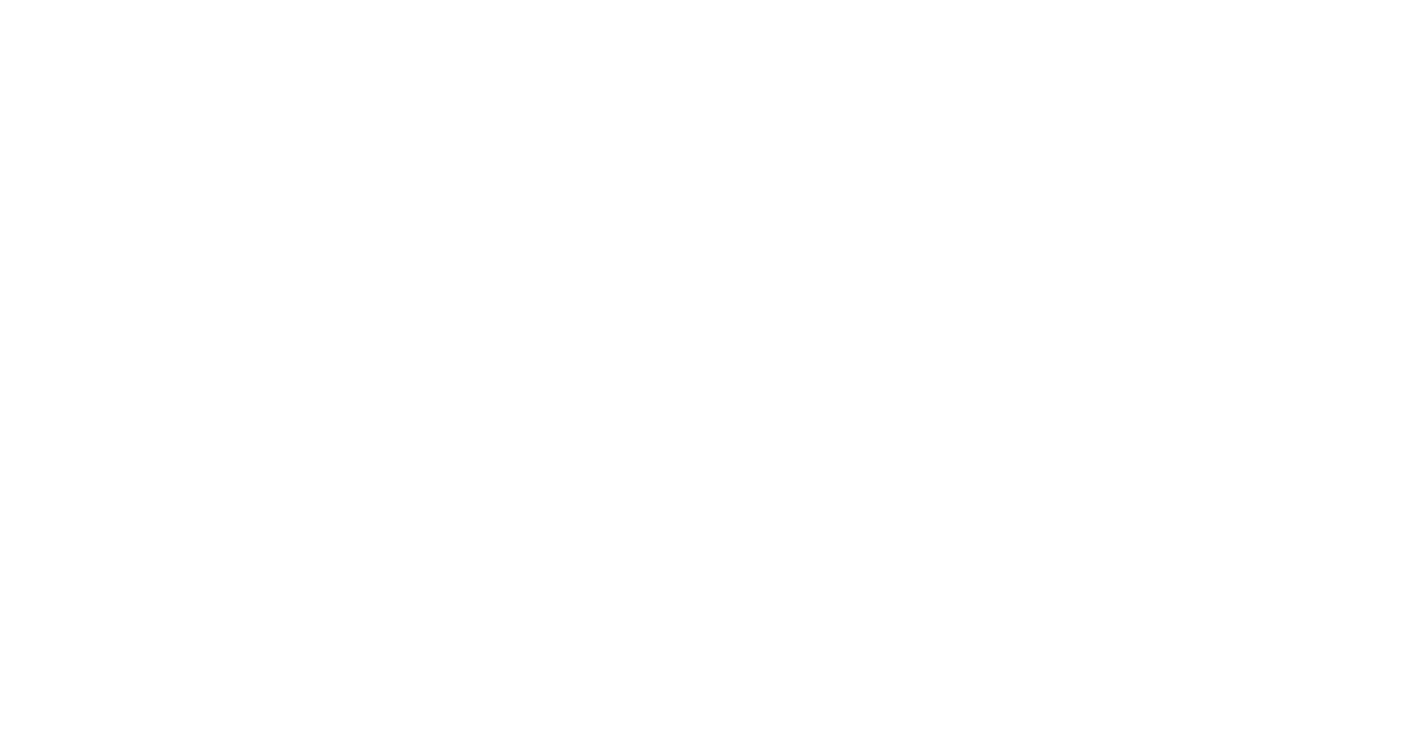 scroll, scrollTop: 0, scrollLeft: 0, axis: both 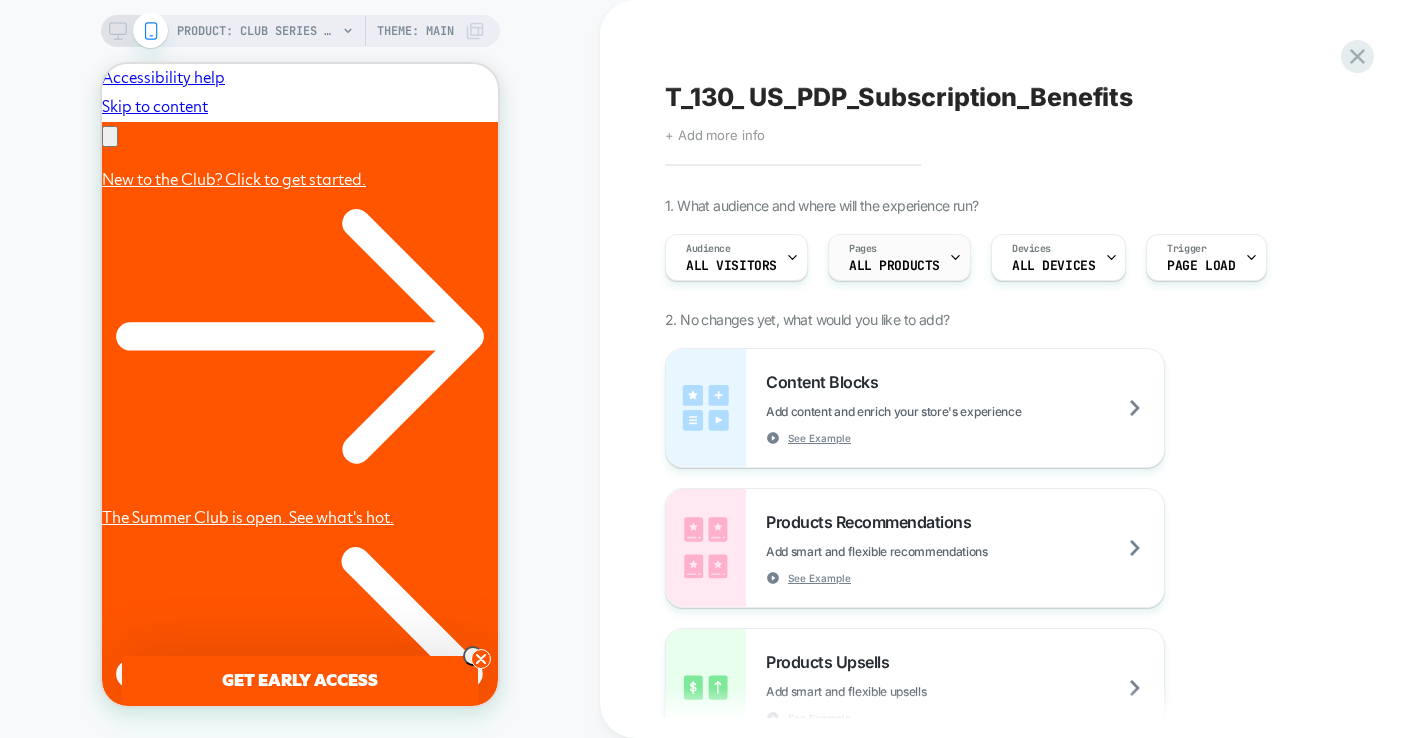 click on "ALL PRODUCTS" at bounding box center [894, 266] 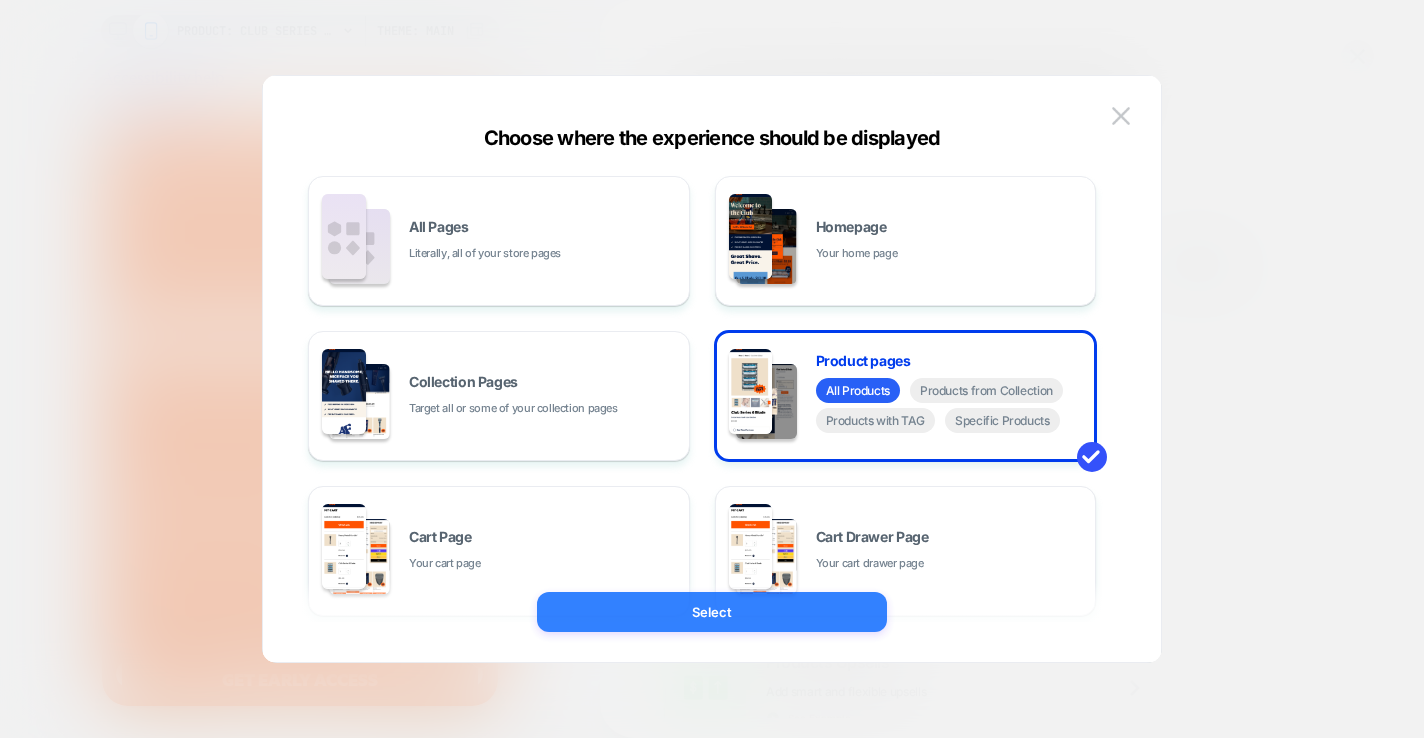 click on "Select" at bounding box center (712, 612) 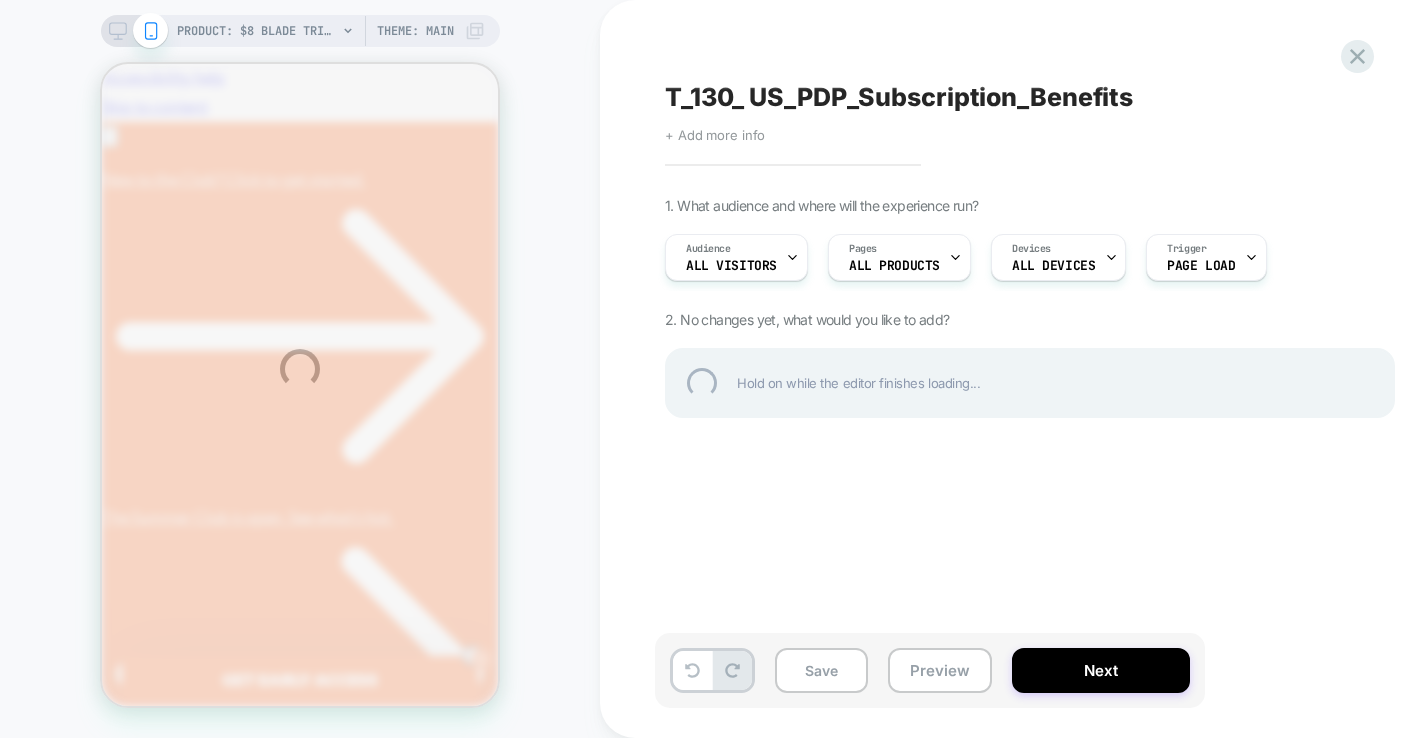 scroll, scrollTop: 0, scrollLeft: 310, axis: horizontal 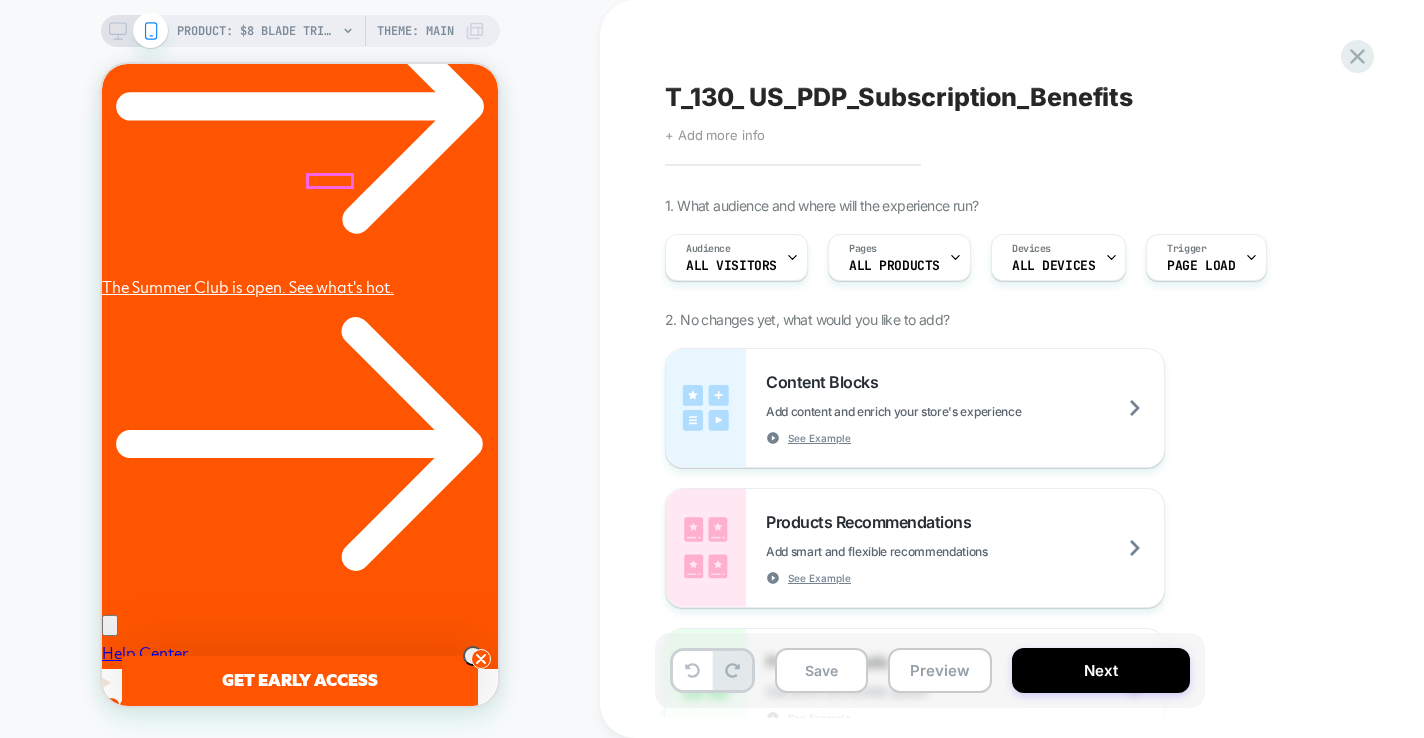 click on "BLADES" at bounding box center (173, 2193) 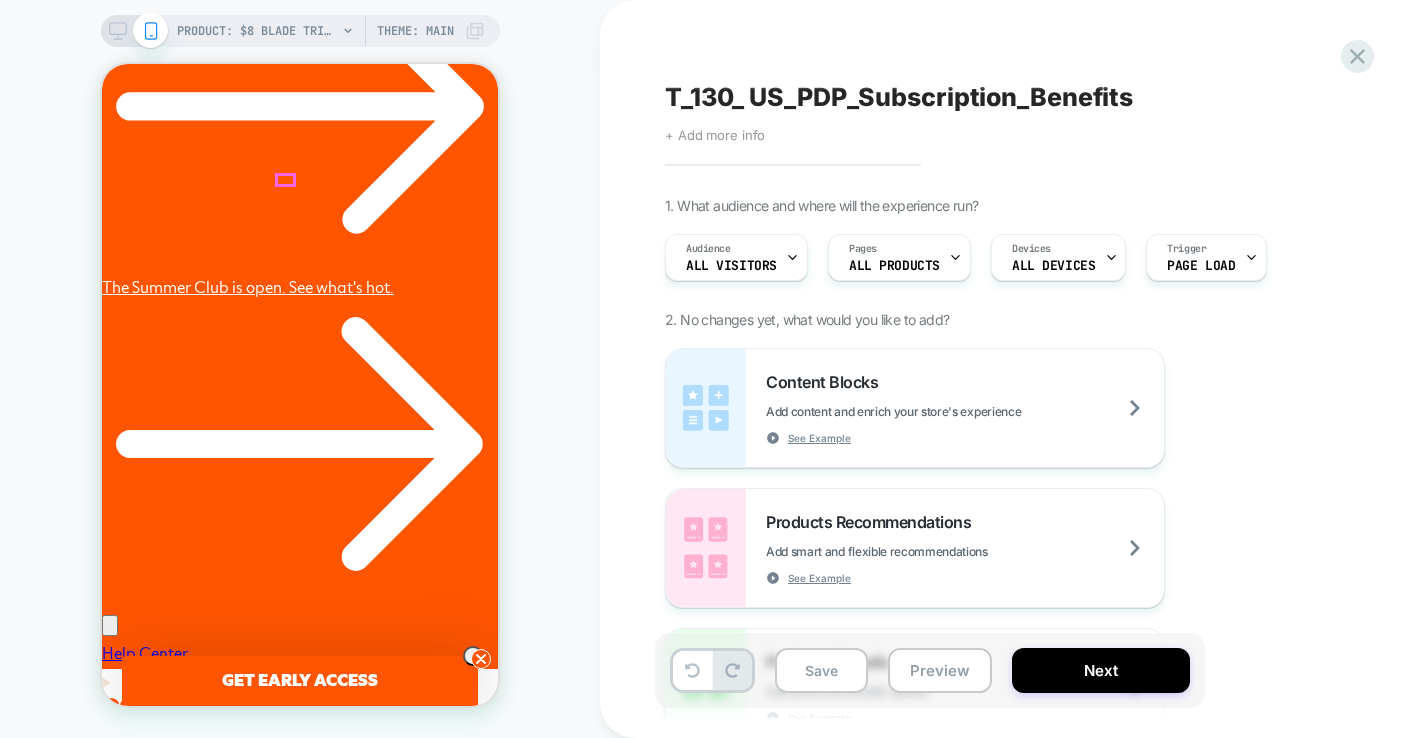 click 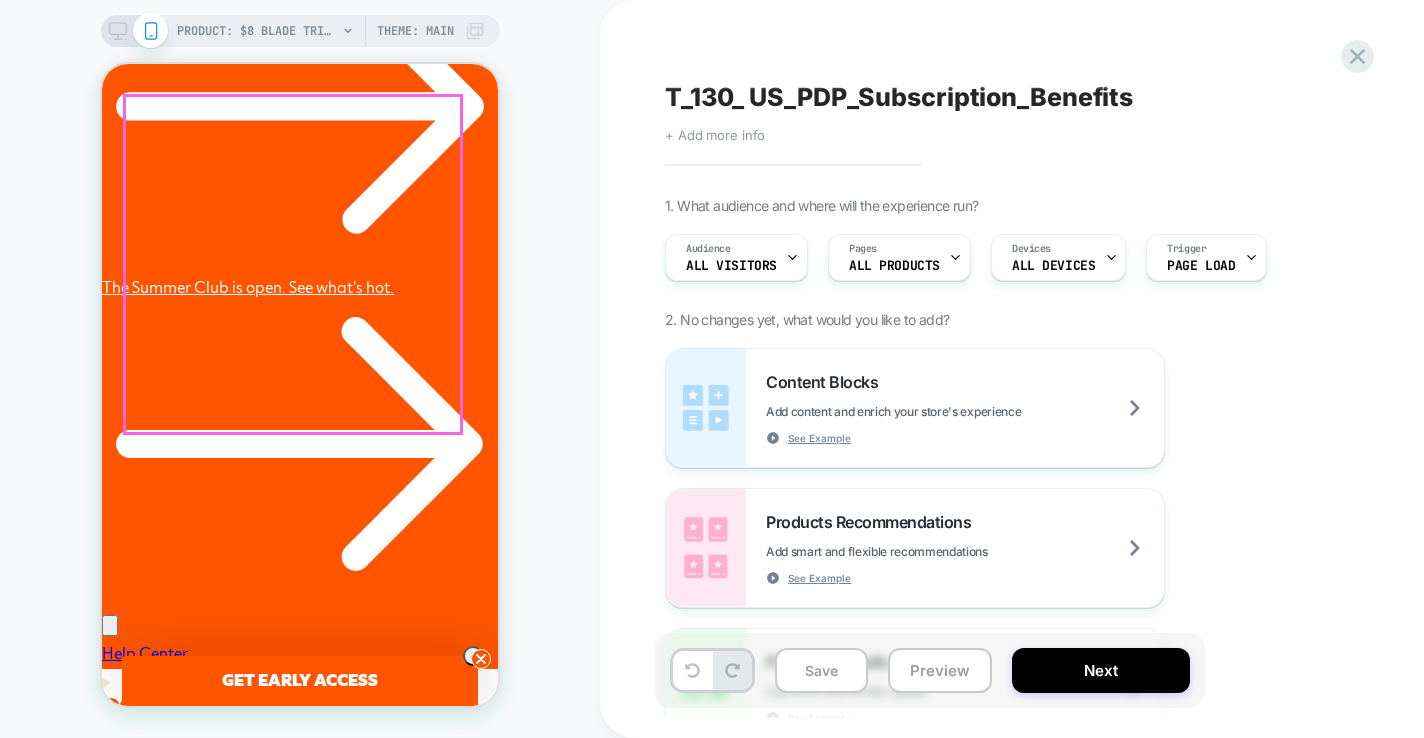 scroll, scrollTop: 0, scrollLeft: 0, axis: both 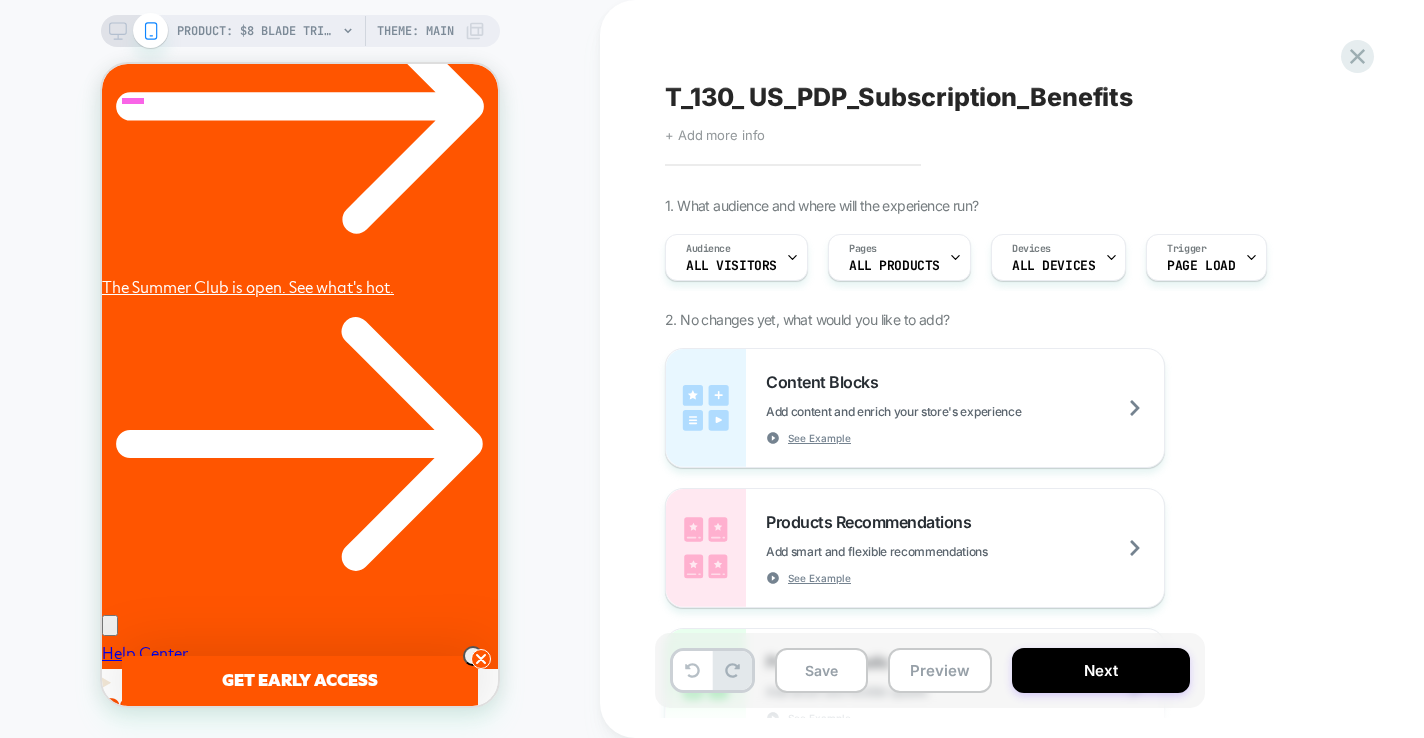 click at bounding box center [102, 698] 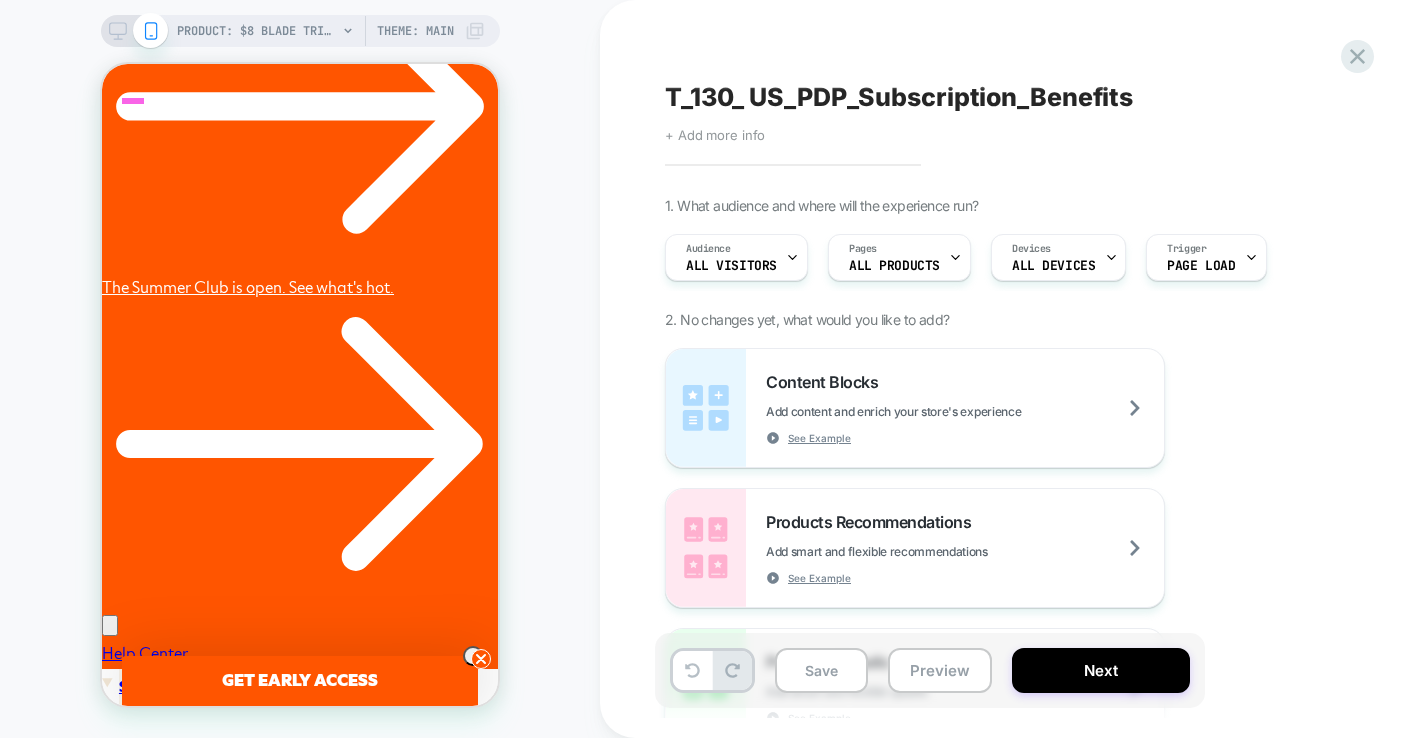 scroll, scrollTop: 176, scrollLeft: 0, axis: vertical 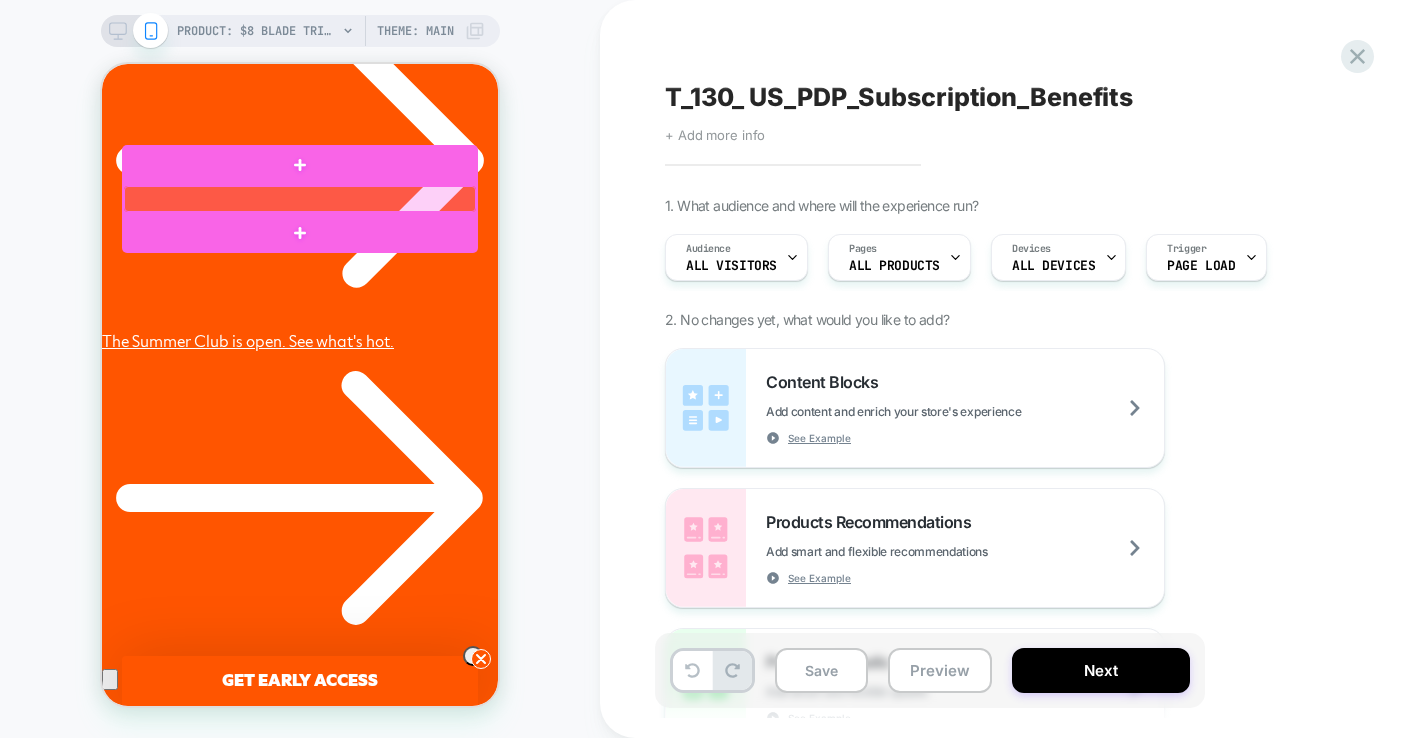click at bounding box center (300, 199) 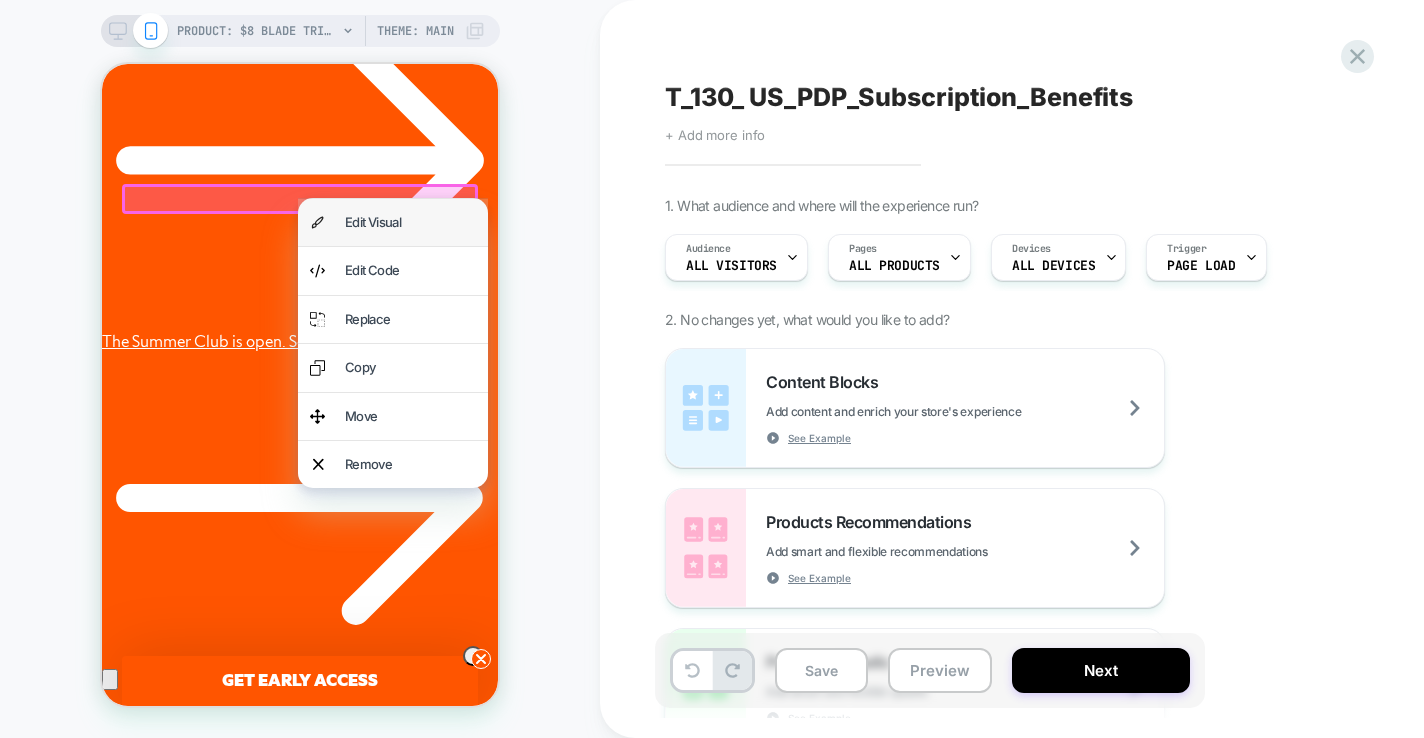 scroll, scrollTop: 0, scrollLeft: 310, axis: horizontal 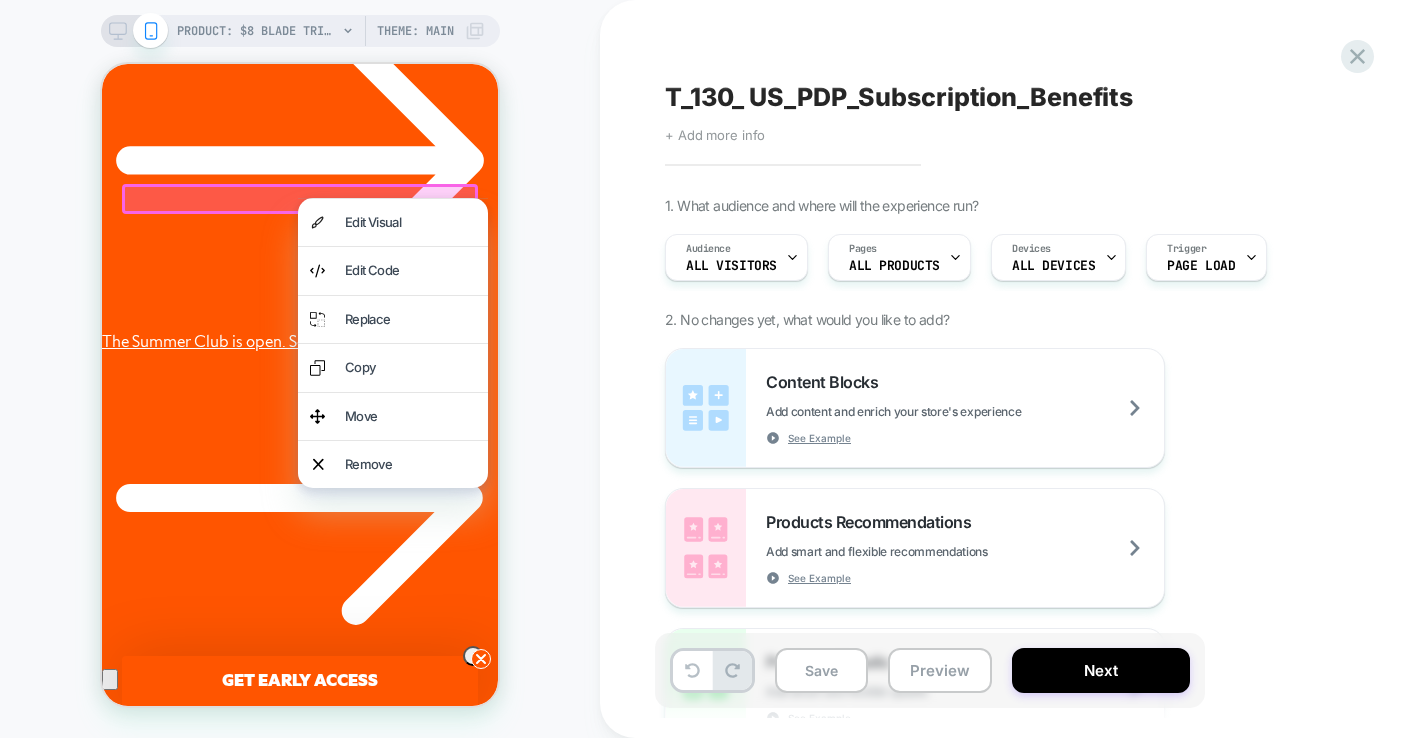 click on "PRODUCT: $8 Blade Trial Set [mixed starter] PRODUCT: $8 Blade Trial Set [mixed starter] Theme: MAIN" at bounding box center (300, 369) 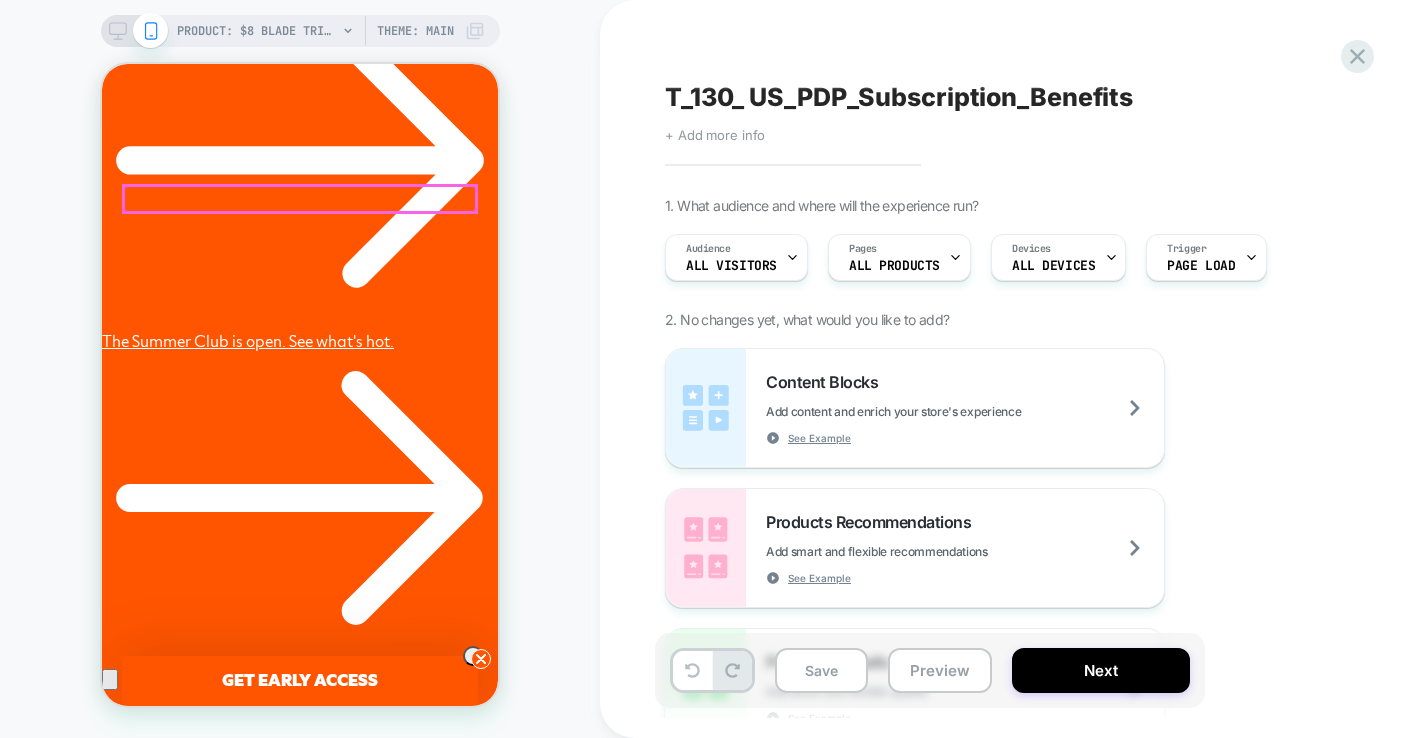 click at bounding box center [300, 199] 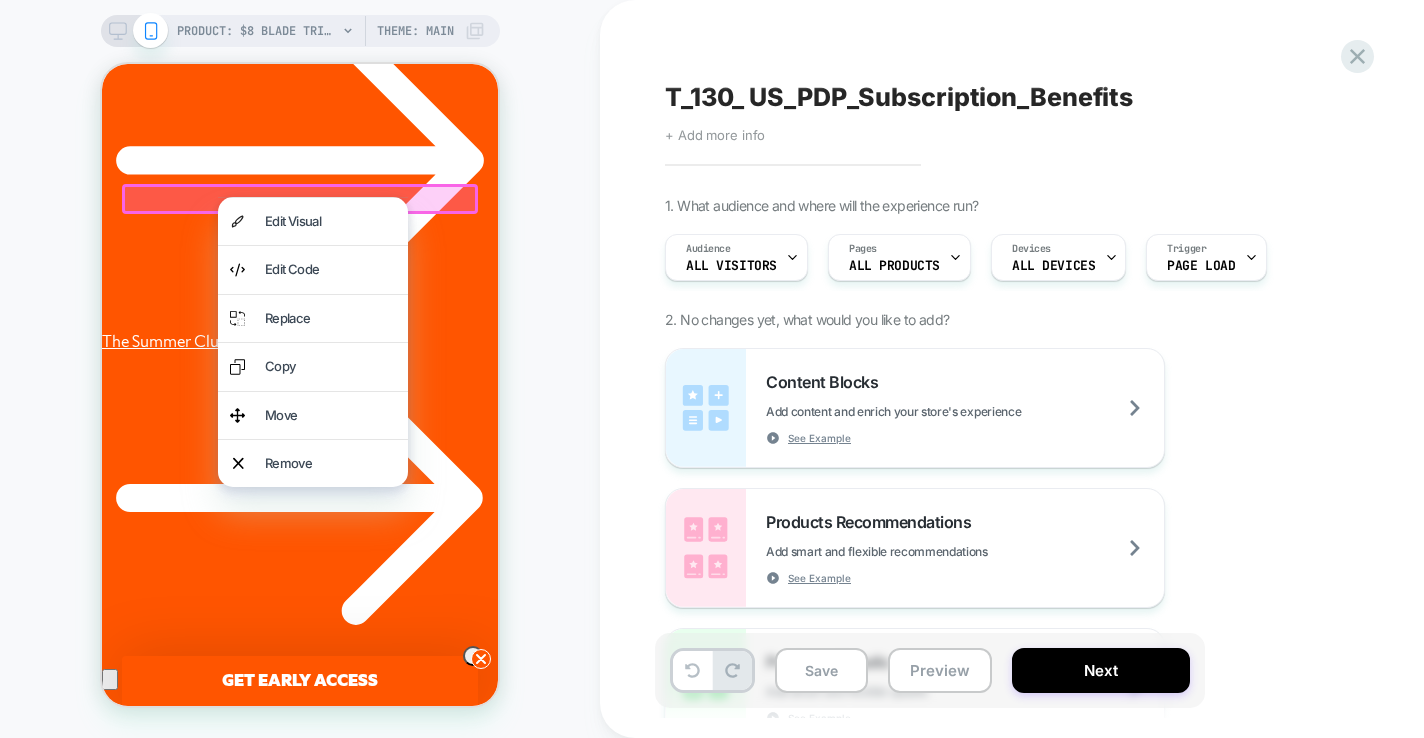 click at bounding box center [300, 199] 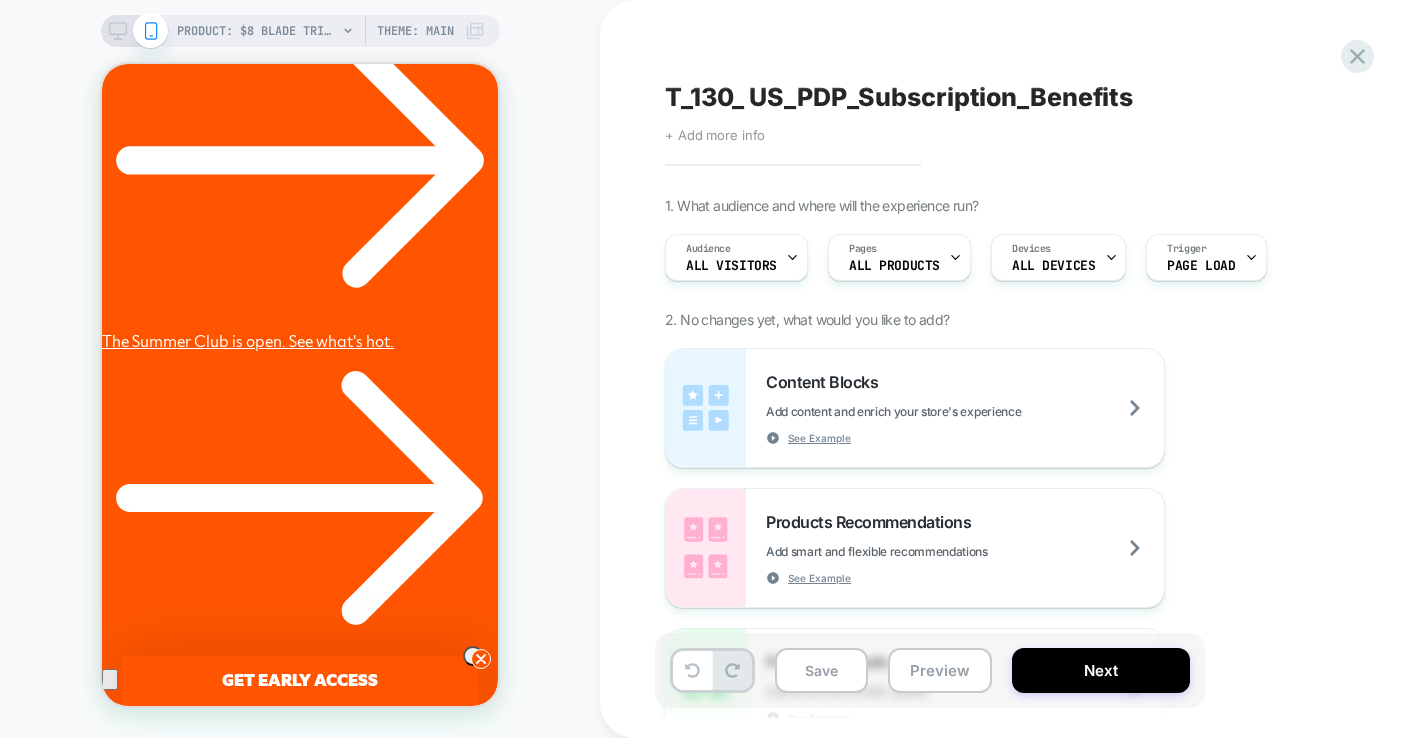click on "PRODUCT: $8 Blade Trial Set [mixed starter] PRODUCT: $8 Blade Trial Set [mixed starter] Theme: MAIN" at bounding box center (300, 369) 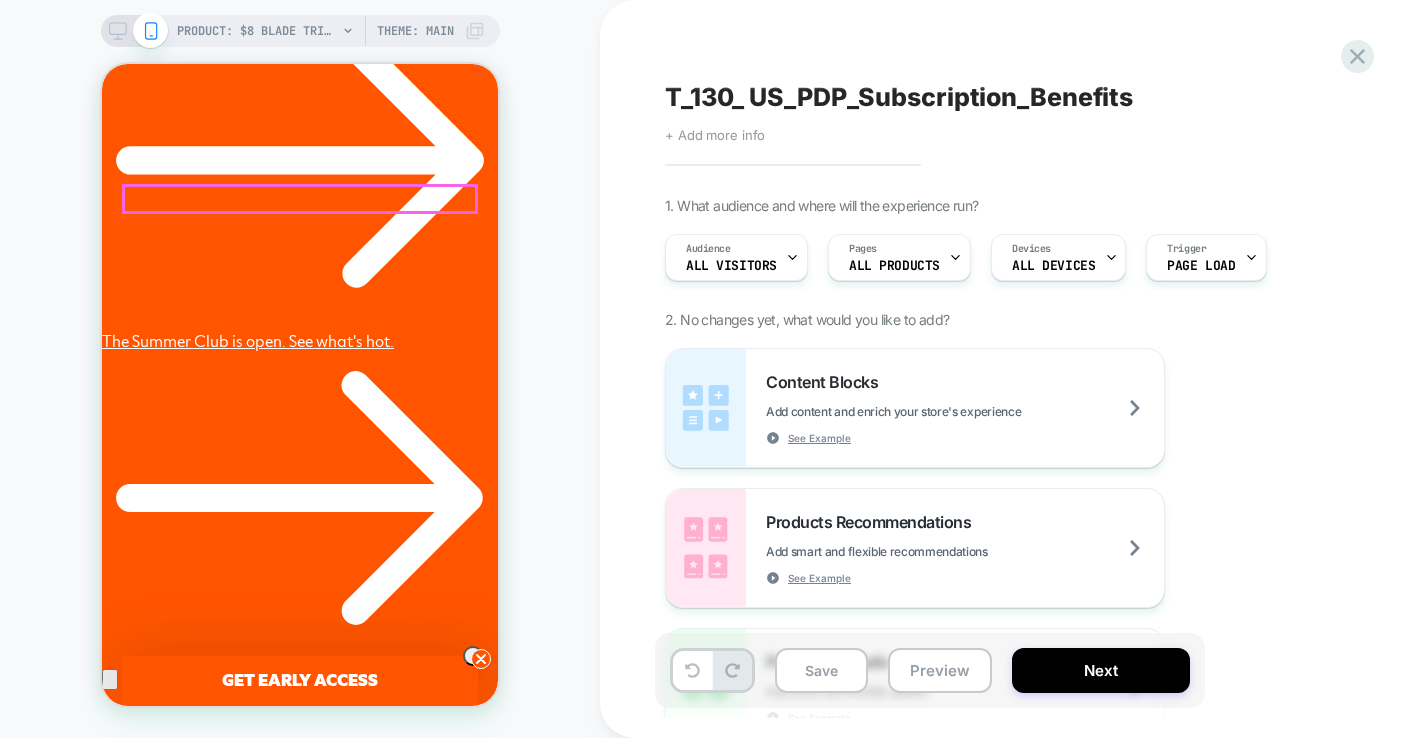 click 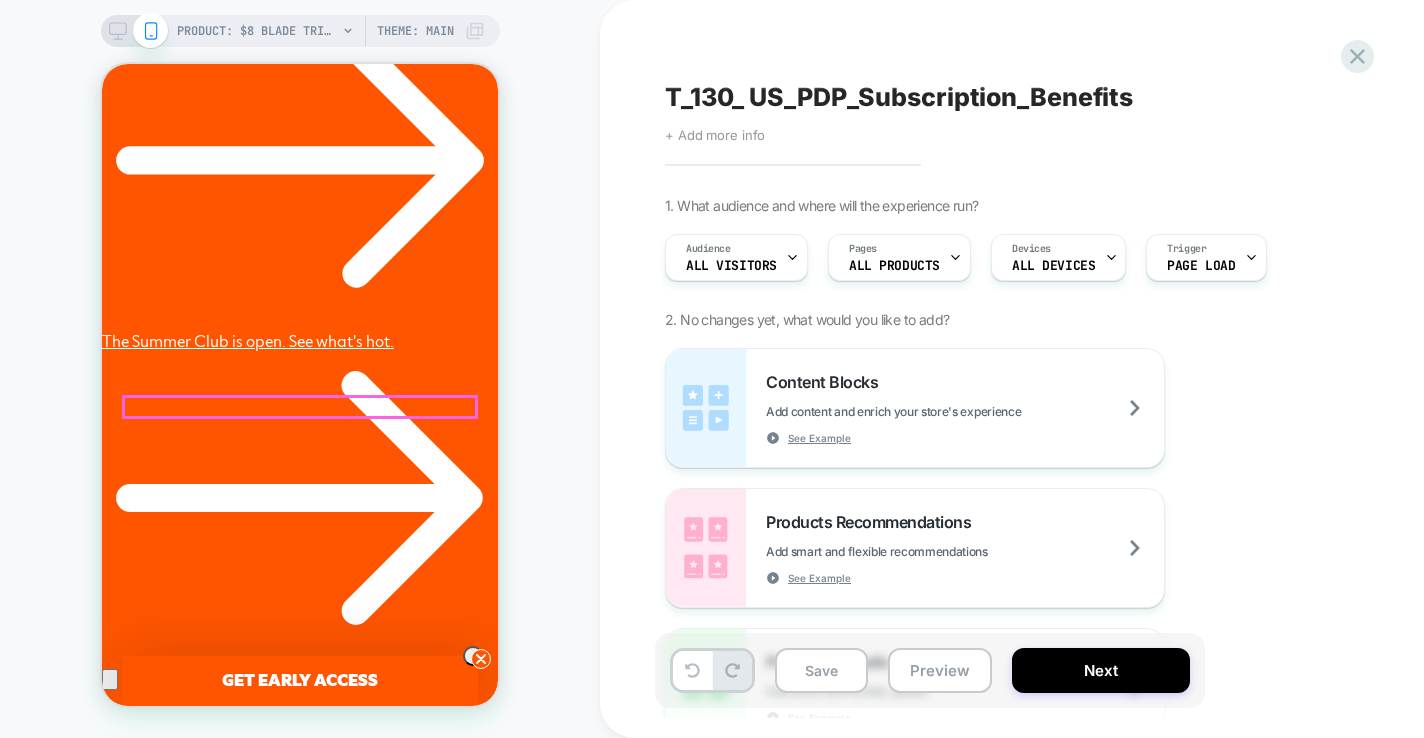 scroll, scrollTop: 0, scrollLeft: 310, axis: horizontal 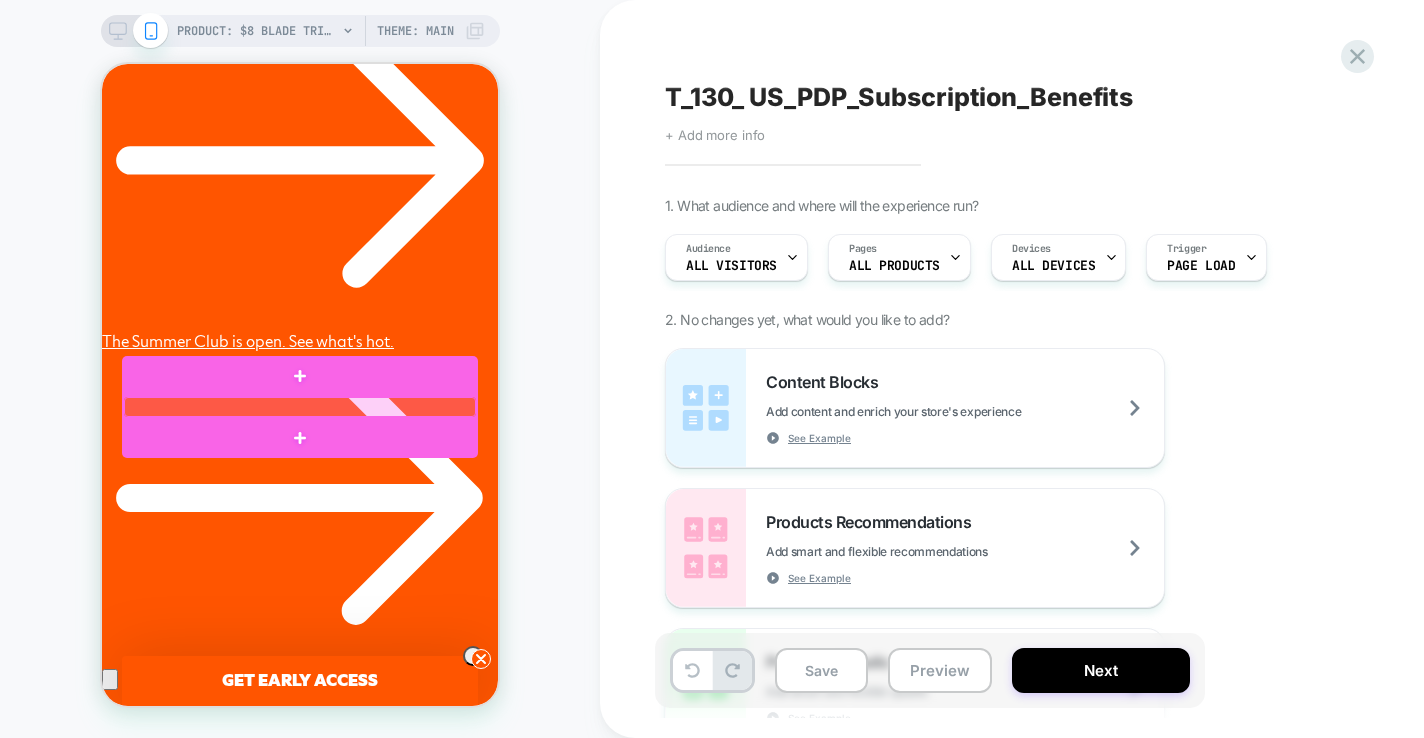 click at bounding box center (300, 407) 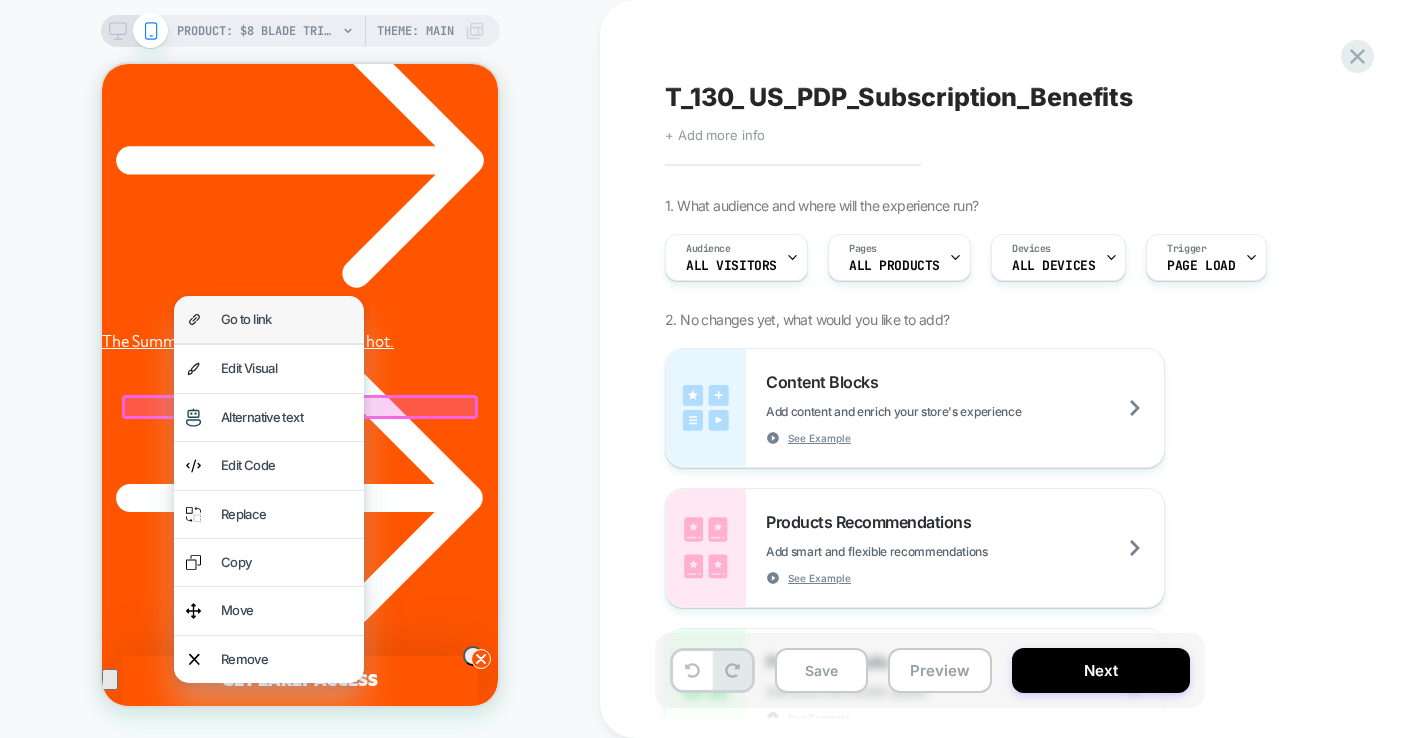 click on "Go to link" at bounding box center (286, 319) 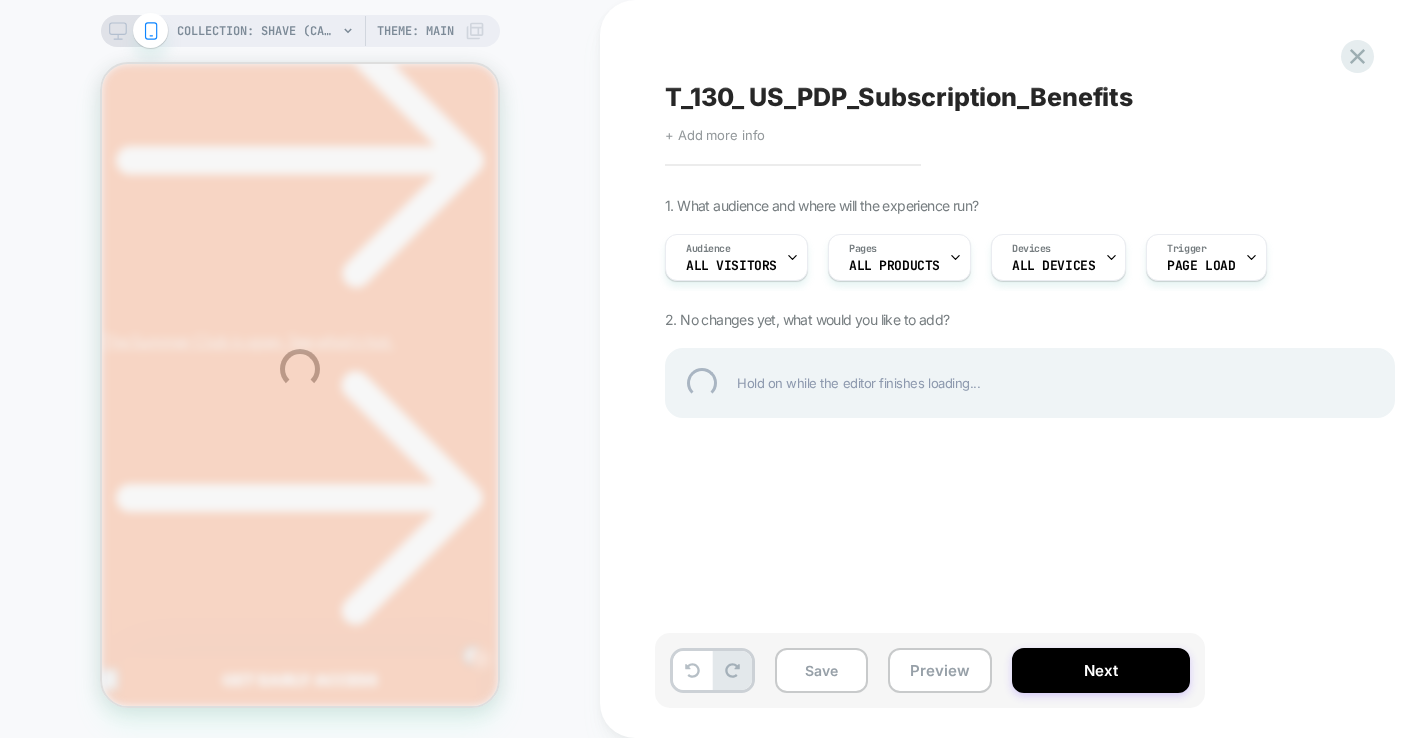 scroll, scrollTop: 0, scrollLeft: 0, axis: both 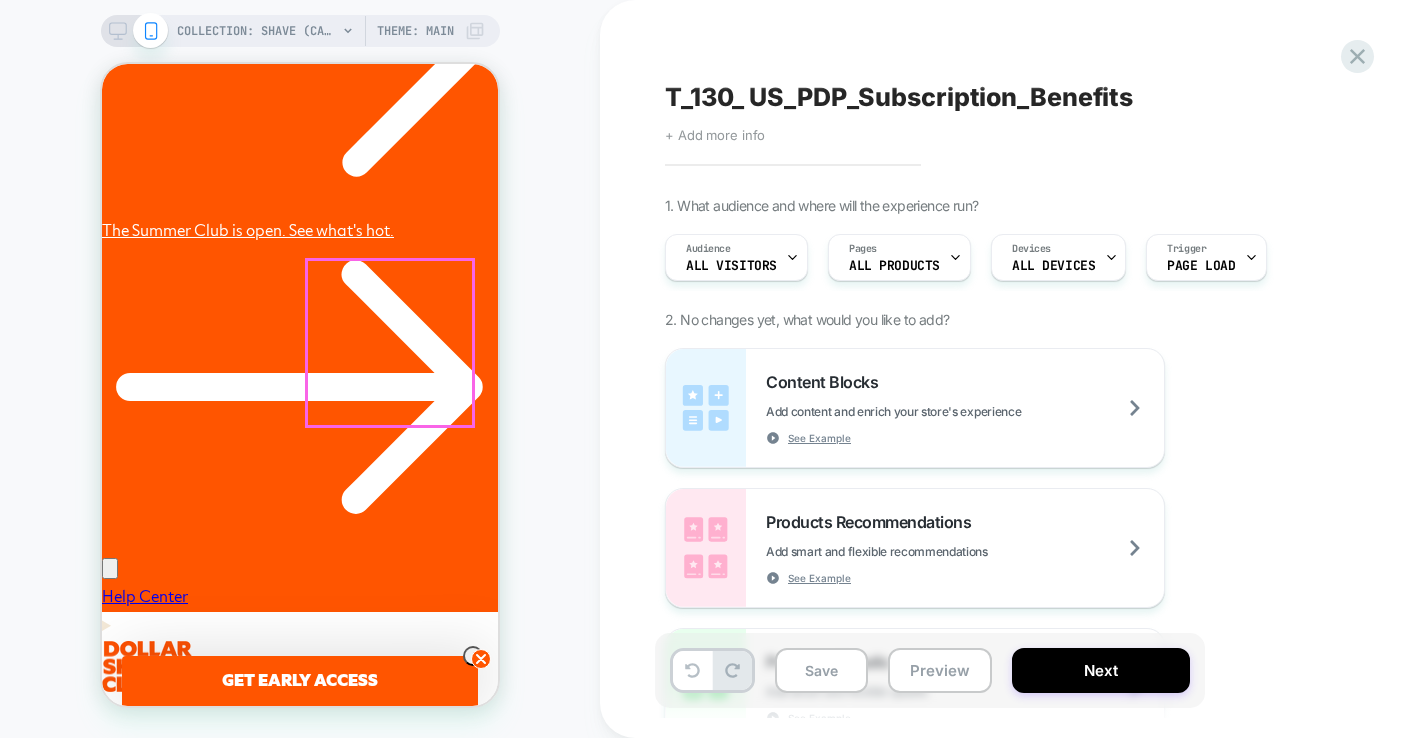 click at bounding box center [320, 10007] 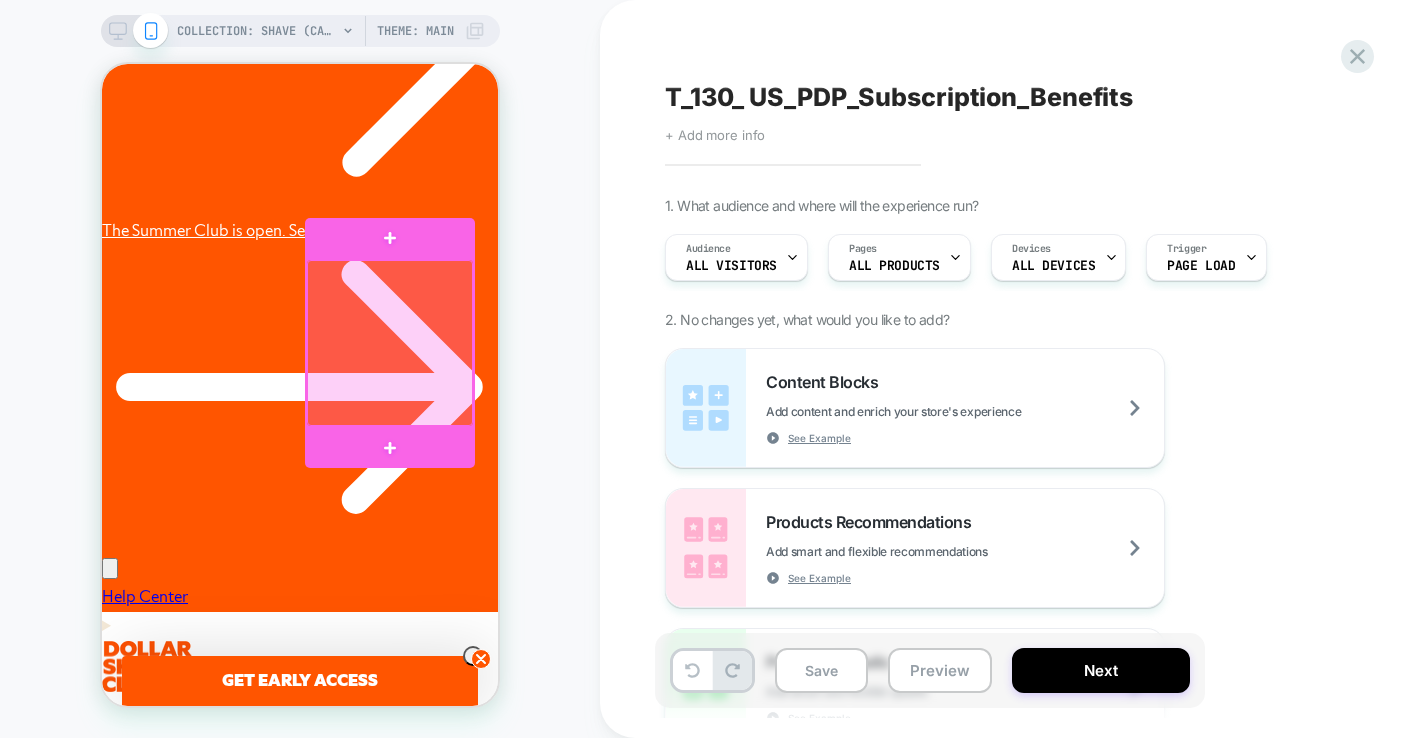 click at bounding box center (390, 343) 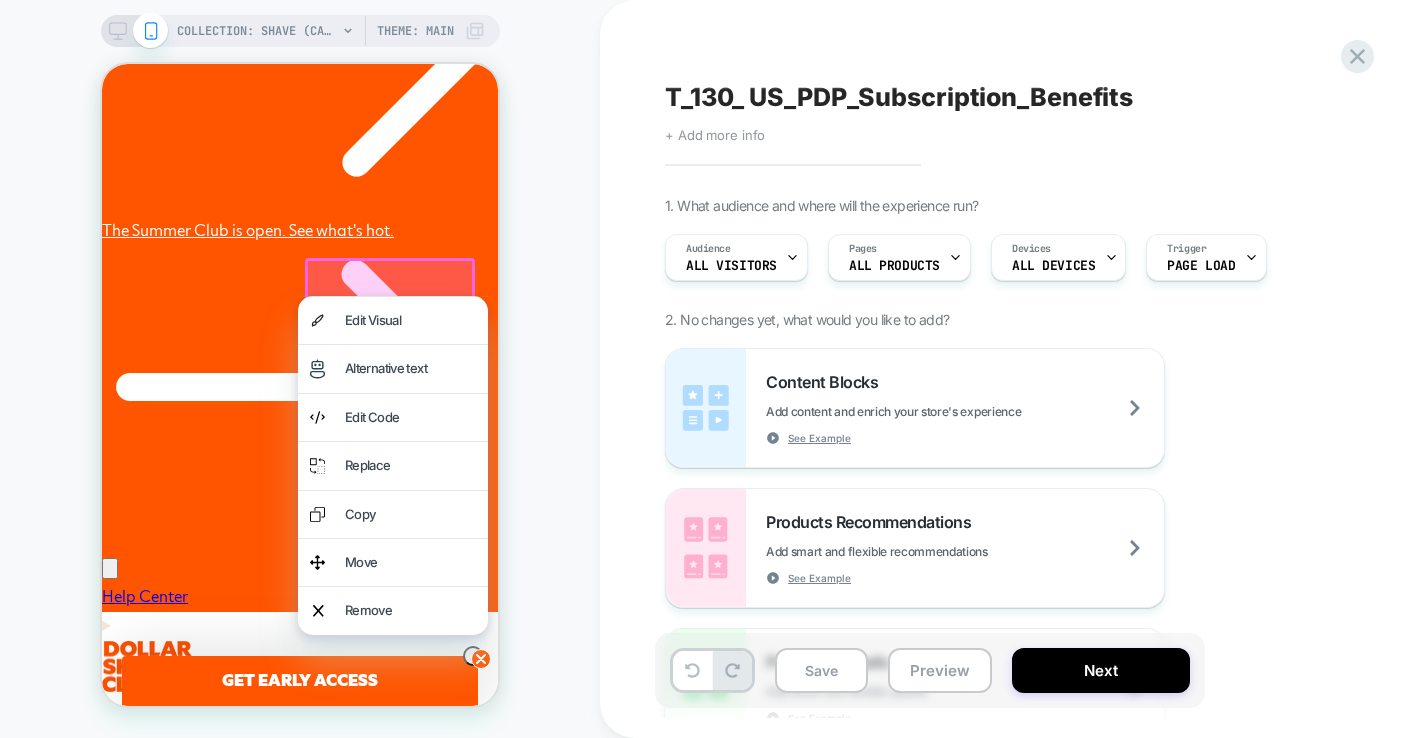 click on "New Member Starter Set
New Member Starter Set
Handle, 4 refill blades + Shave Butter
Shop Now" at bounding box center [300, 76911] 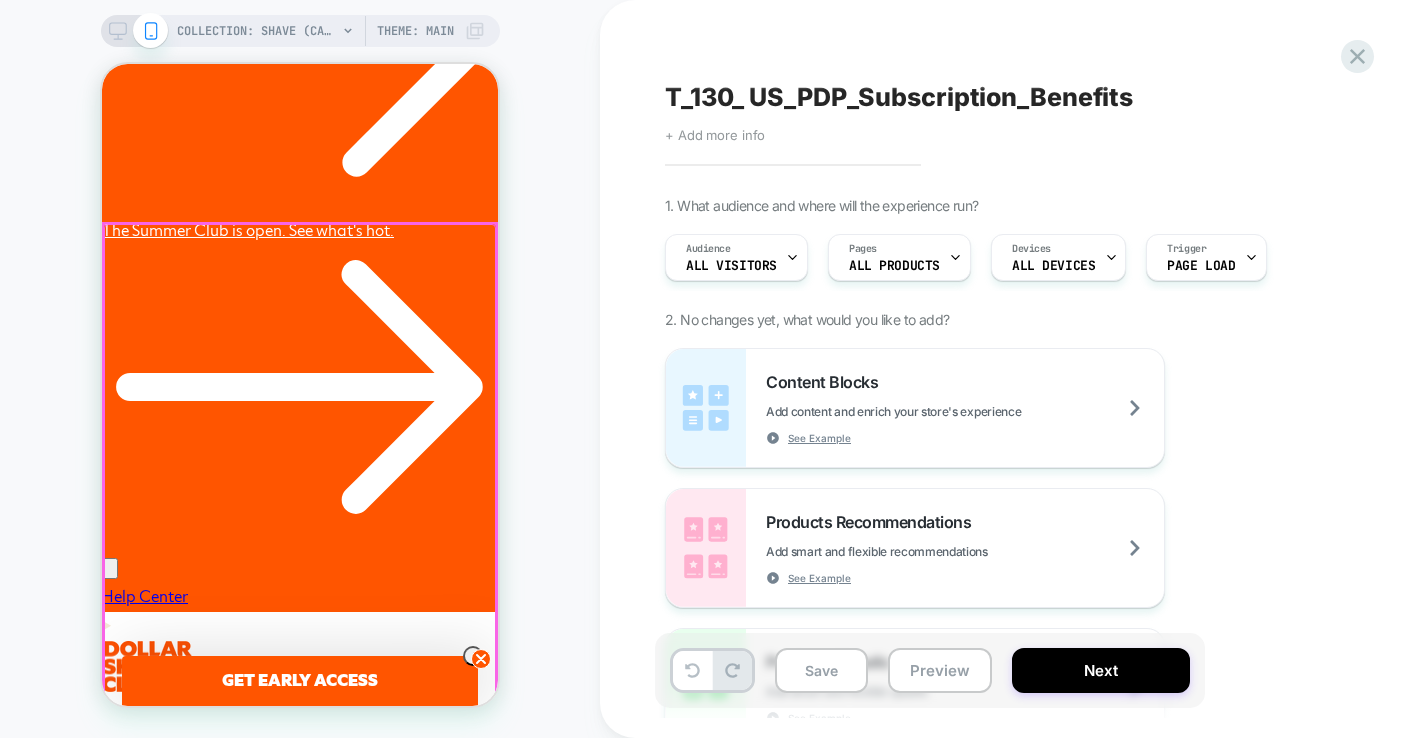click at bounding box center [300, 3481] 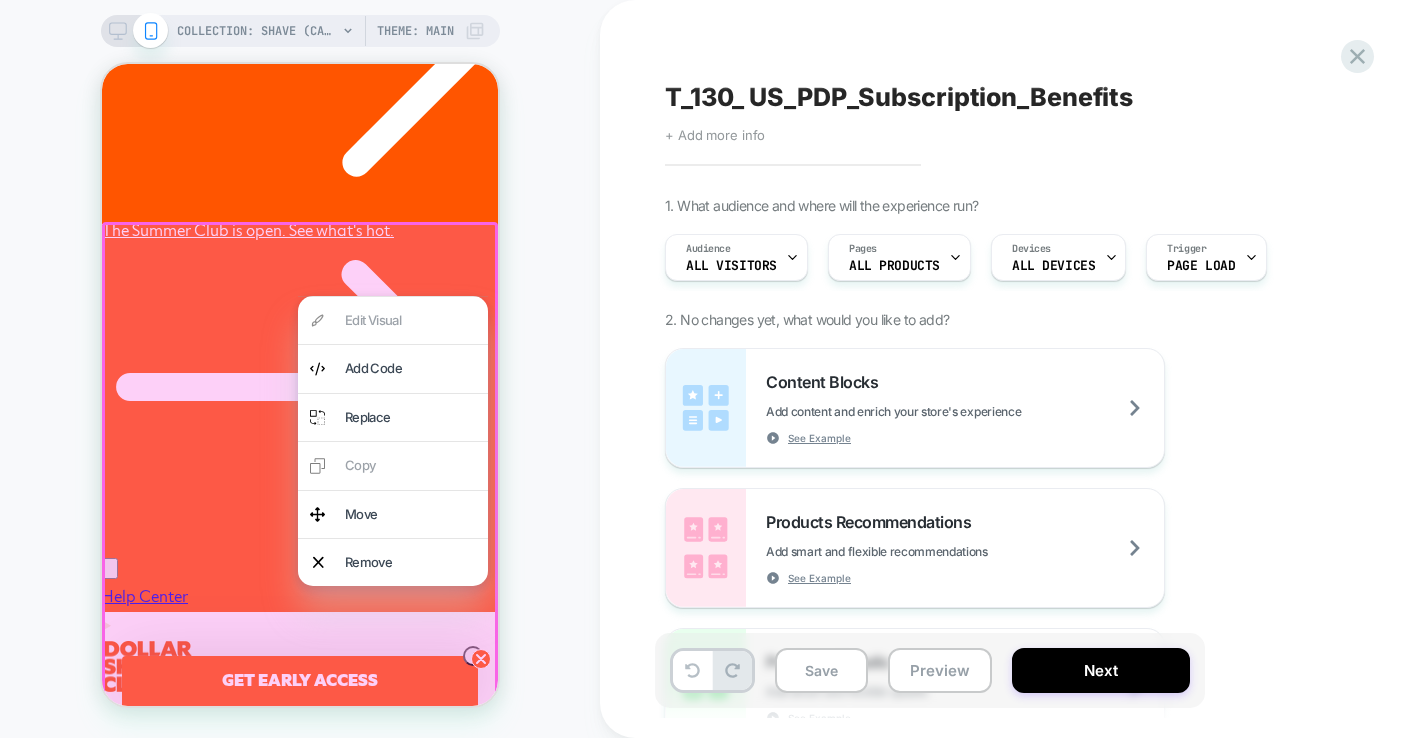 click at bounding box center (300, 3481) 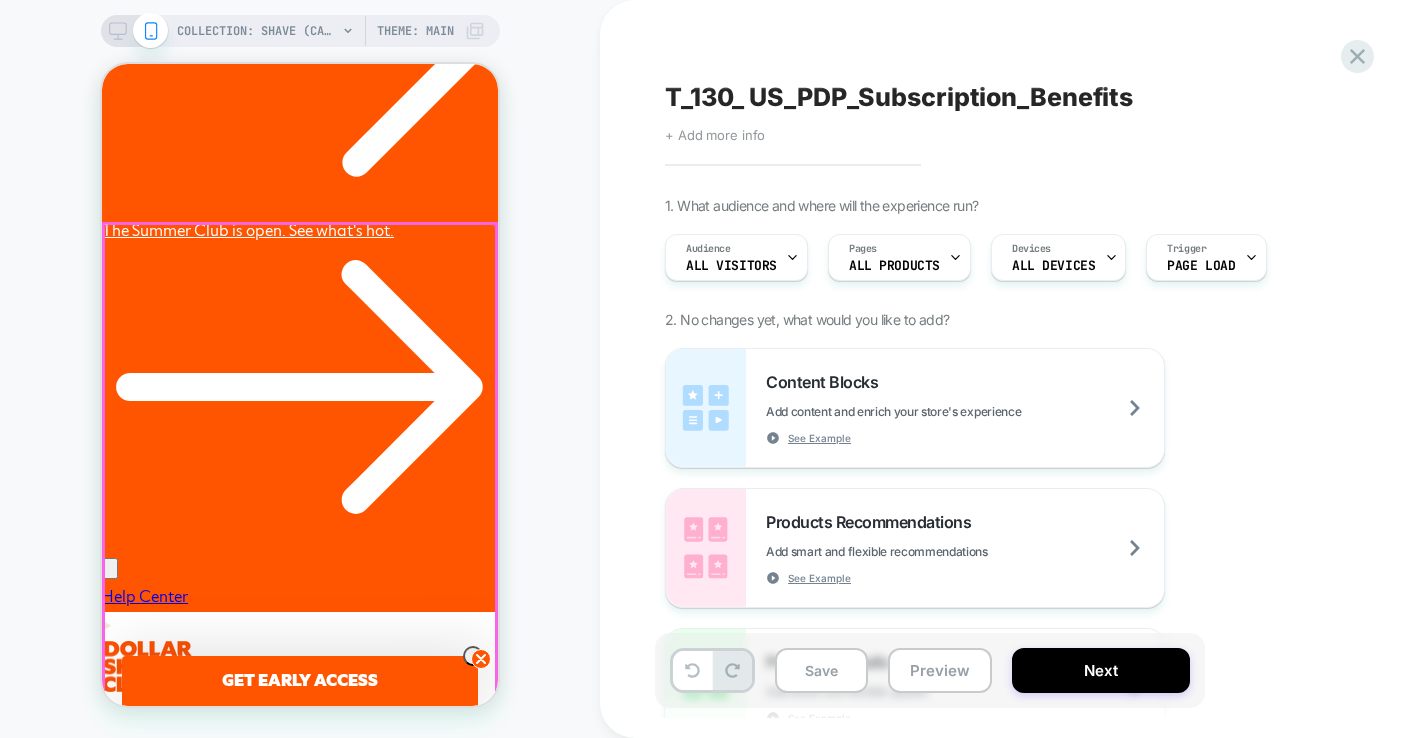 click at bounding box center (300, 3481) 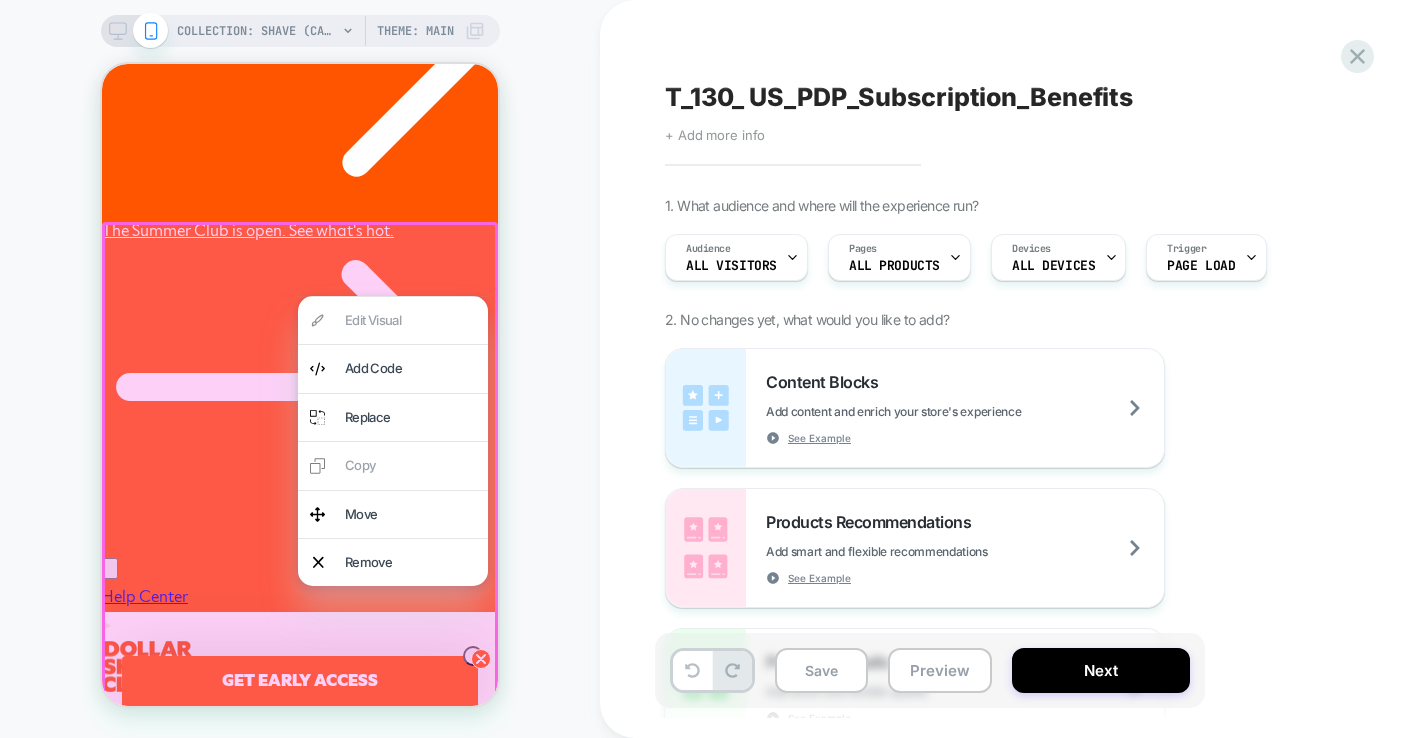 click at bounding box center (300, 3481) 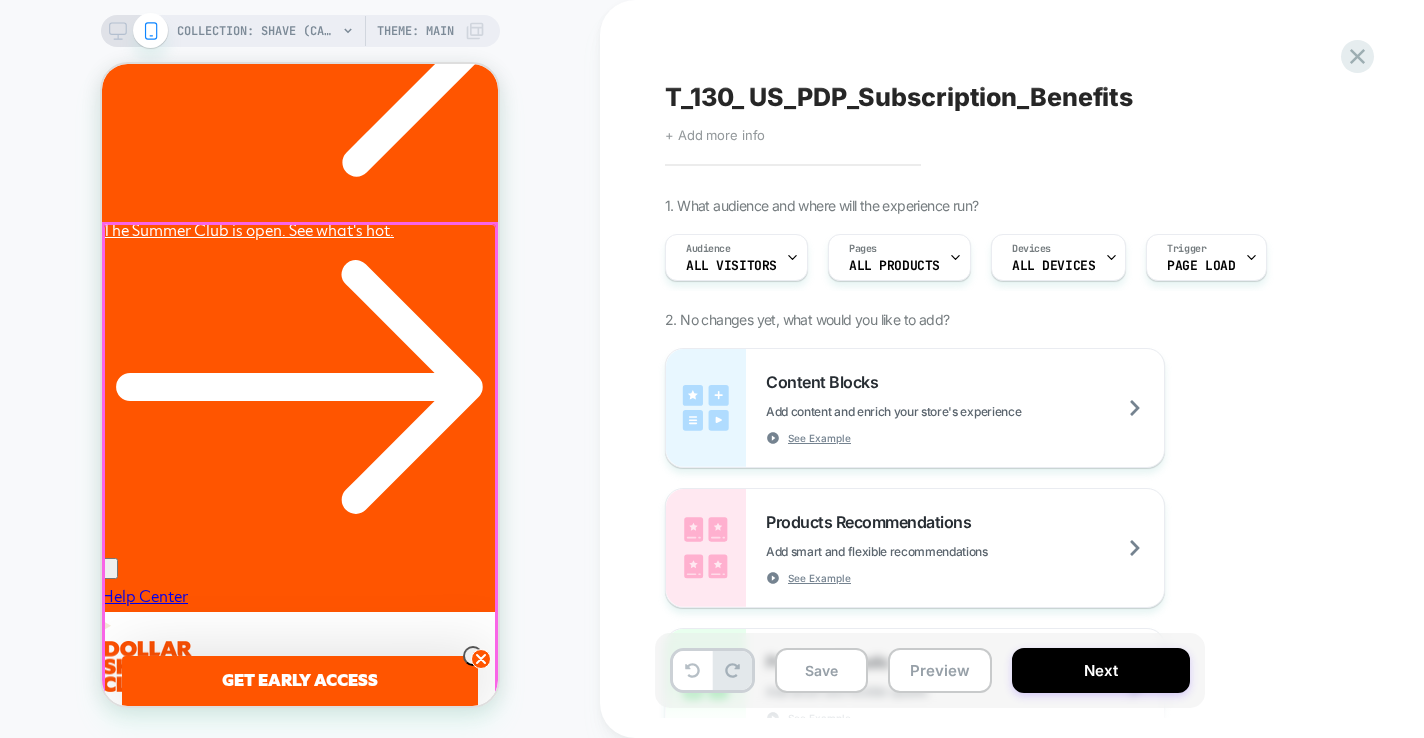 scroll, scrollTop: 0, scrollLeft: 0, axis: both 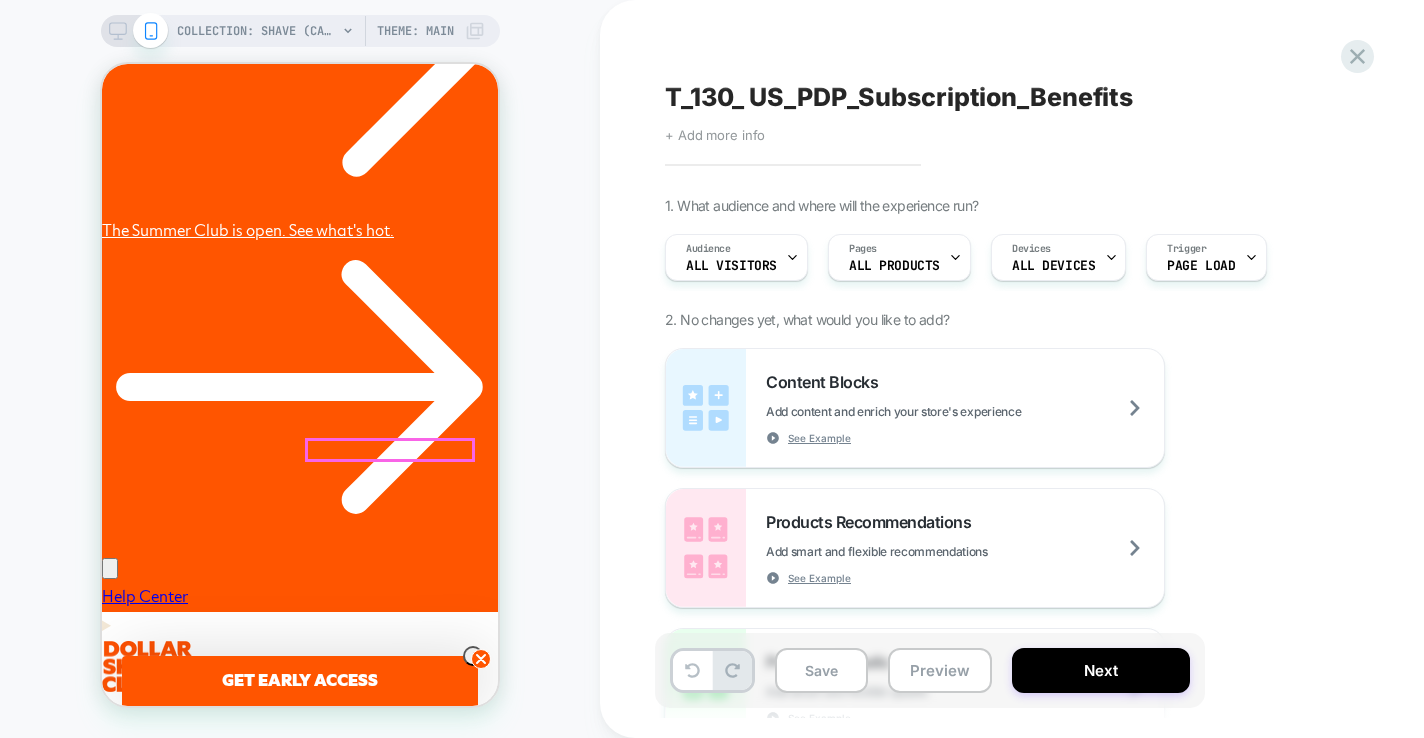 click on "Club Series 6 Blade" at bounding box center (228, 10138) 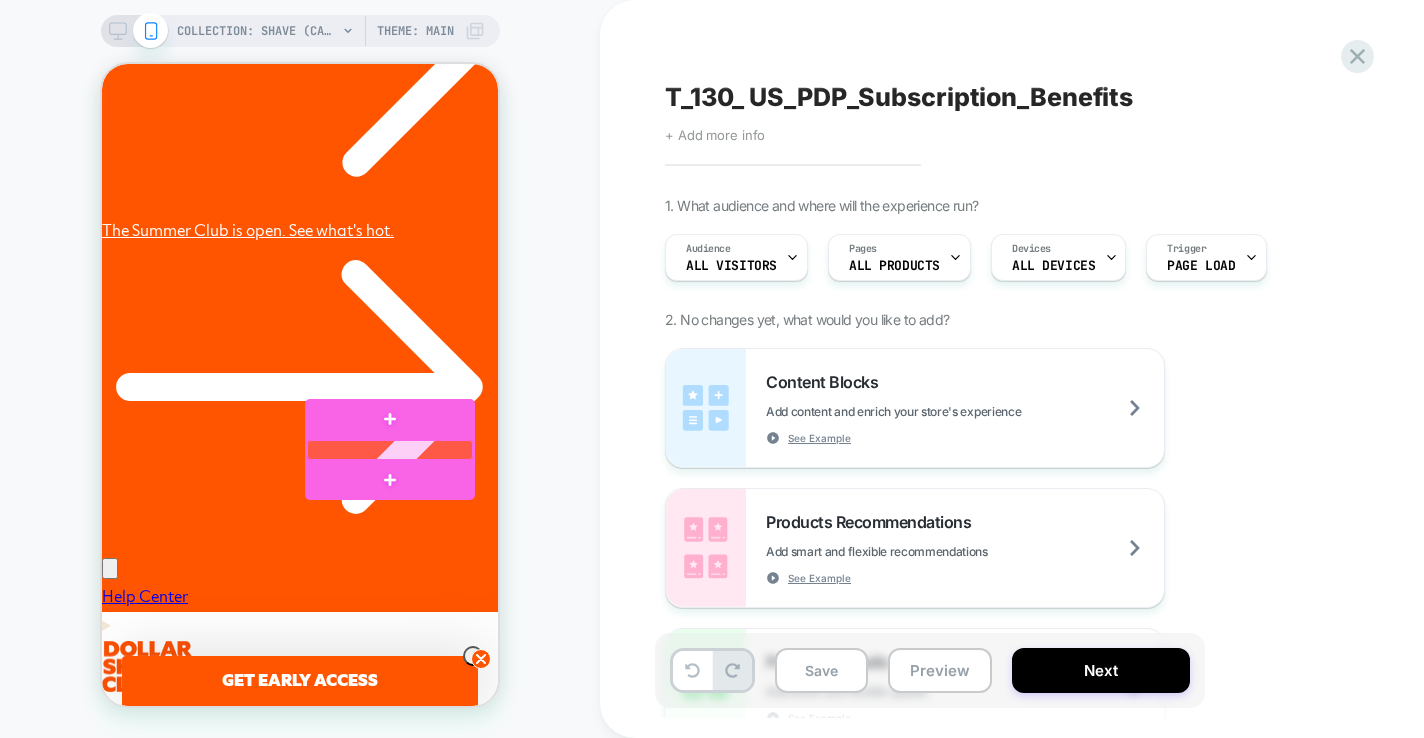 scroll, scrollTop: 0, scrollLeft: 310, axis: horizontal 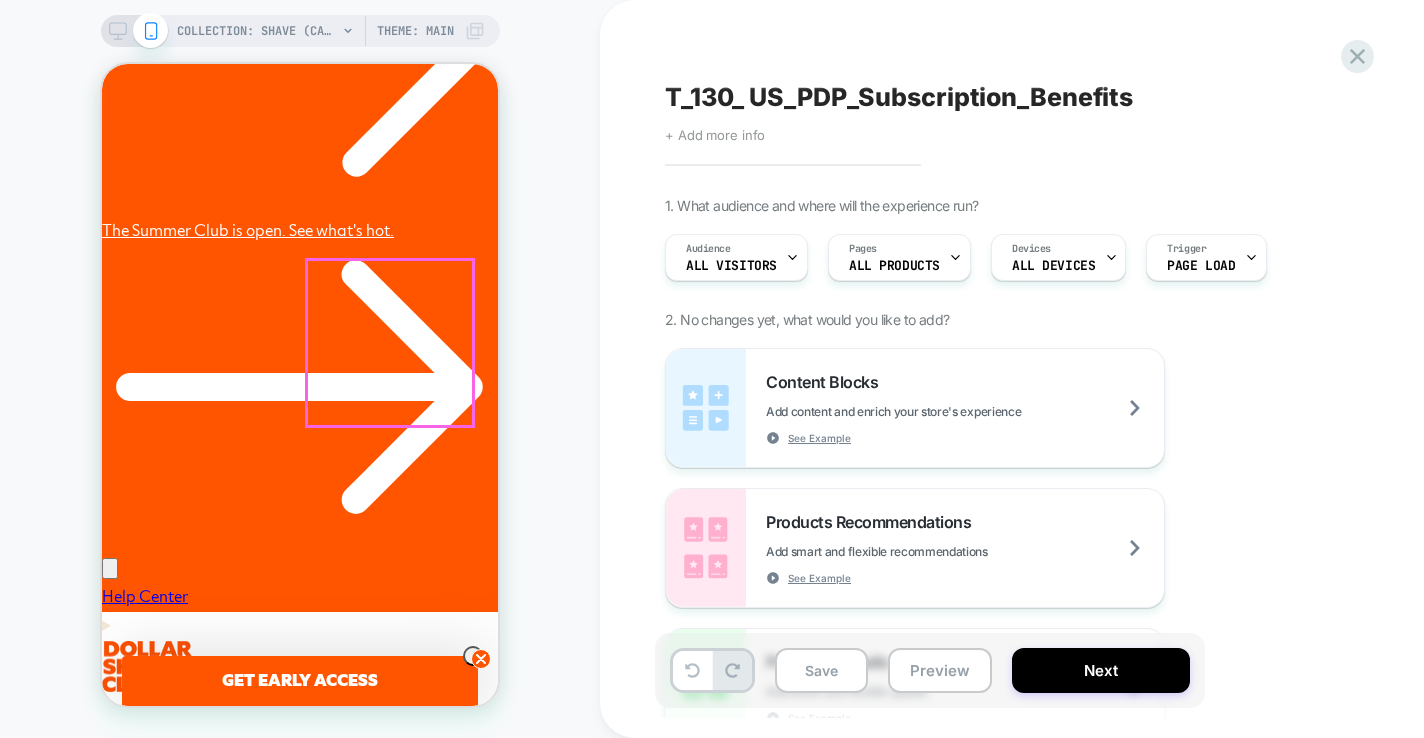 click at bounding box center (320, 10007) 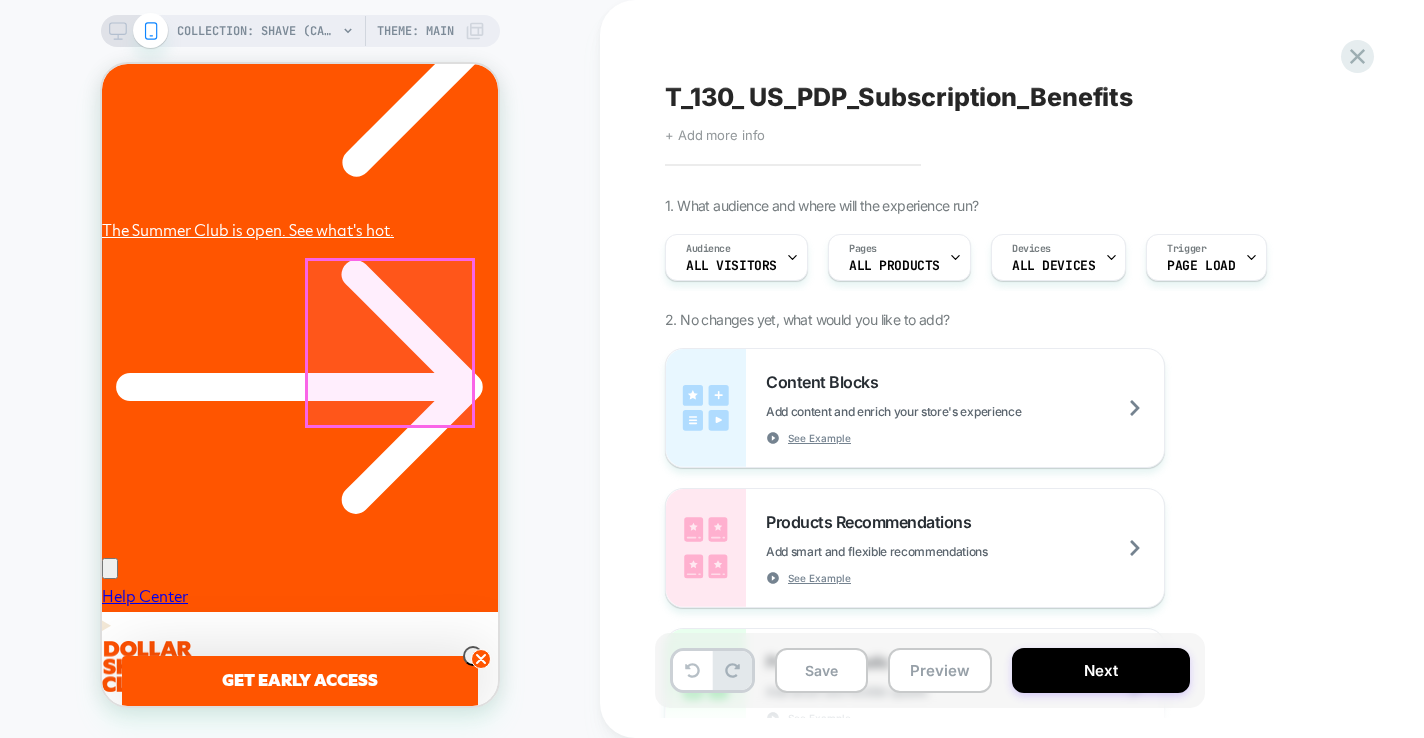 click at bounding box center [320, 10007] 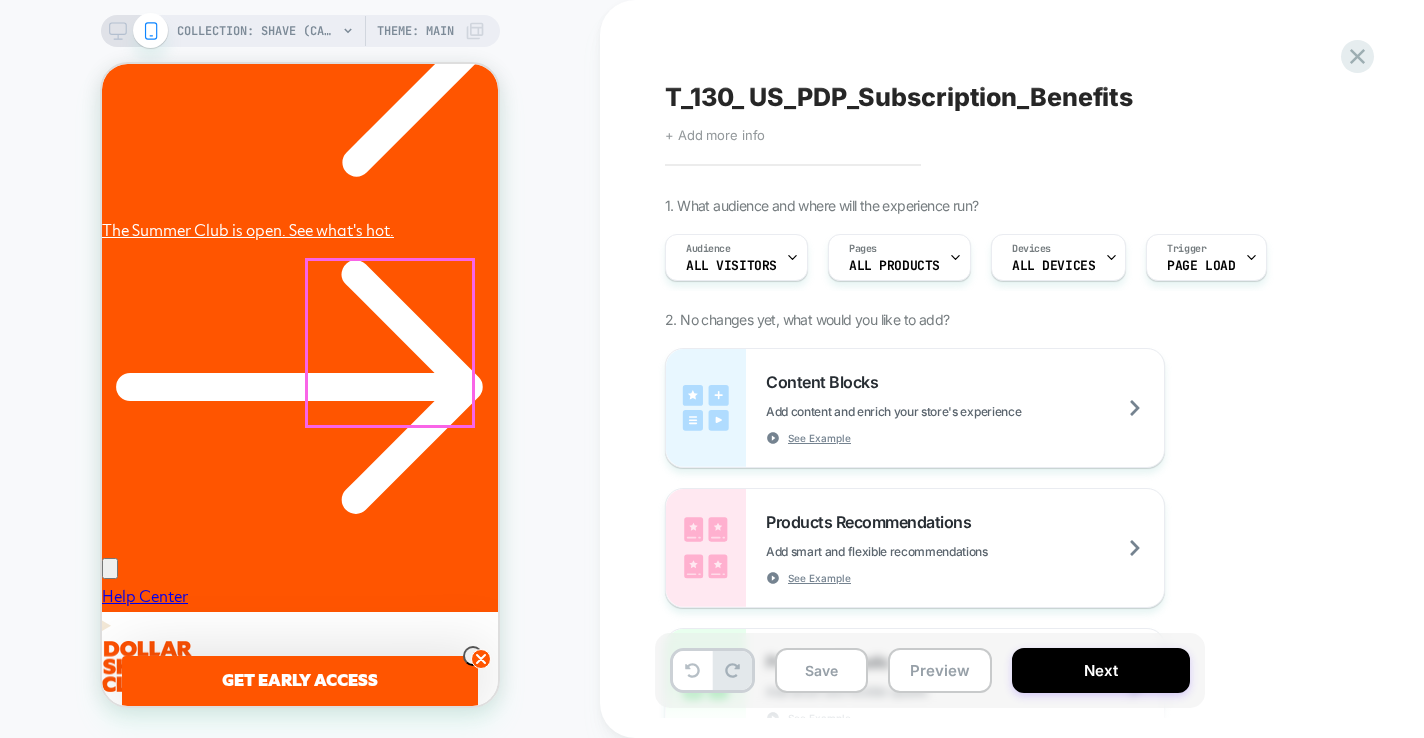click at bounding box center [320, 10007] 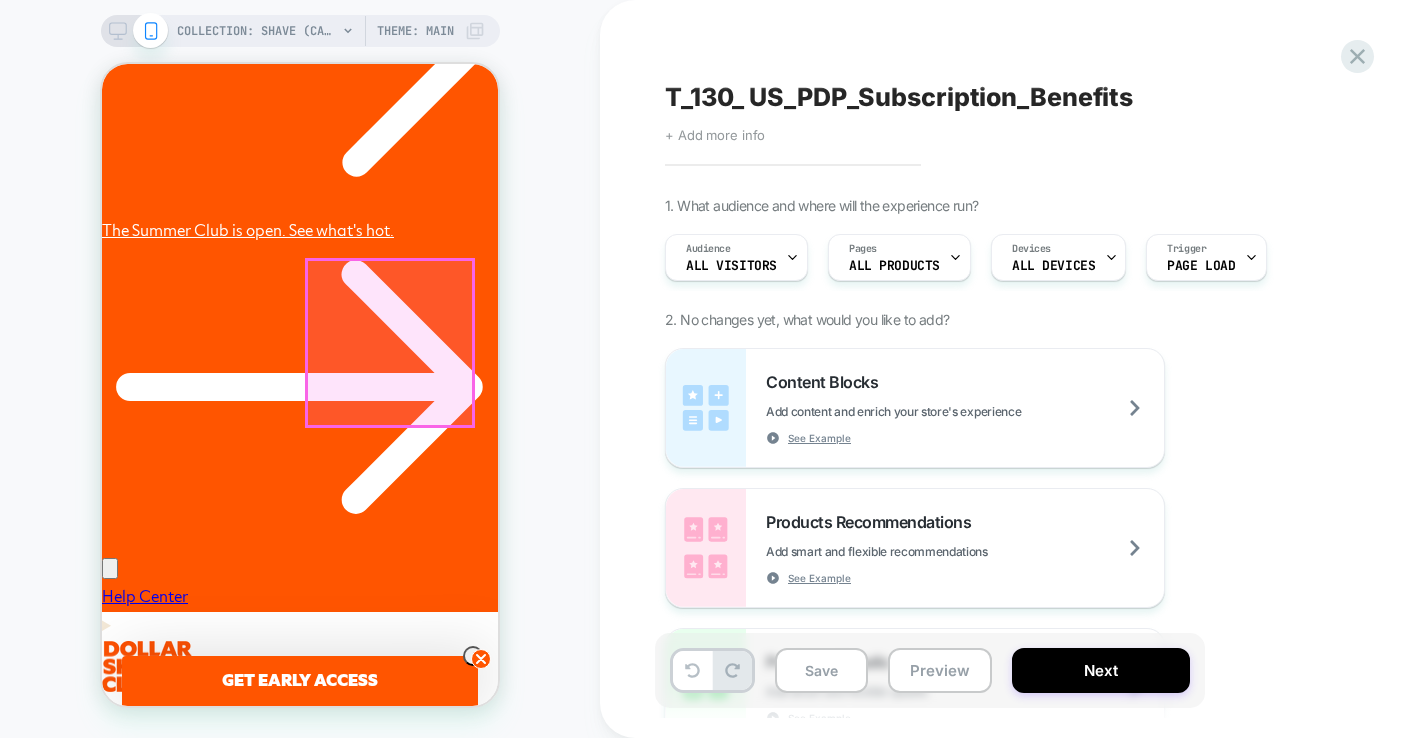 scroll, scrollTop: 0, scrollLeft: 0, axis: both 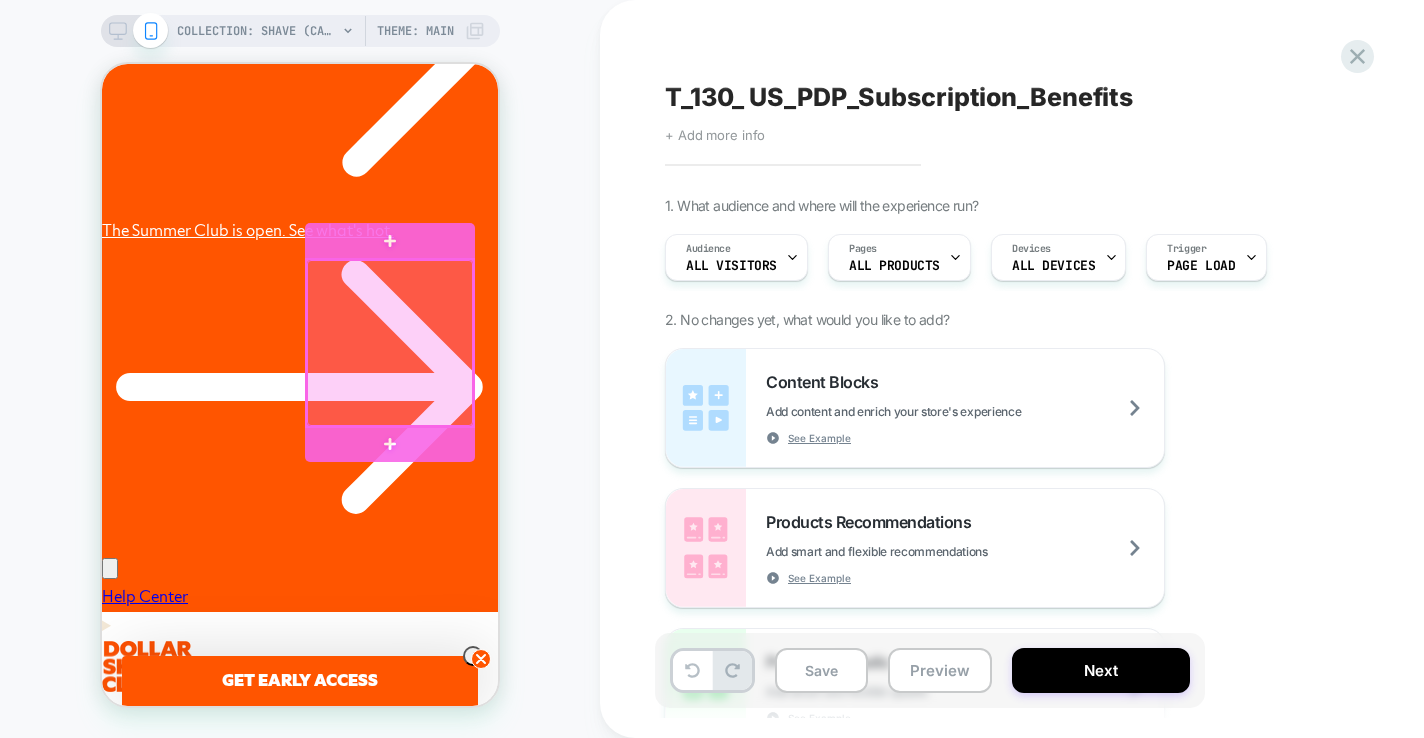 click at bounding box center (390, 343) 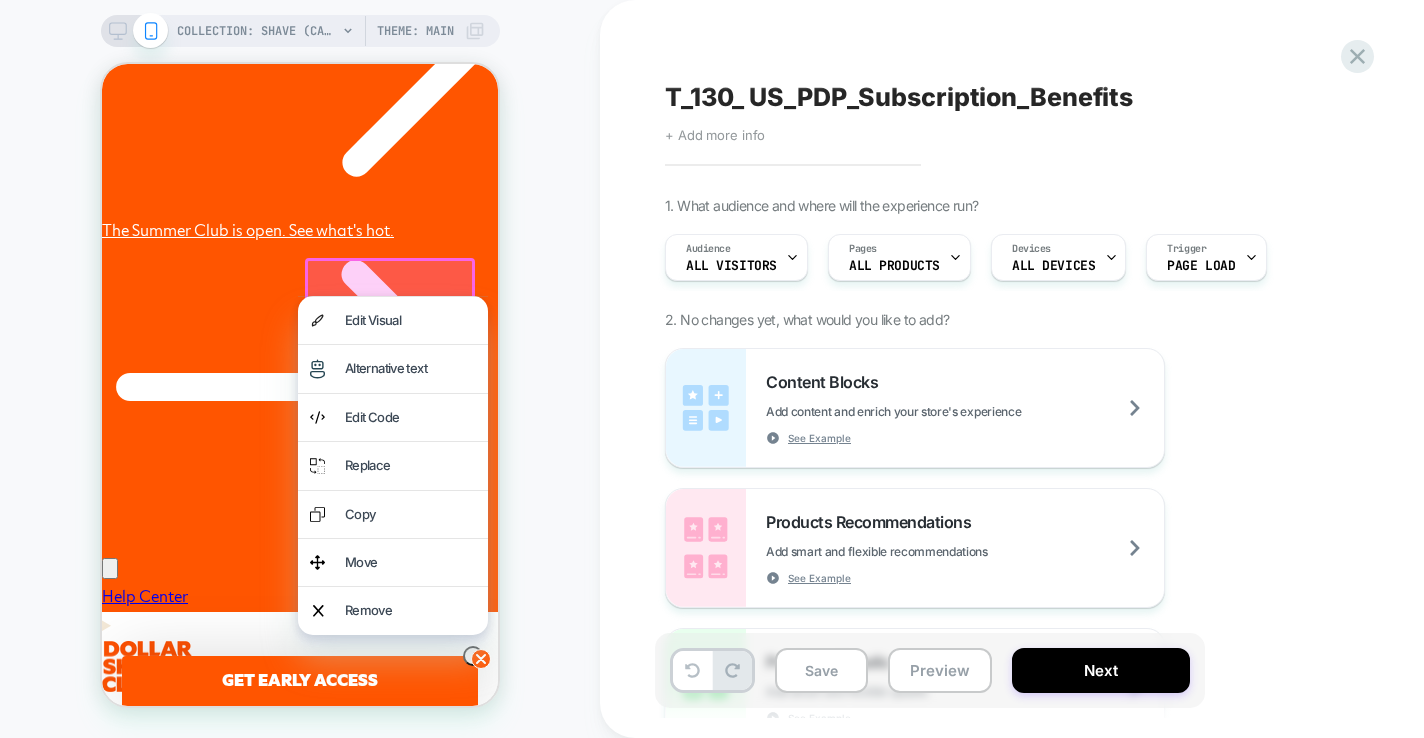 scroll, scrollTop: 0, scrollLeft: 310, axis: horizontal 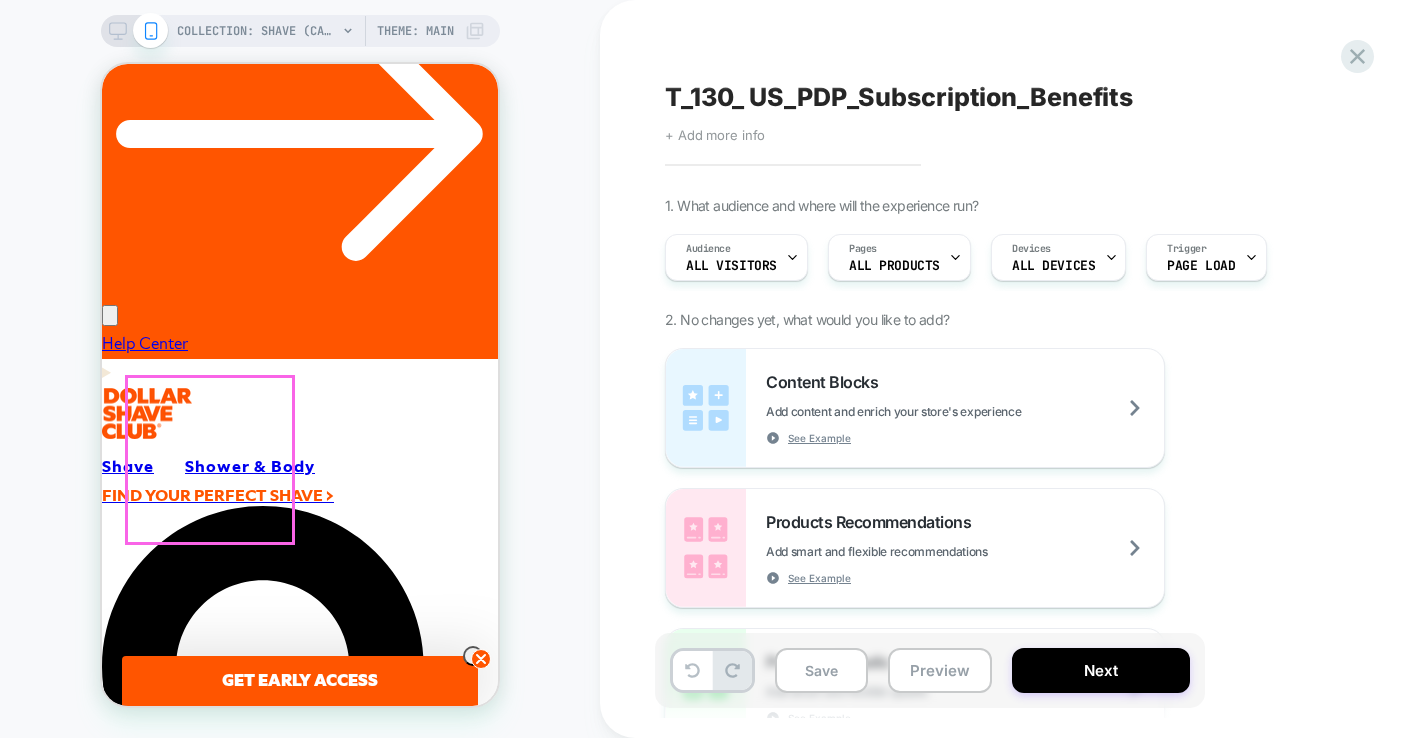click at bounding box center [320, 14753] 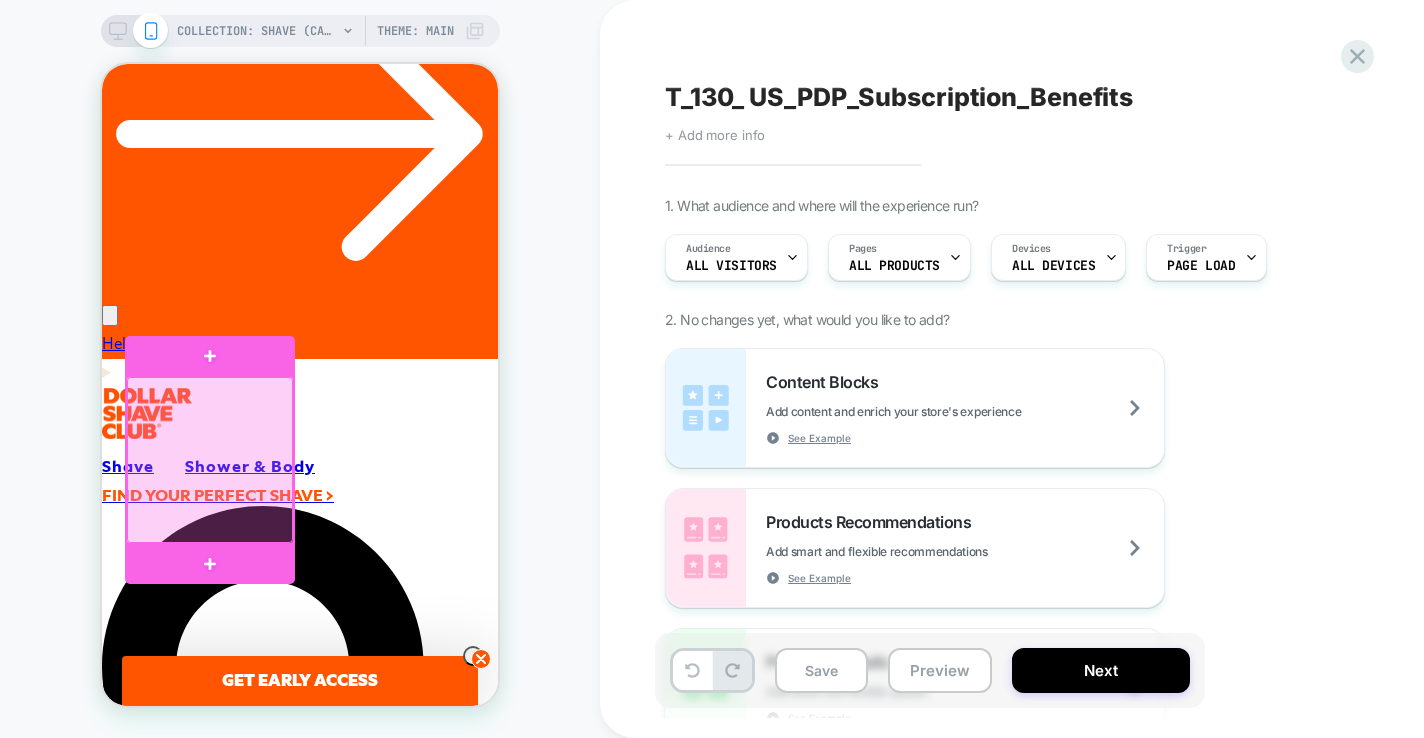 click at bounding box center (210, 460) 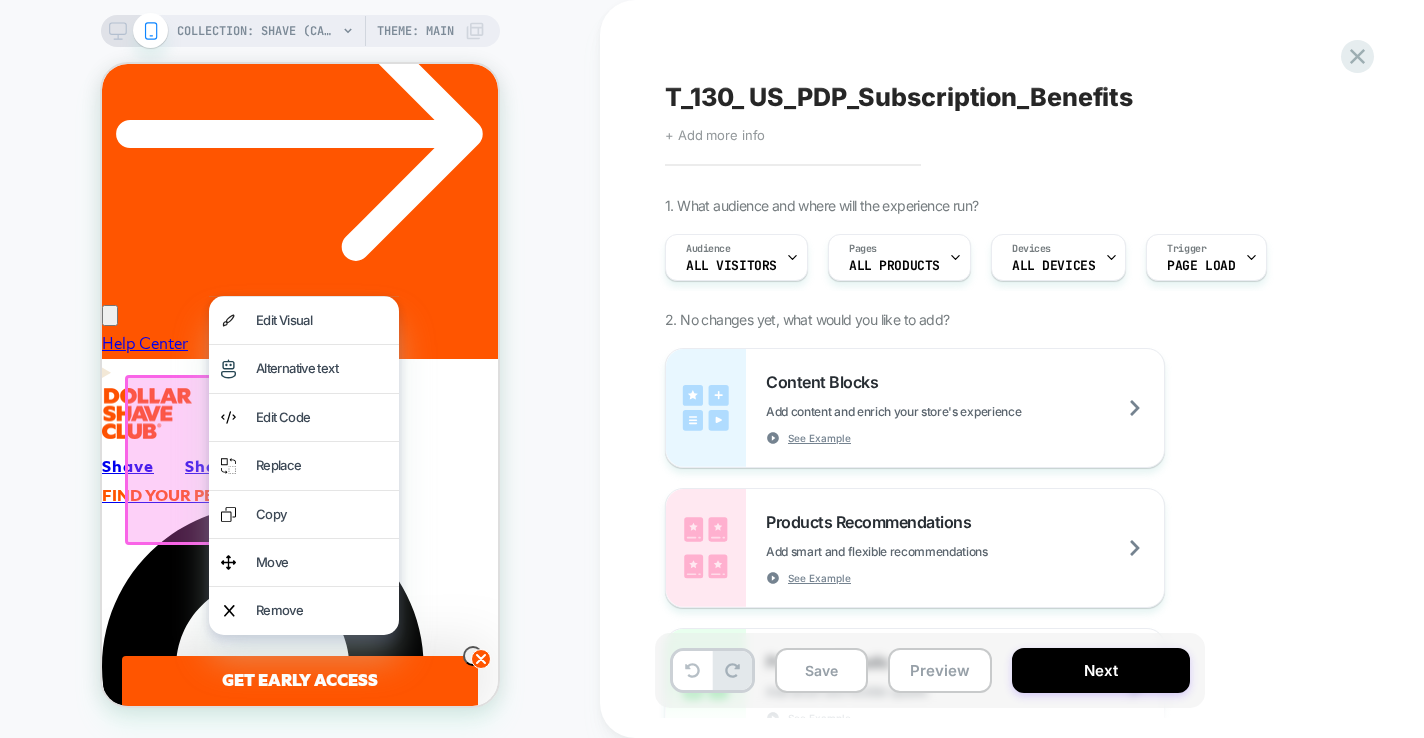 scroll, scrollTop: 0, scrollLeft: 310, axis: horizontal 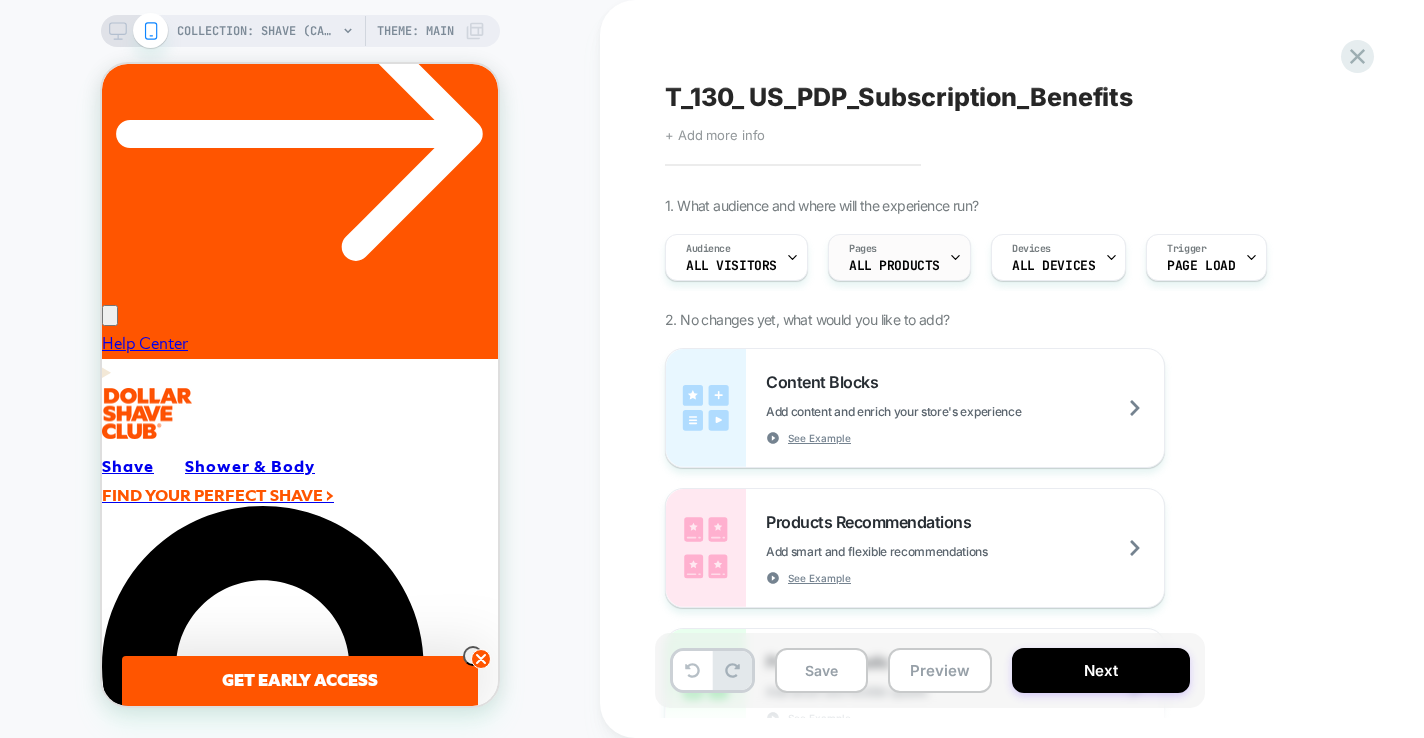 click on "Pages ALL PRODUCTS" at bounding box center [894, 257] 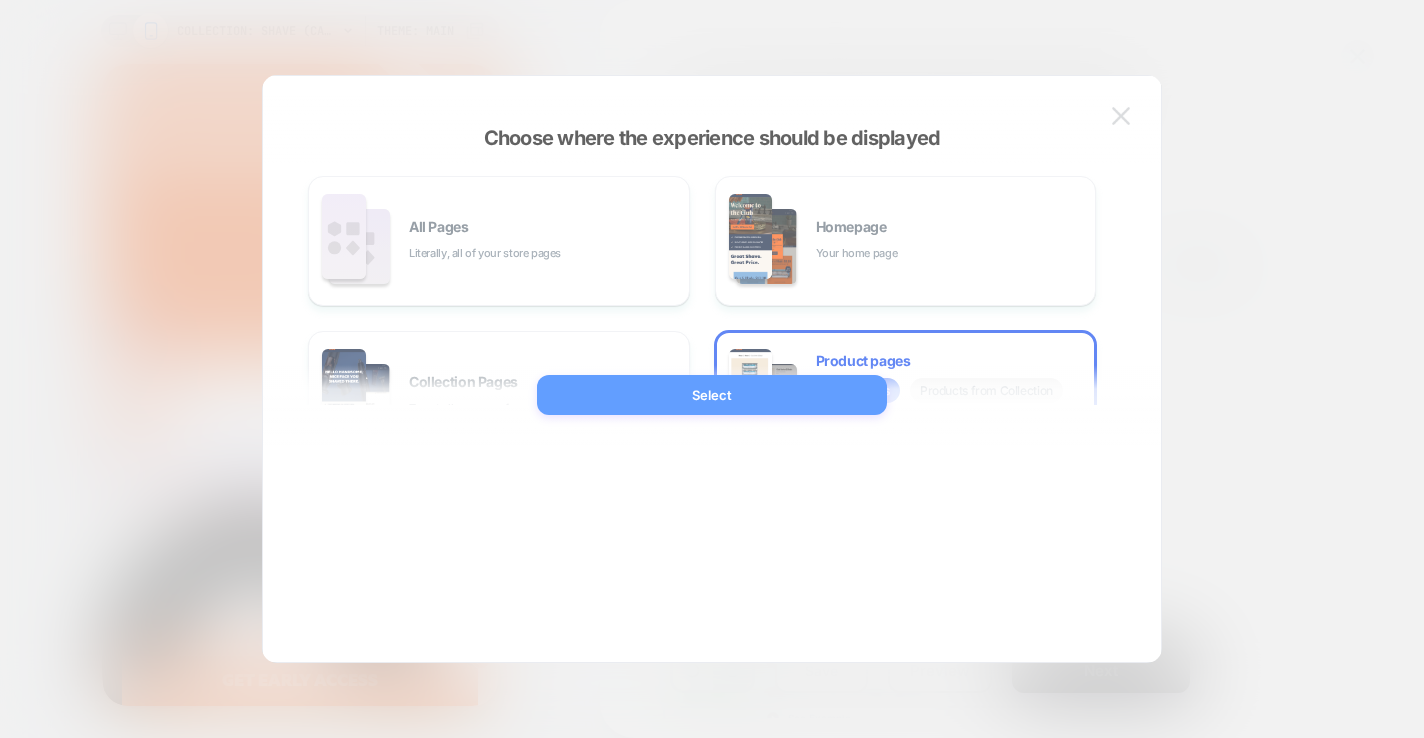 scroll, scrollTop: 0, scrollLeft: 0, axis: both 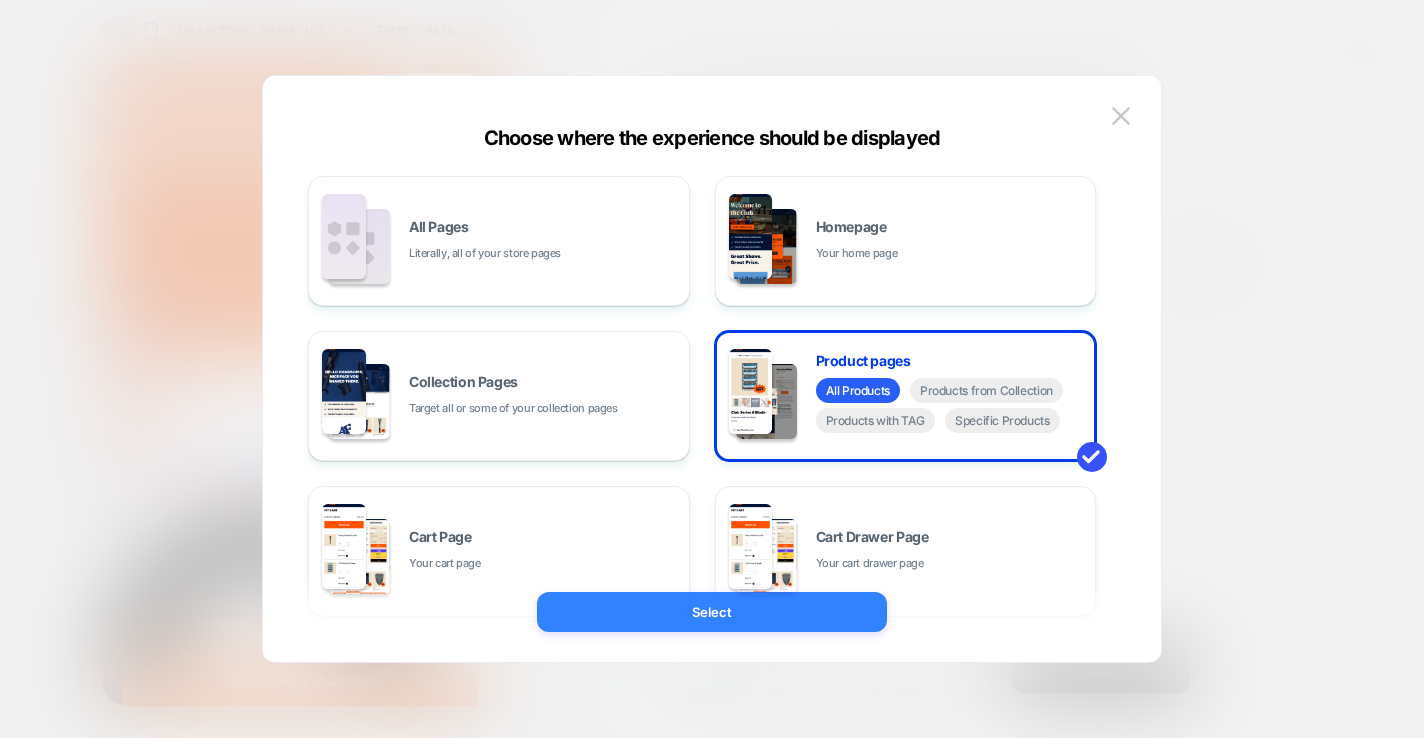 click on "Select" at bounding box center (712, 612) 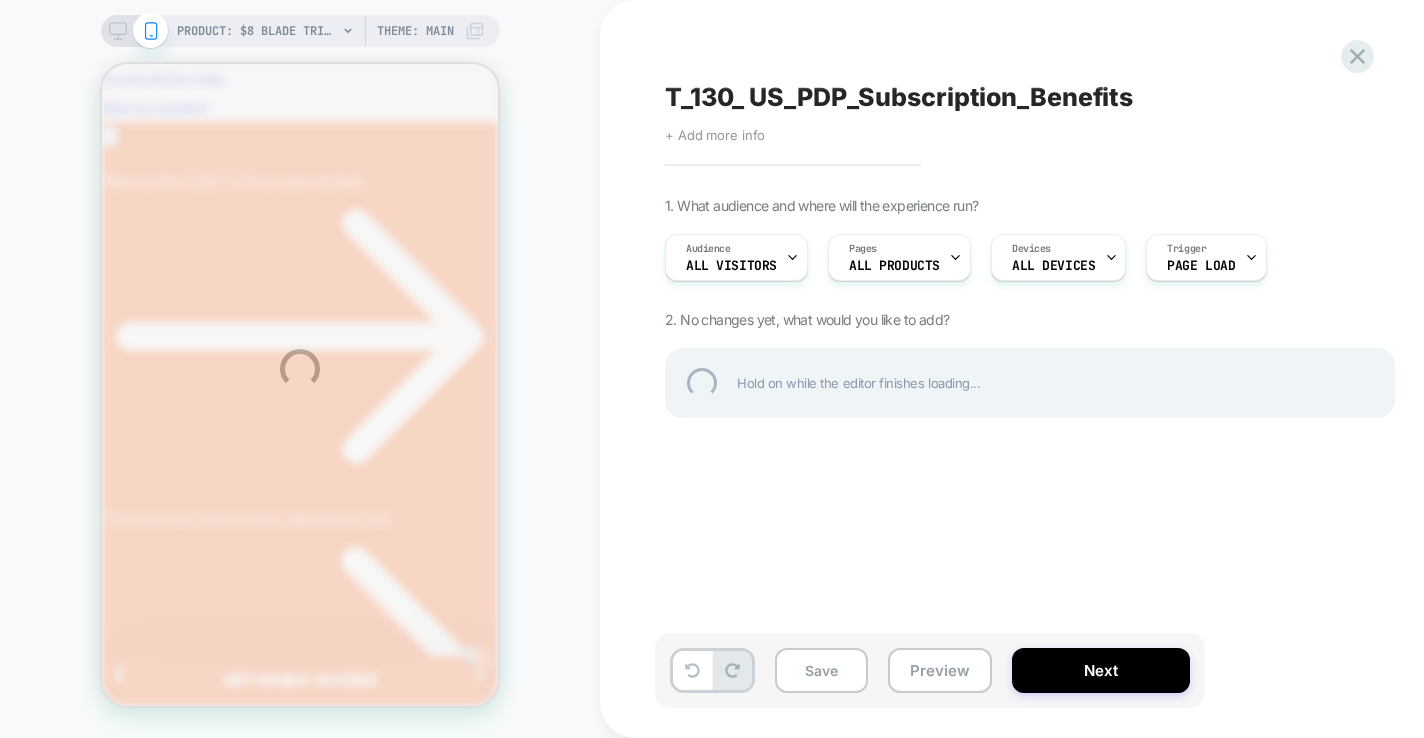 scroll, scrollTop: 0, scrollLeft: 0, axis: both 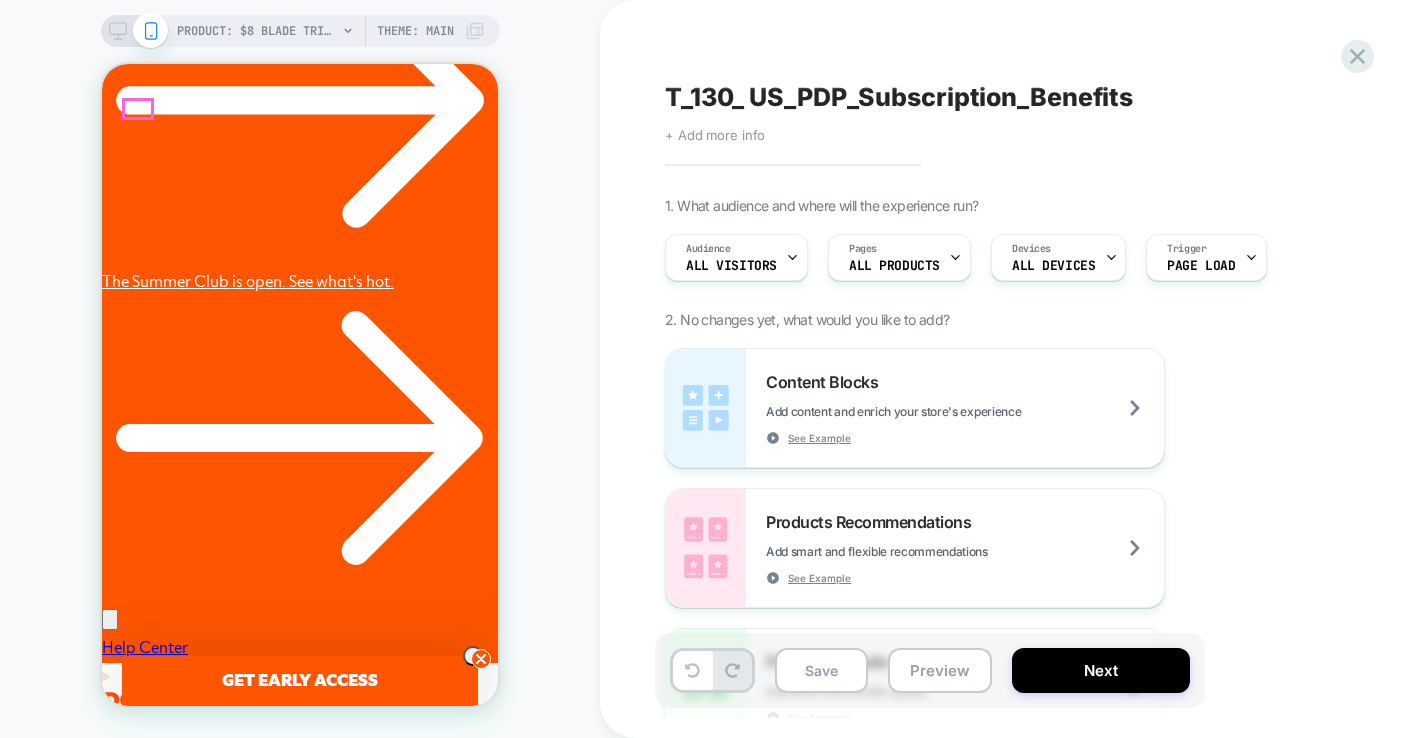 click at bounding box center (110, 677) 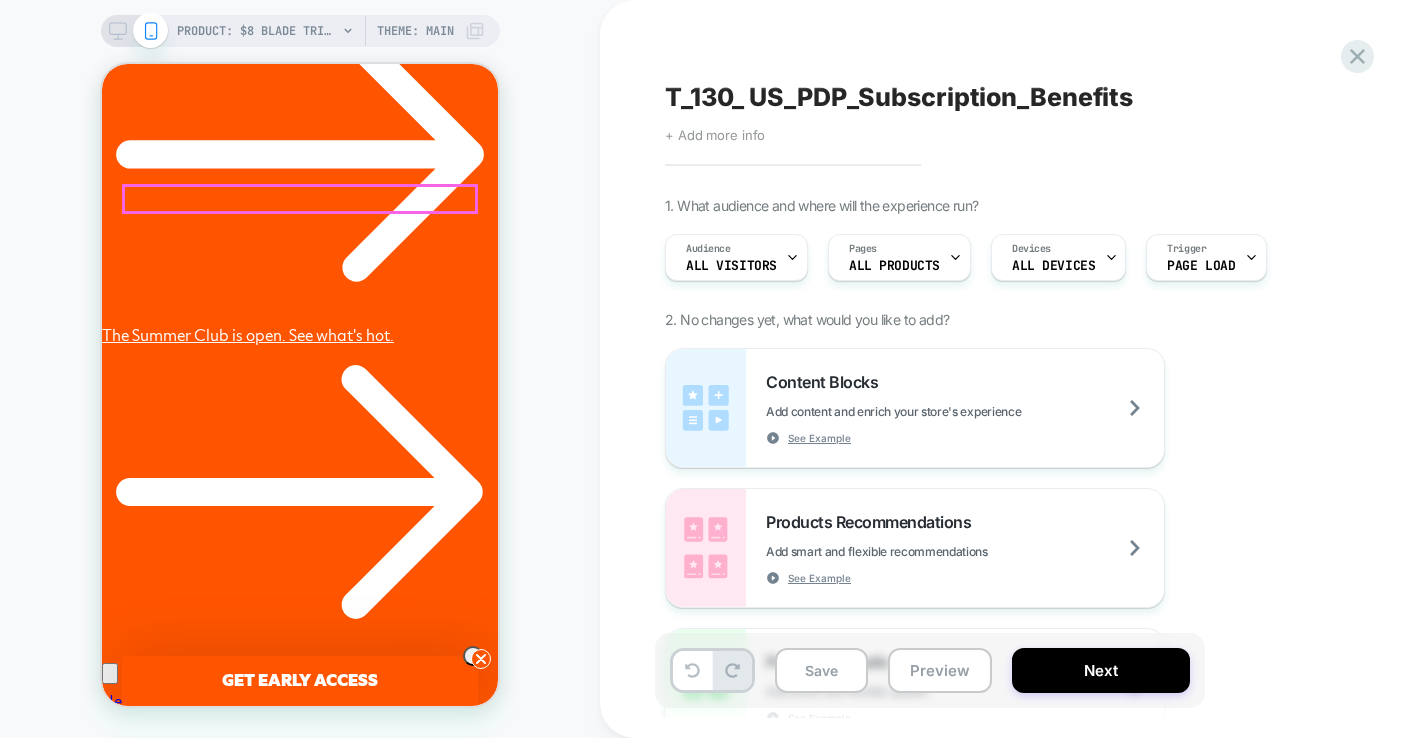 click on "Shave" at bounding box center [235, 736] 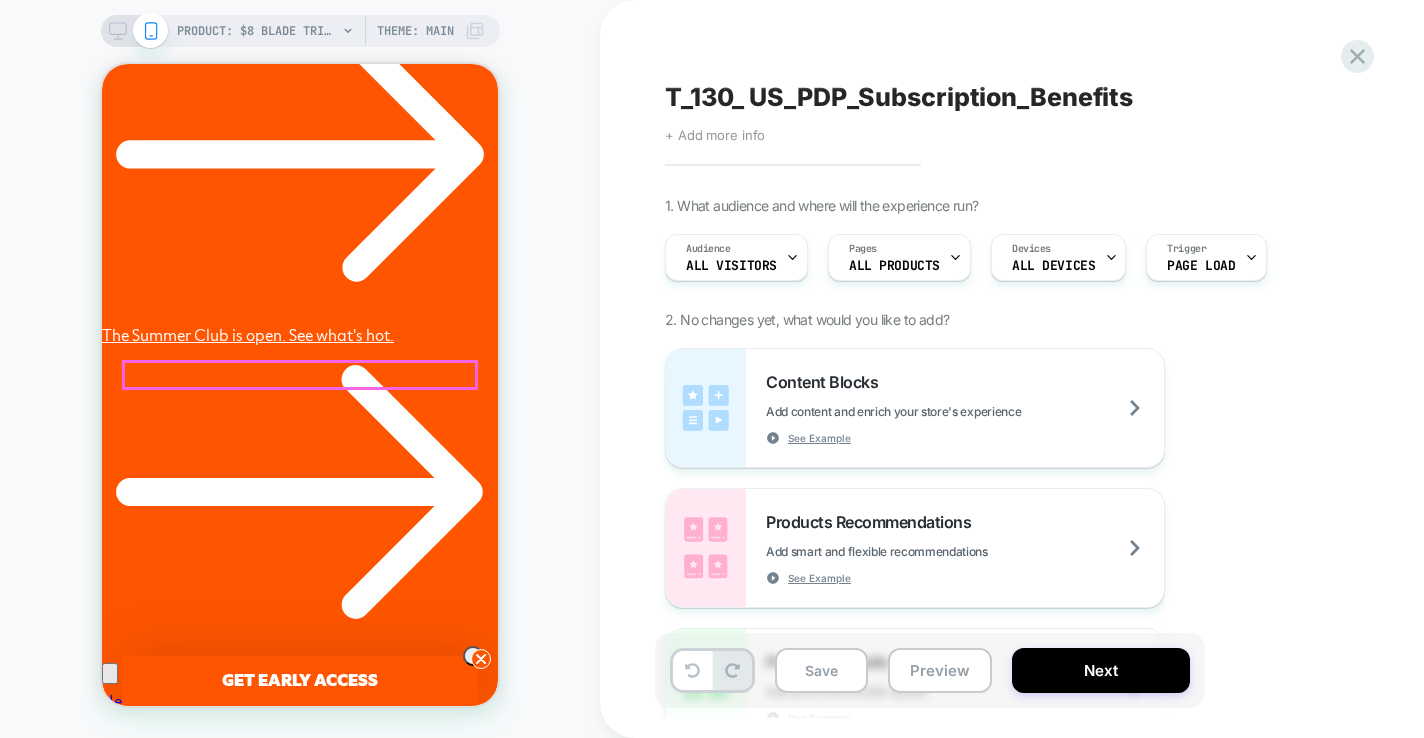 scroll, scrollTop: 0, scrollLeft: 0, axis: both 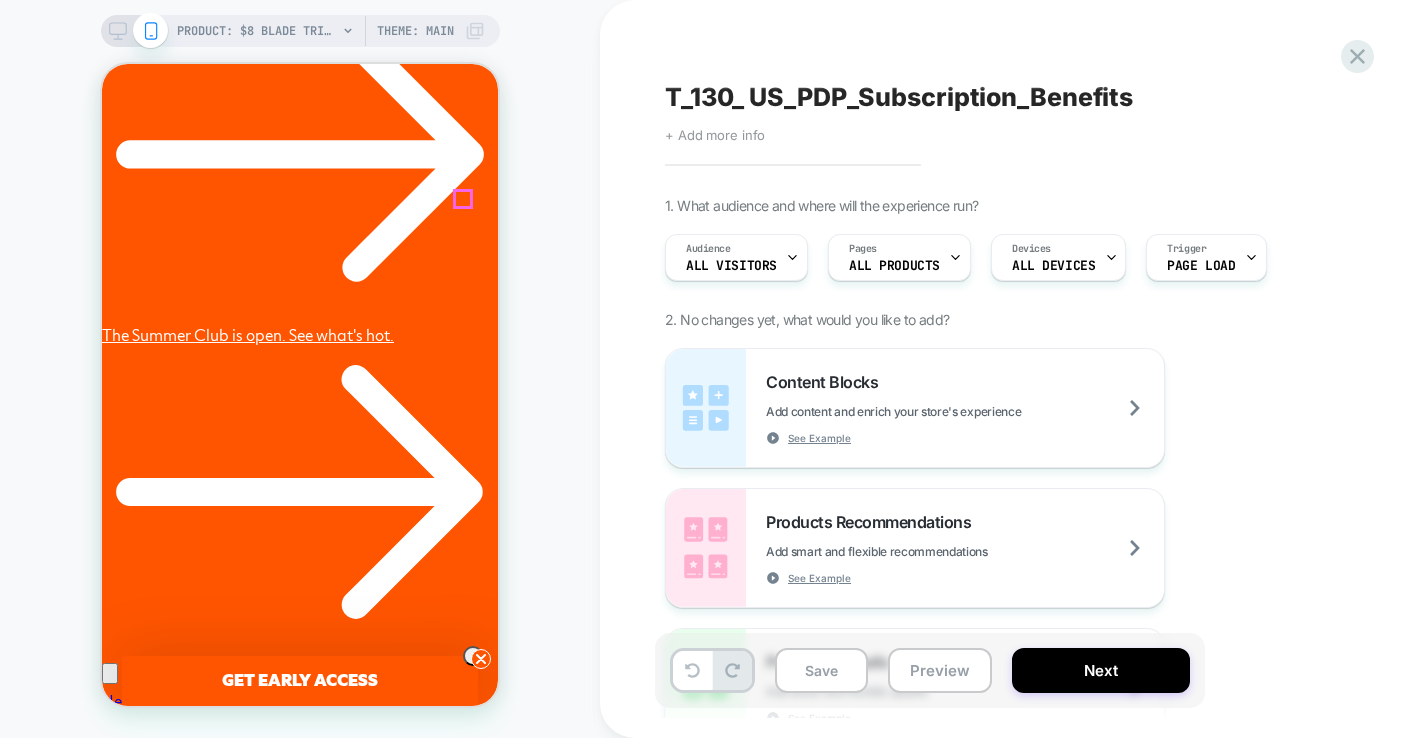 click 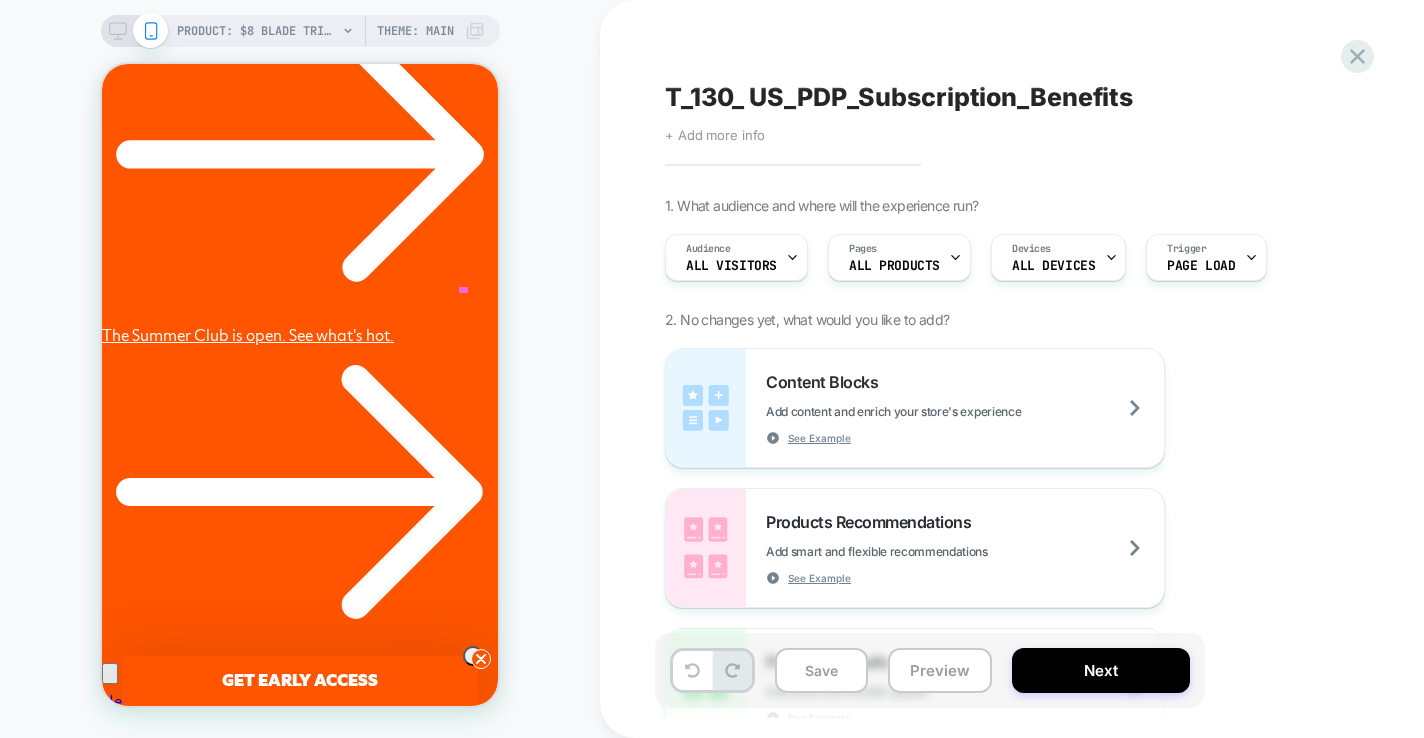 click 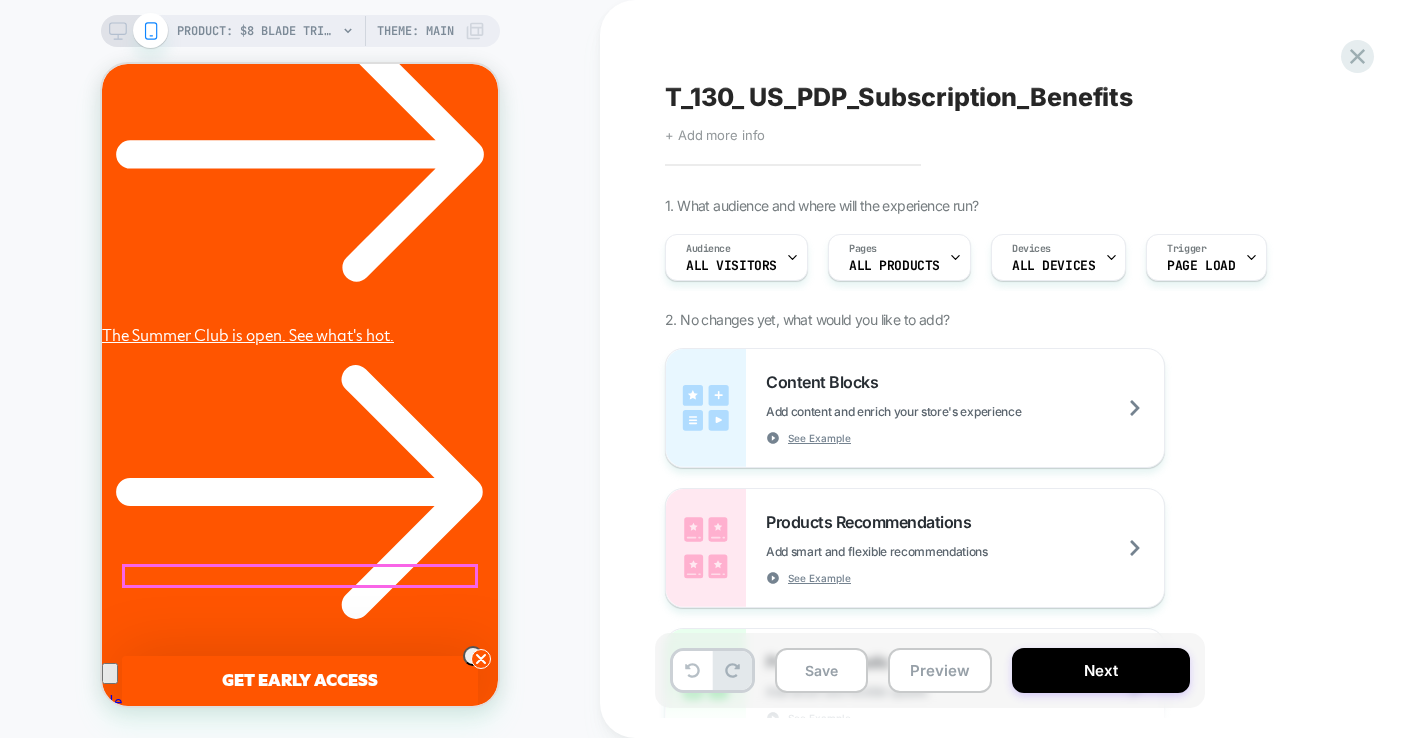 click on "One Wipe [PERSON_NAME] Butt Wipes" at bounding box center [299, 980] 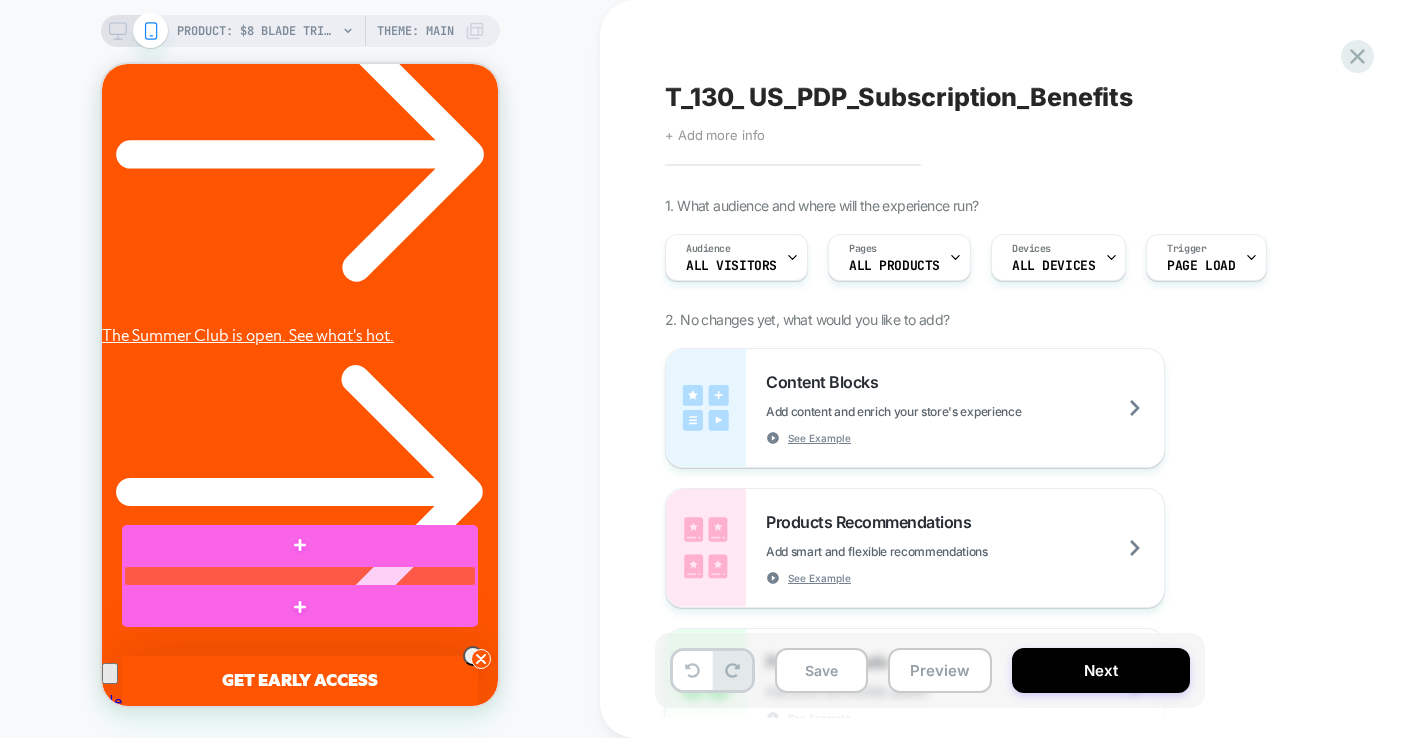 click at bounding box center (300, 576) 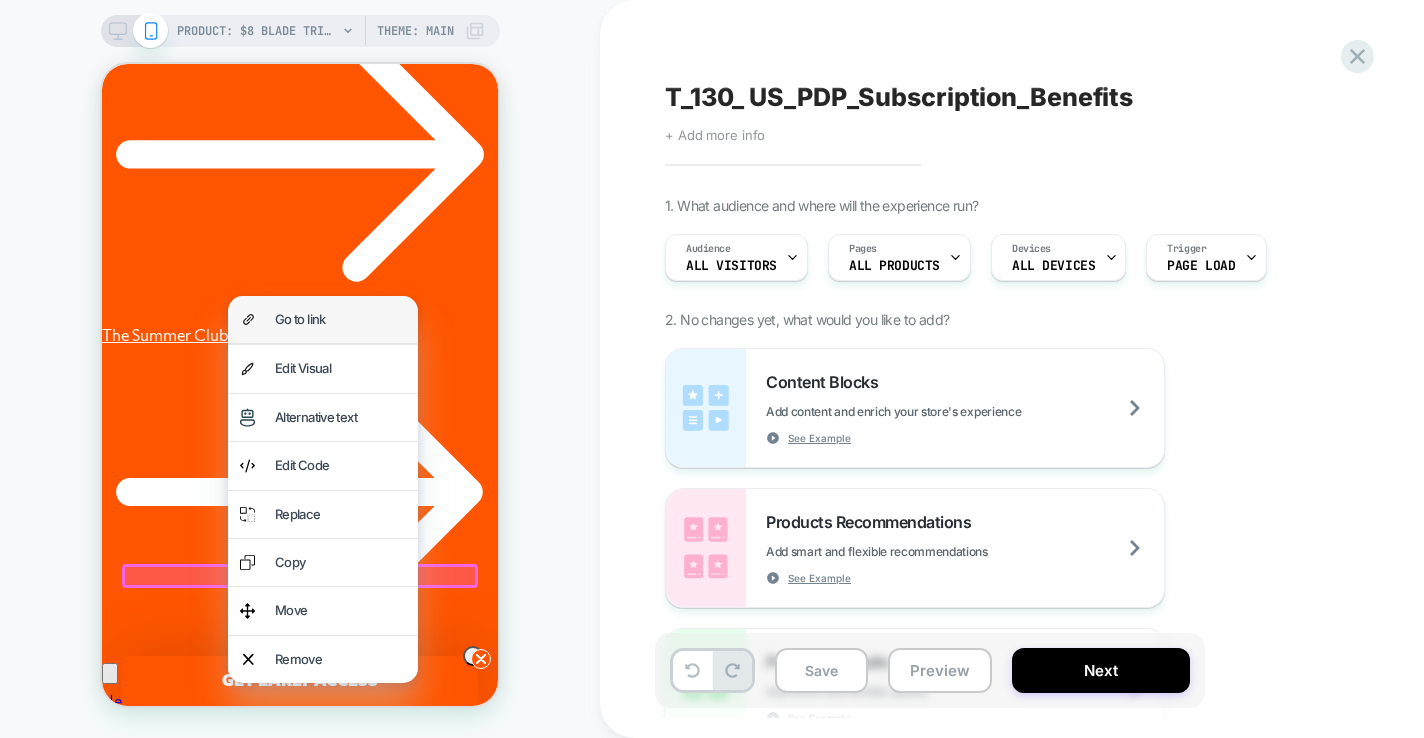 click on "Go to link" at bounding box center (340, 319) 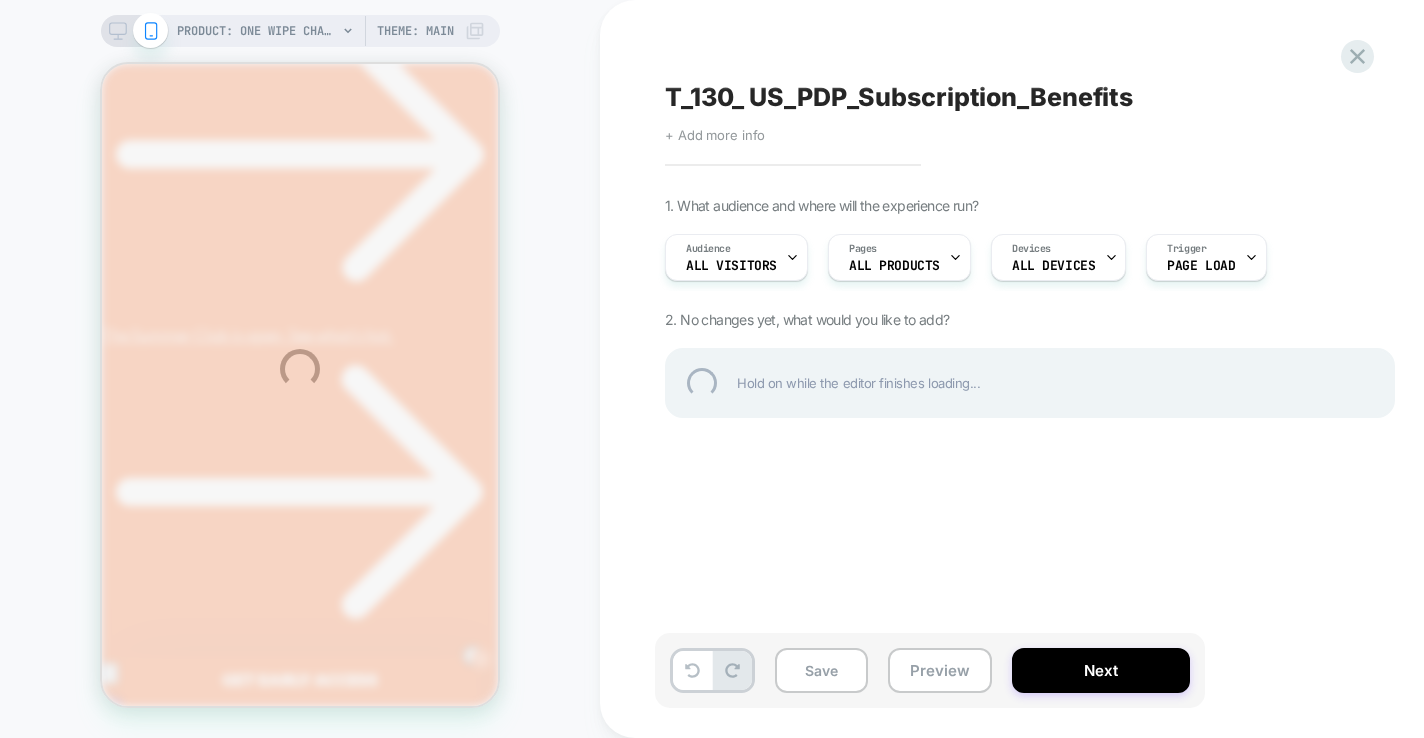 scroll, scrollTop: 0, scrollLeft: 0, axis: both 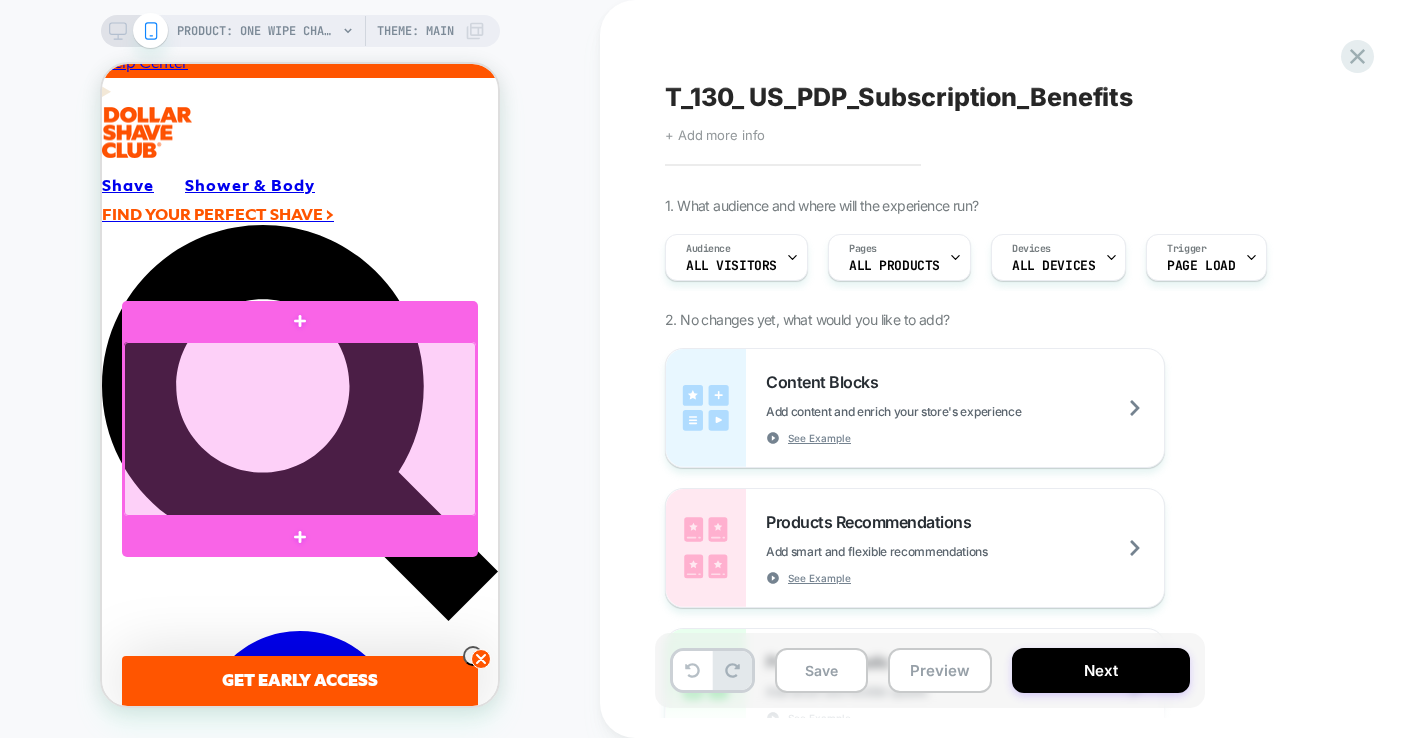 click at bounding box center (300, 428) 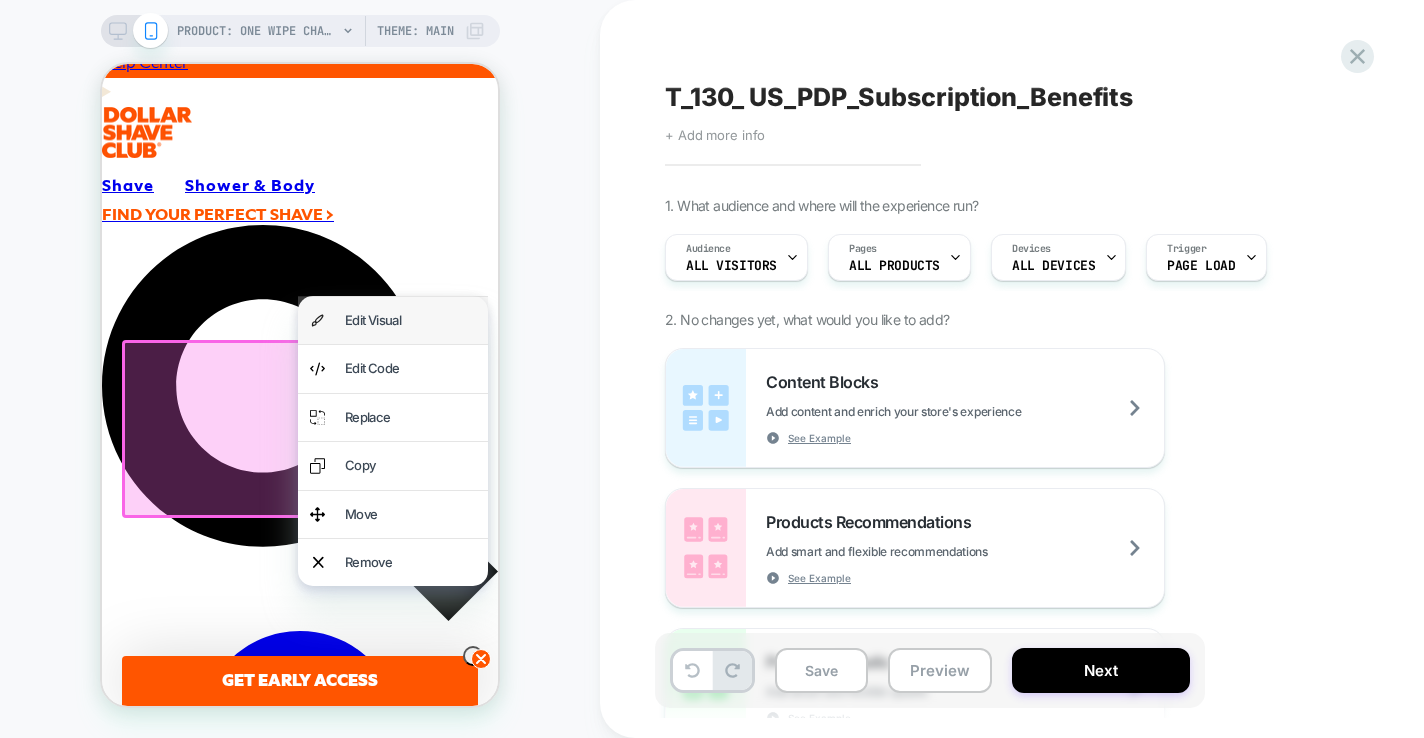 scroll, scrollTop: 0, scrollLeft: 310, axis: horizontal 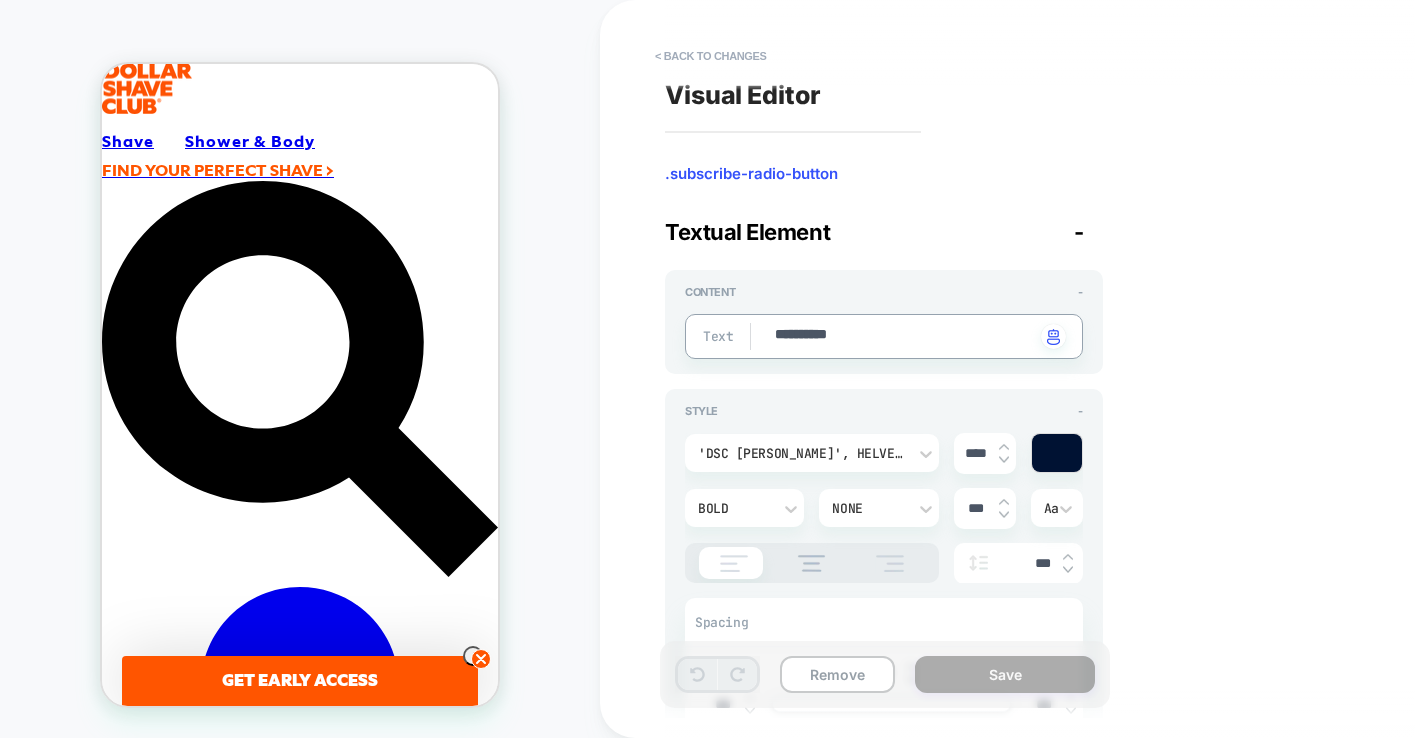 type on "*" 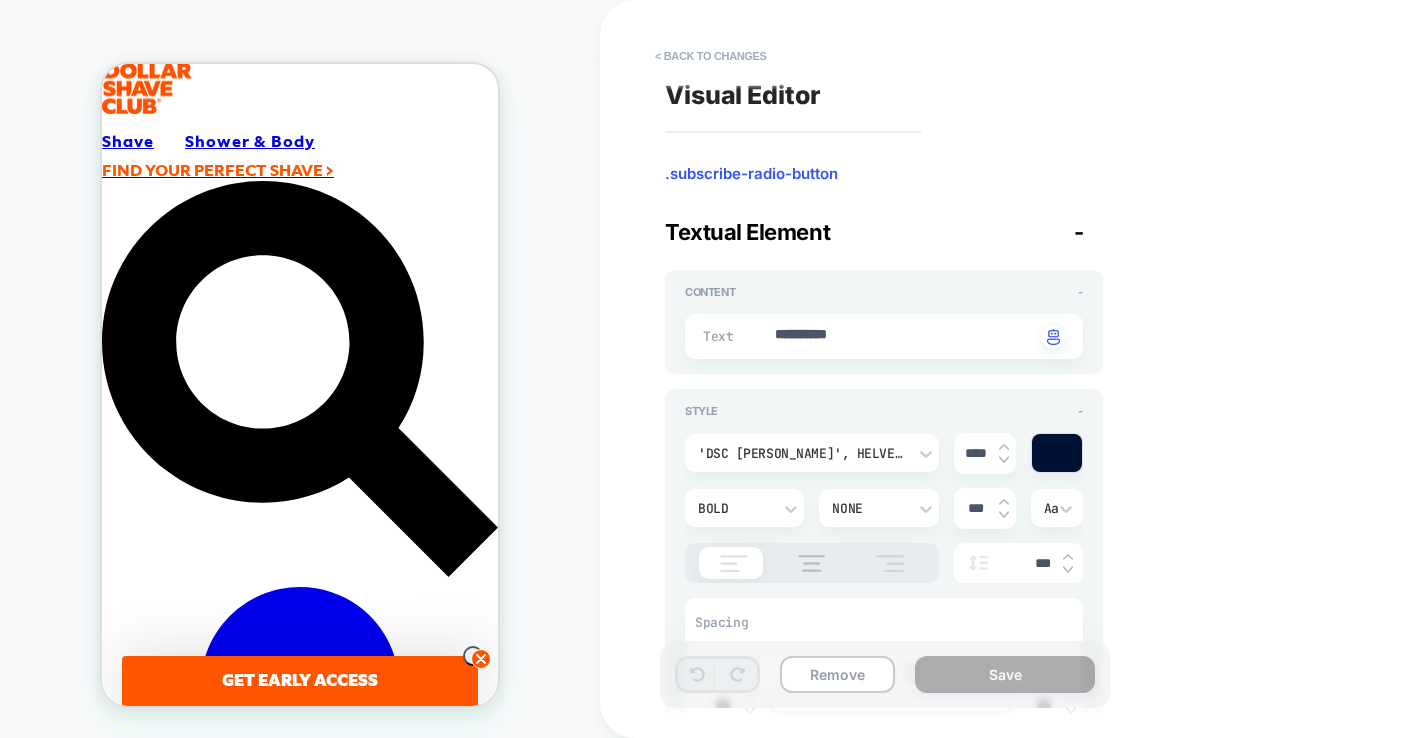 scroll, scrollTop: 0, scrollLeft: 0, axis: both 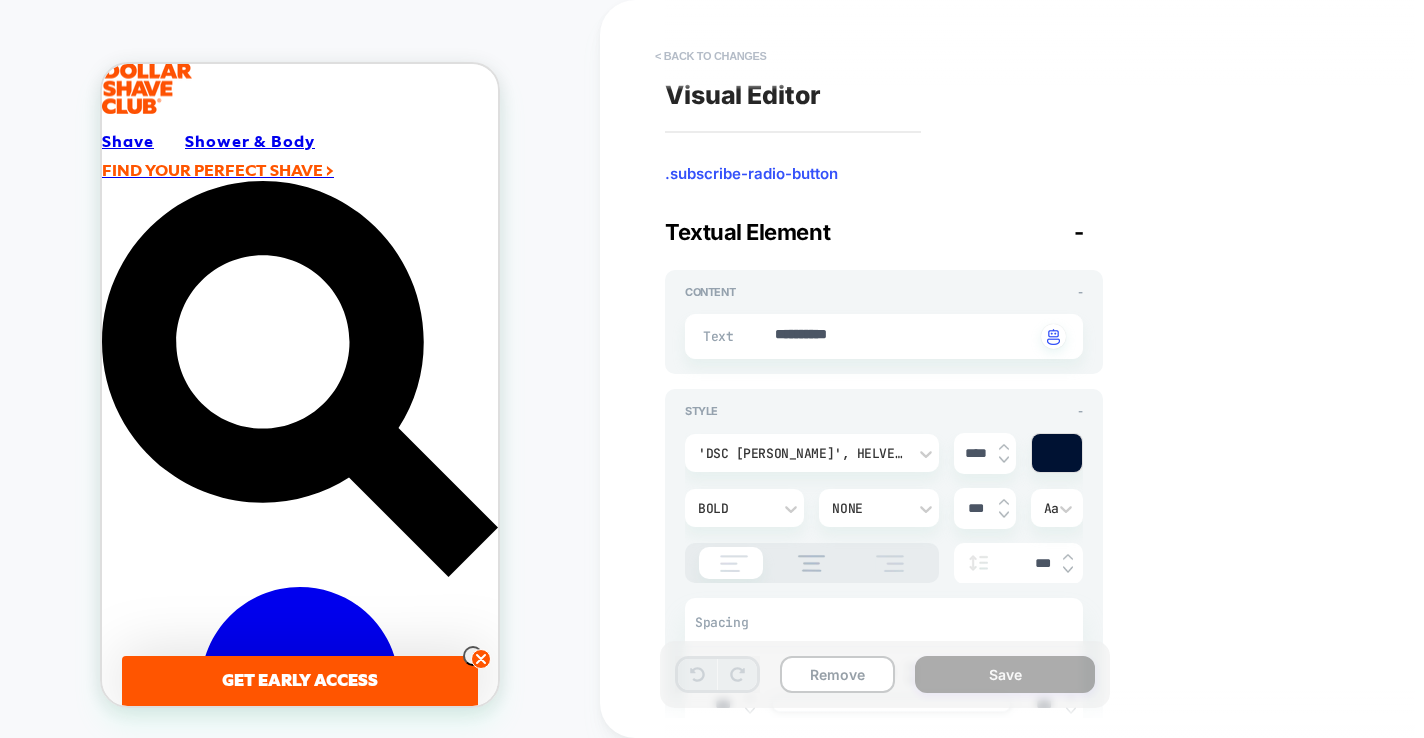 click on "< Back to changes" at bounding box center [711, 56] 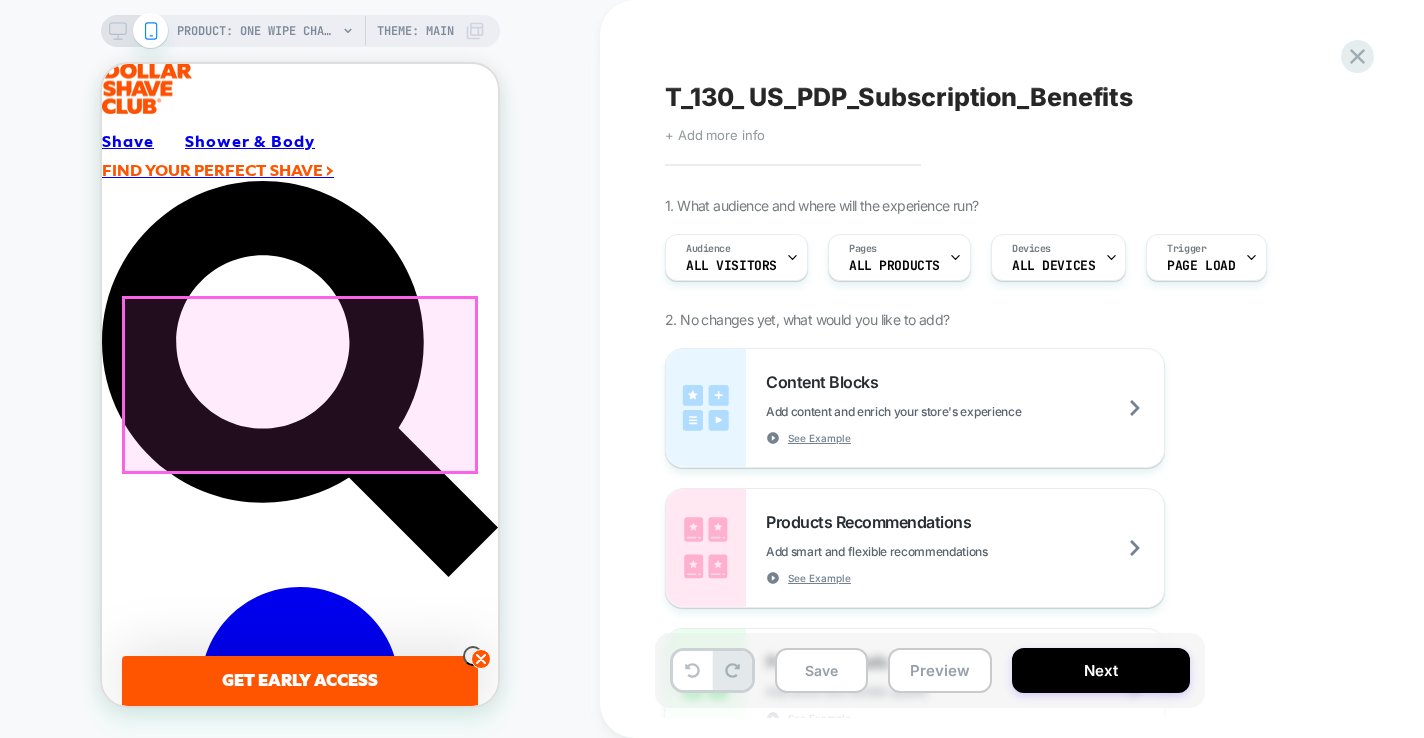 scroll, scrollTop: 0, scrollLeft: 310, axis: horizontal 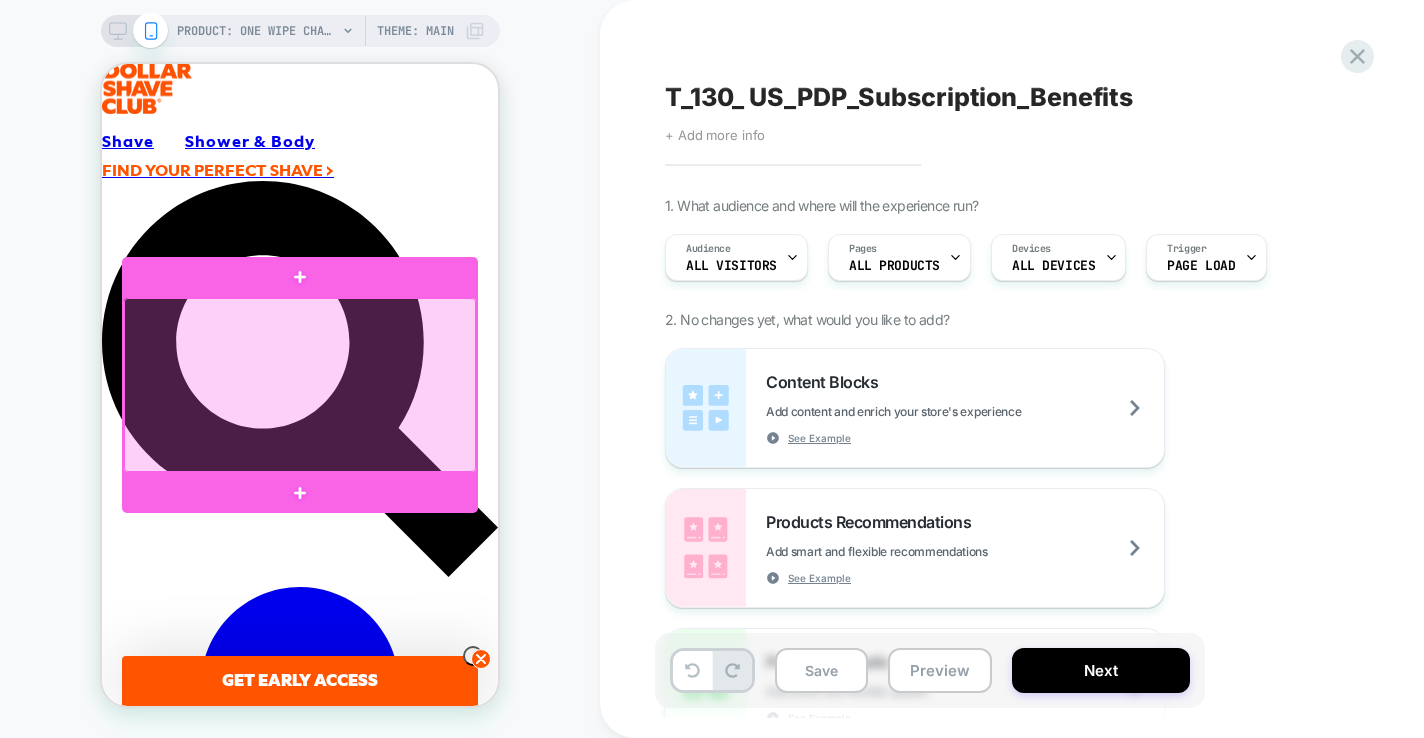 click at bounding box center [300, 384] 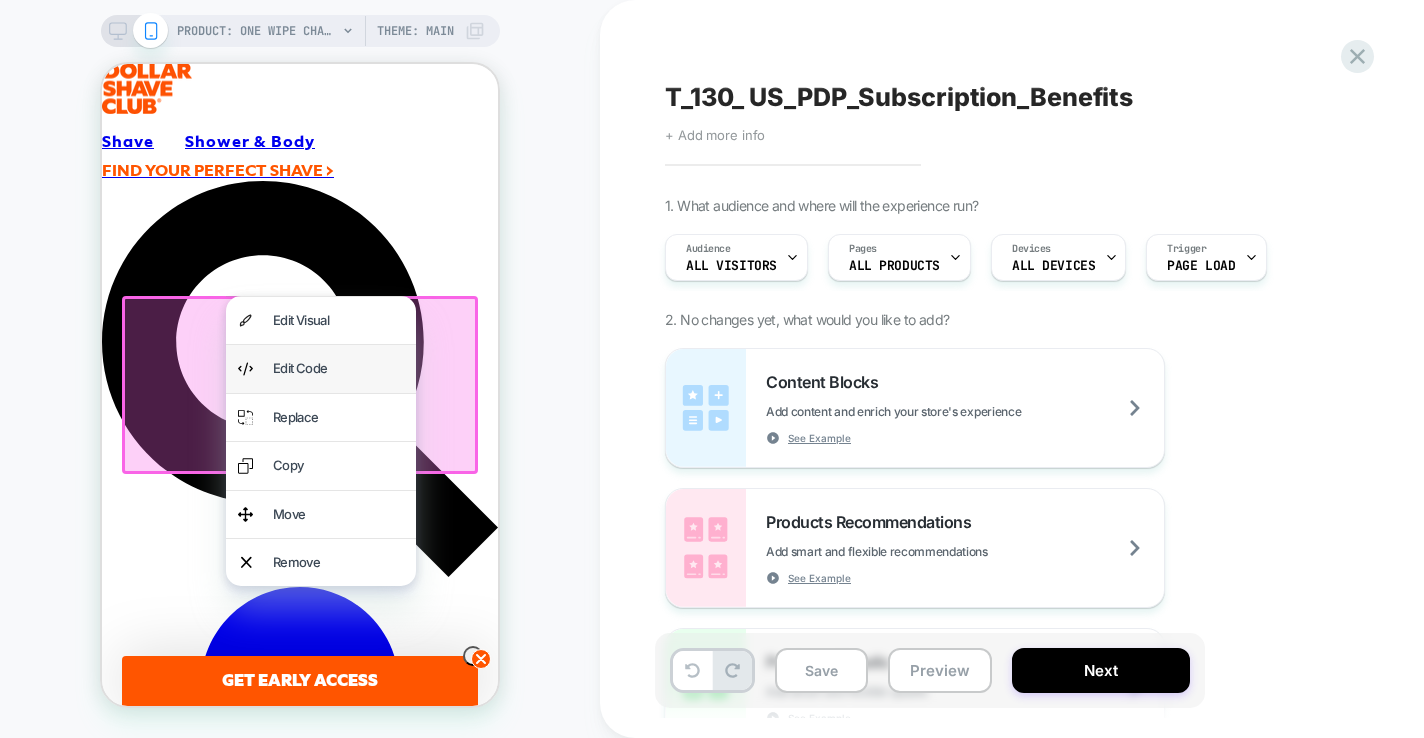 click on "Edit Code" at bounding box center (338, 368) 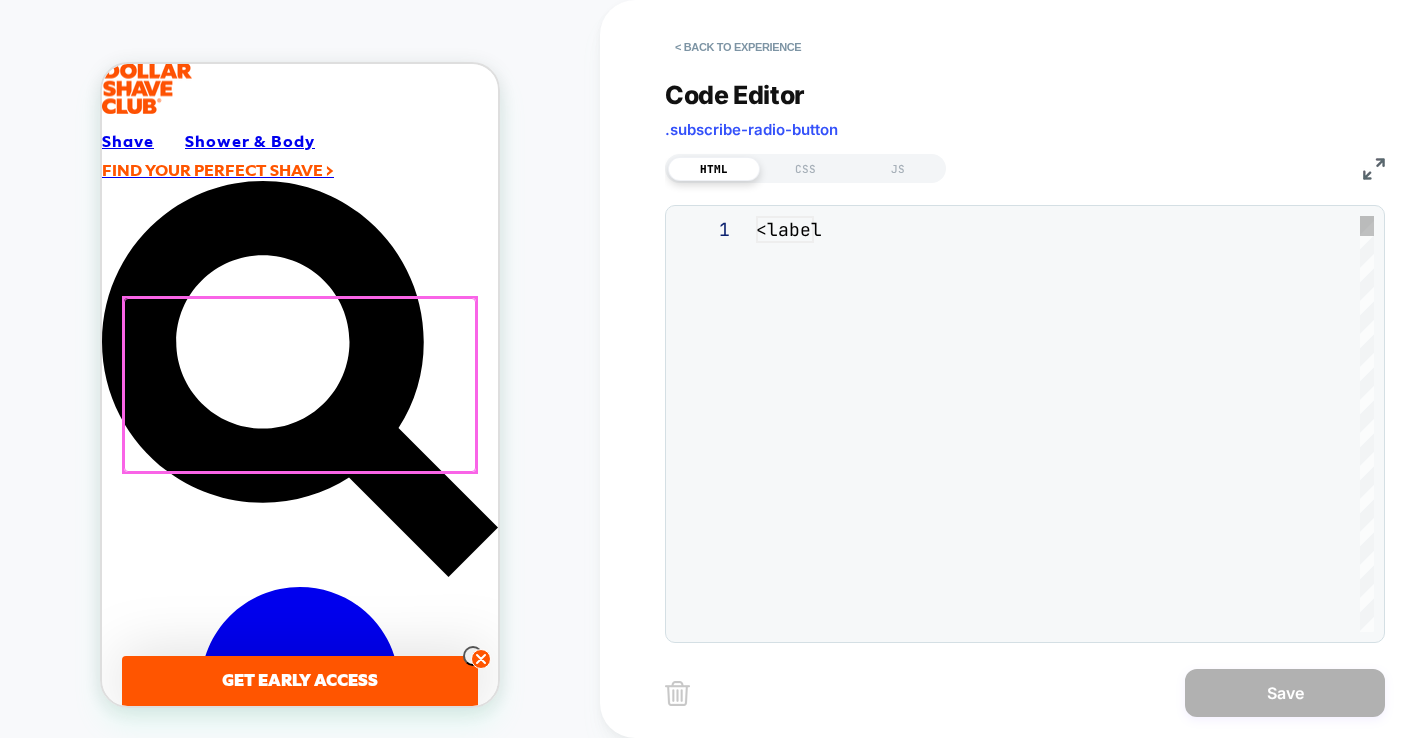 scroll, scrollTop: 270, scrollLeft: 0, axis: vertical 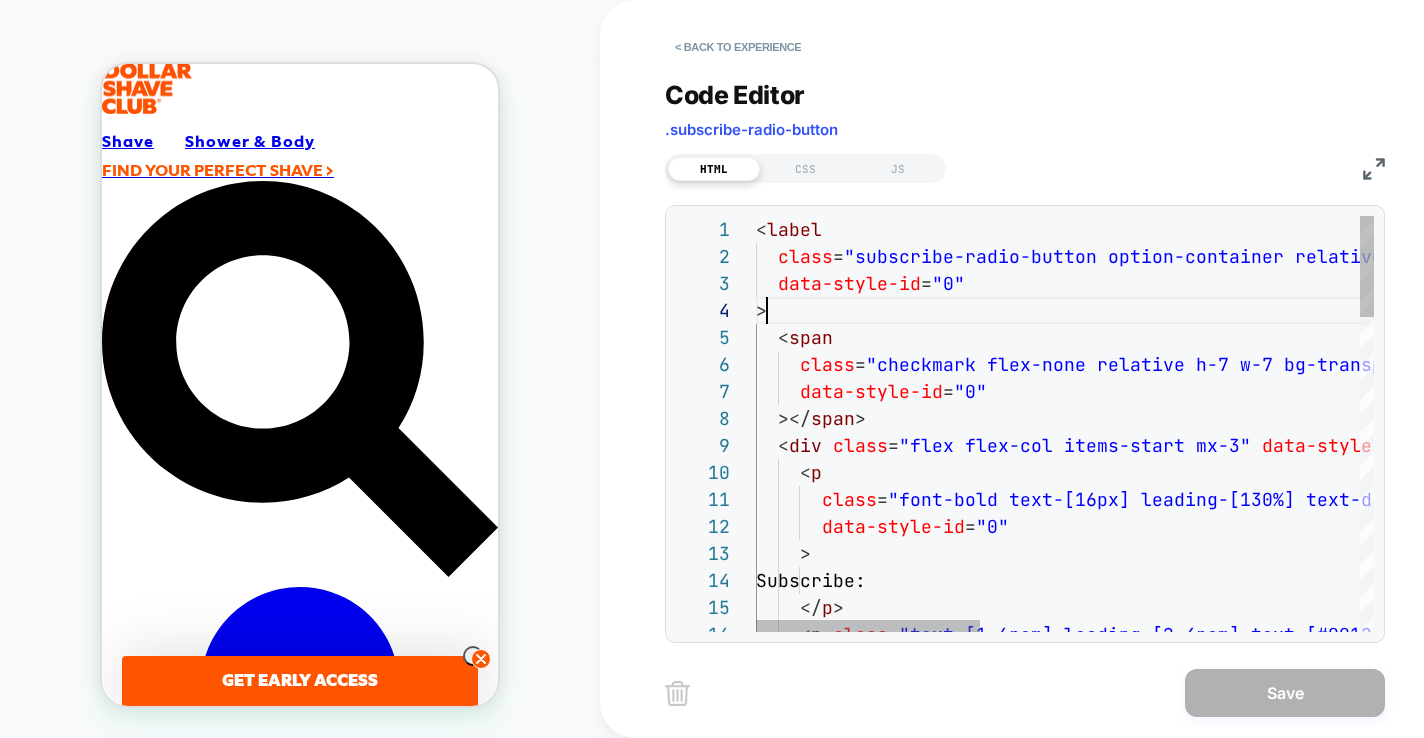 click on "< label    class = "subscribe-radio-button option-container relative  flex items-start mb-3 cursor-pointer user-select-n one border-[#f9f3ea] border-2 p-[1.5rem]"    data-style-id = "0" >    < span      class = "checkmark flex-none relative h-7 w-7 bg-transpare nt border-[1px] border-dscBlue rounded-[50%]"      data-style-id = "0"    ></ span >    < div   class = "flex flex-col items-start mx-3"   data-style-id = "0" >      < p        class = "font-bold text-[16px] leading-[130%] text-dscBlue "        data-style-id = "0"      >       Subscribe:      </ p >      < p   class = "text-[1.6rem] leading-[2.4rem] text-[#001233]"   data-style-id = "0" >" at bounding box center [1589, 1072] 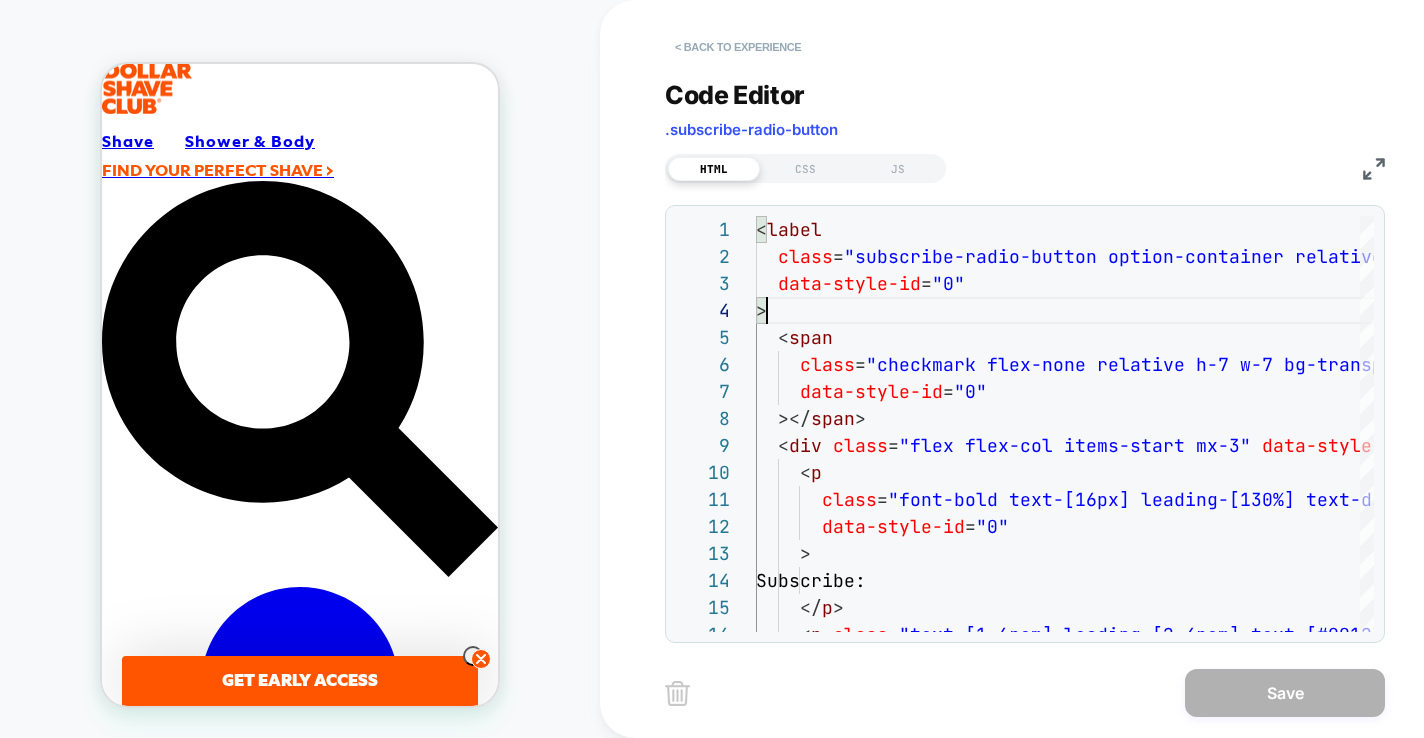 scroll, scrollTop: 0, scrollLeft: 310, axis: horizontal 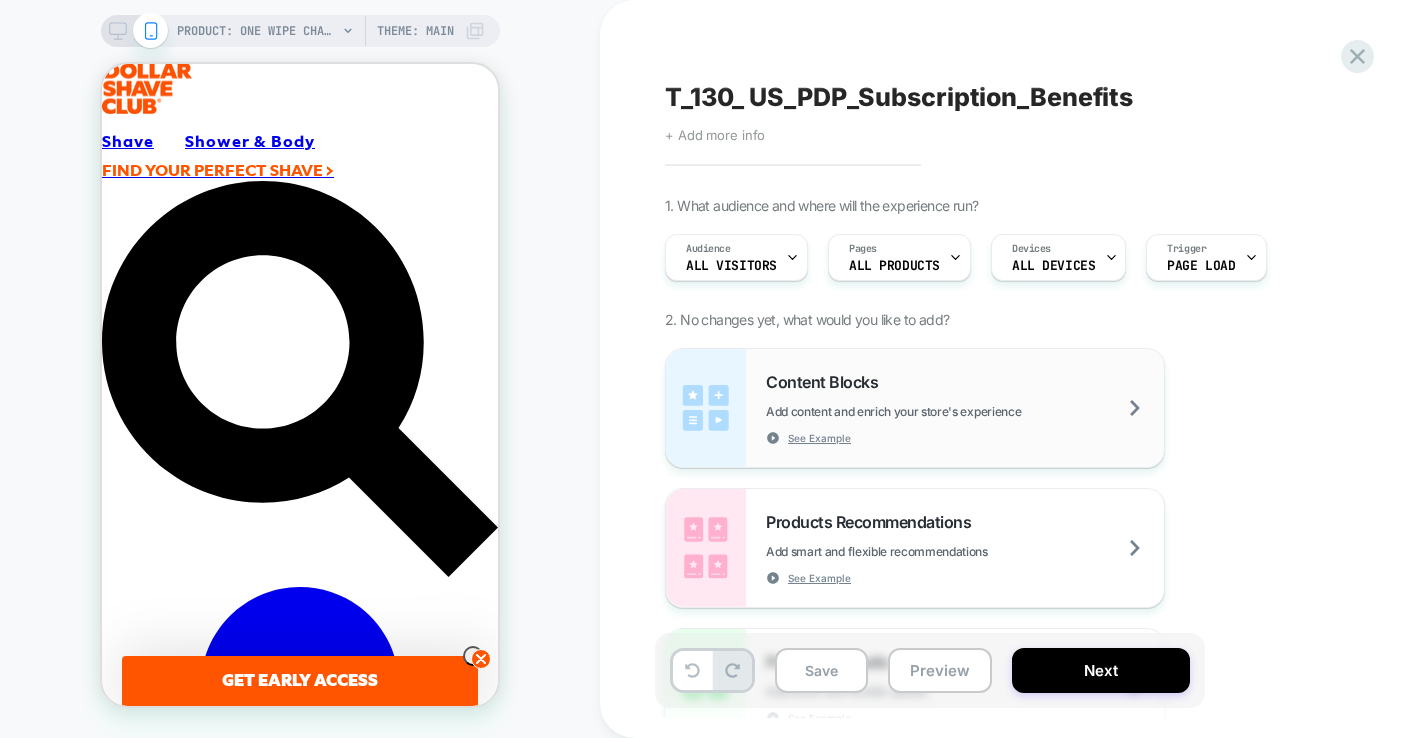 click on "Content Blocks Add content and enrich your store's experience See Example" at bounding box center [965, 408] 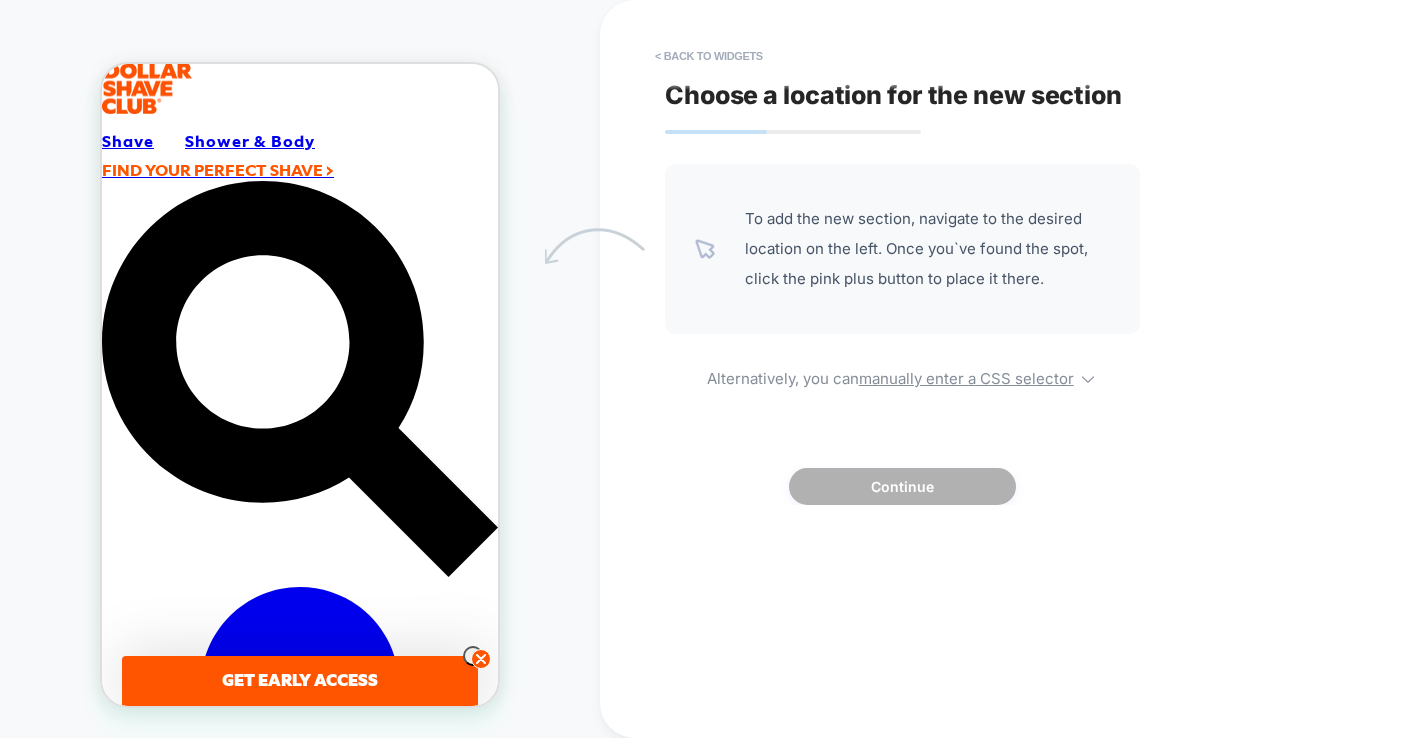 scroll, scrollTop: 0, scrollLeft: 0, axis: both 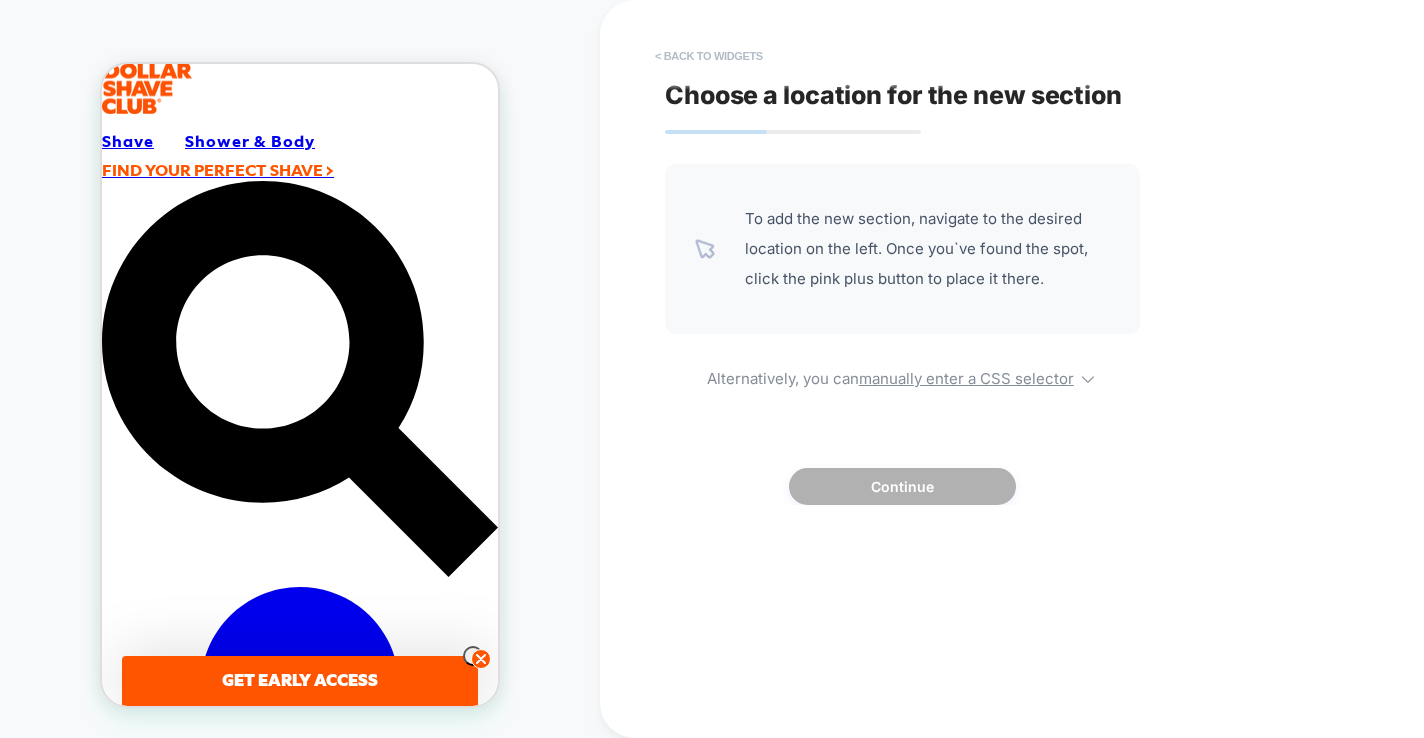 click on "< Back to widgets" at bounding box center [709, 56] 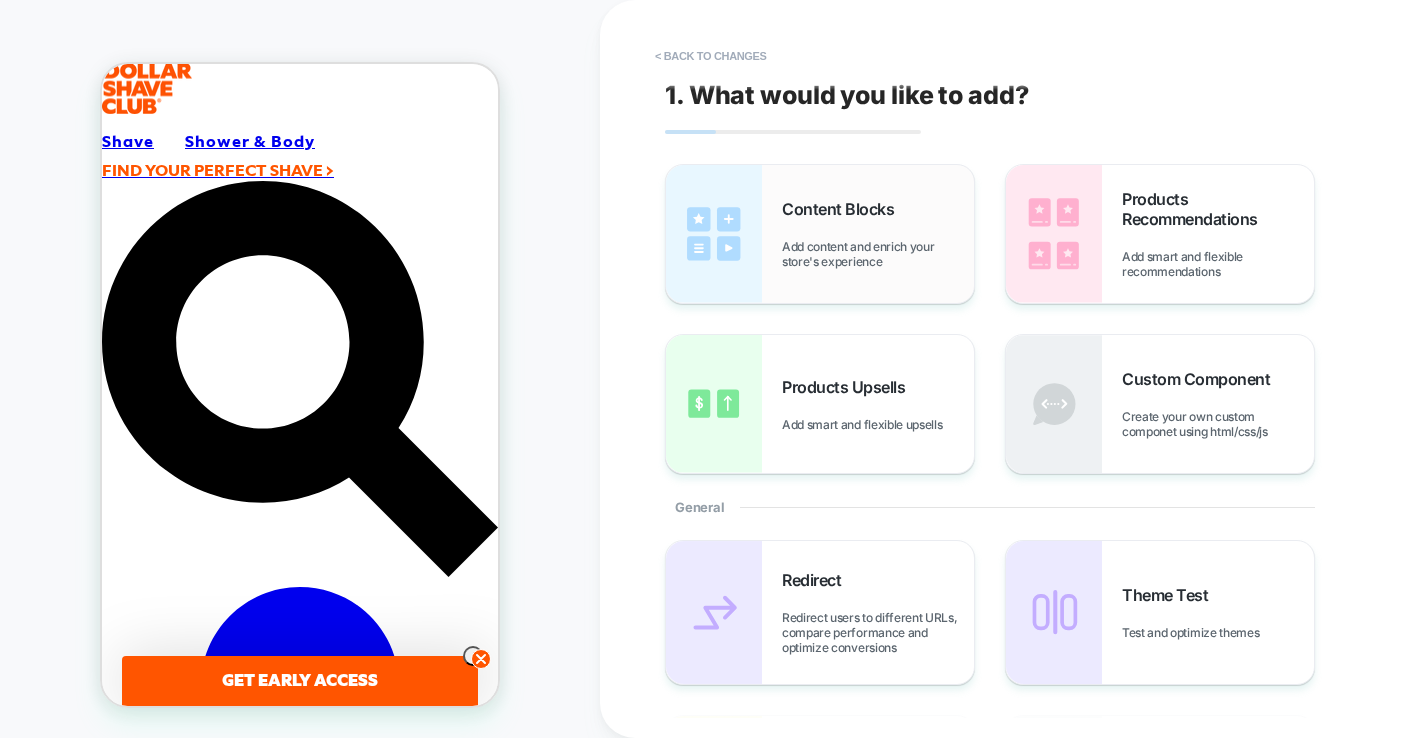 click on "Add content and enrich your store's experience" at bounding box center (878, 254) 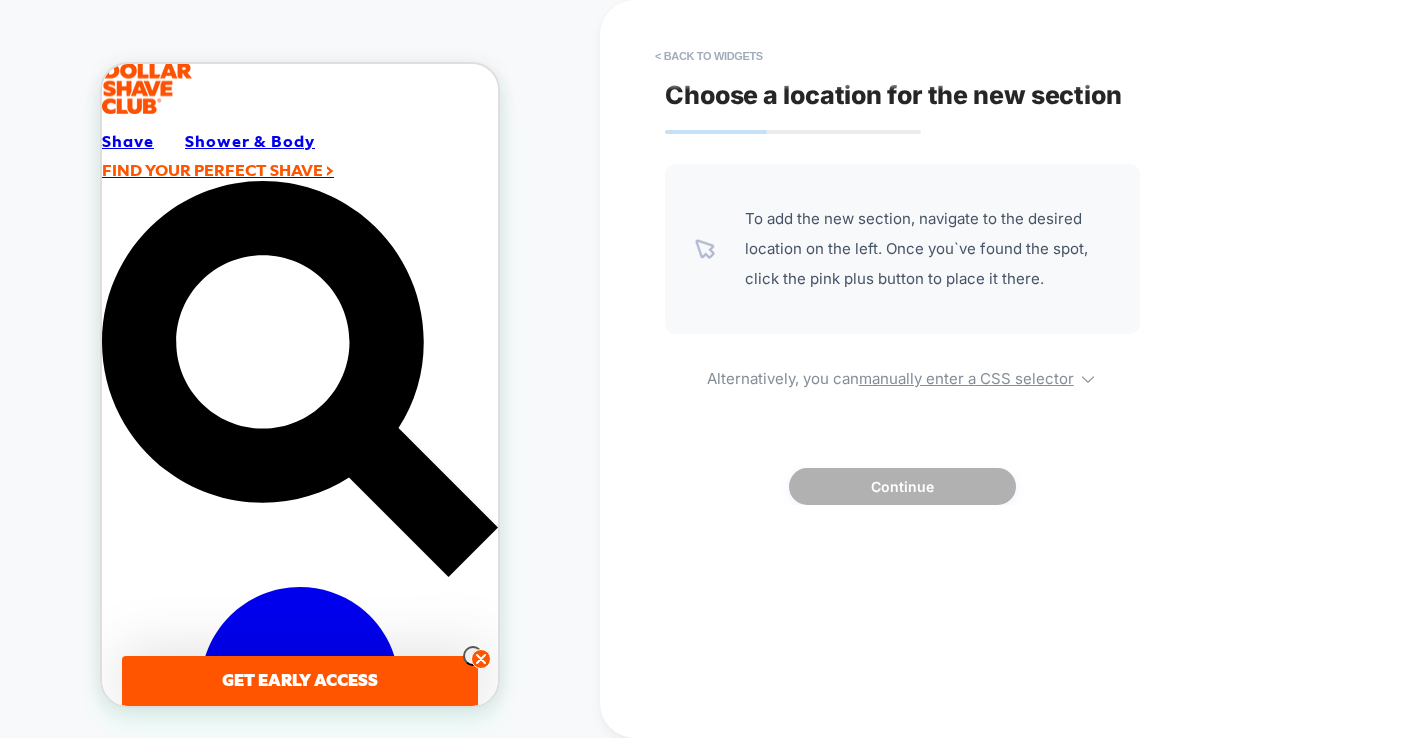 scroll, scrollTop: 0, scrollLeft: 310, axis: horizontal 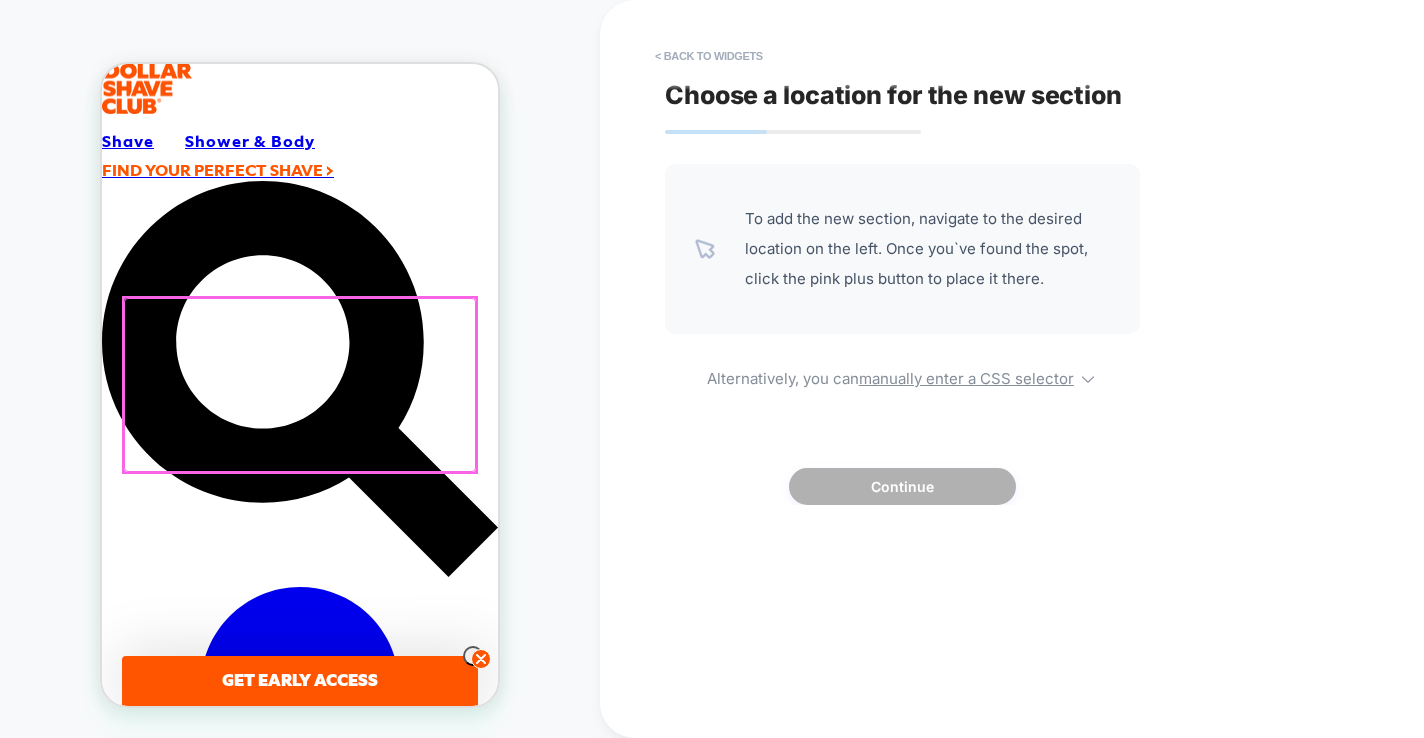click at bounding box center (300, 384) 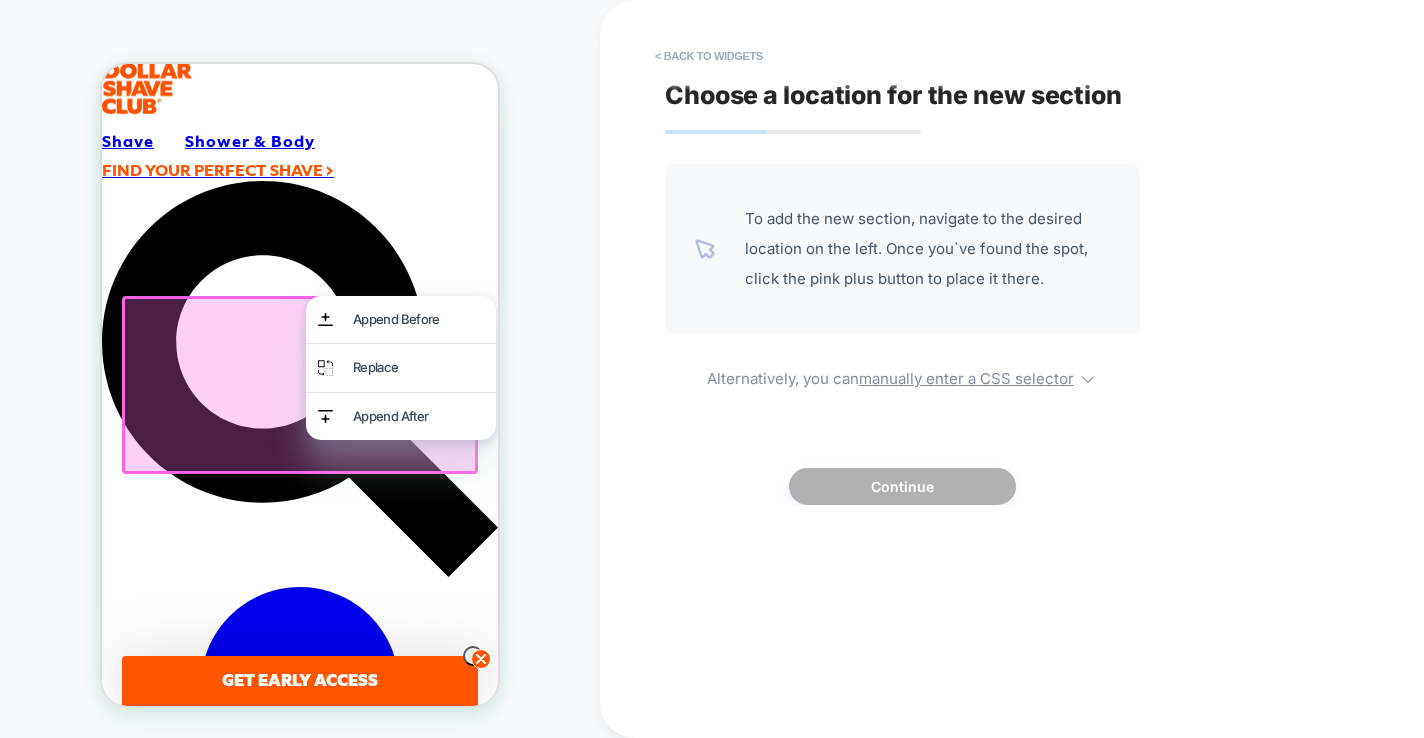 click at bounding box center [300, 384] 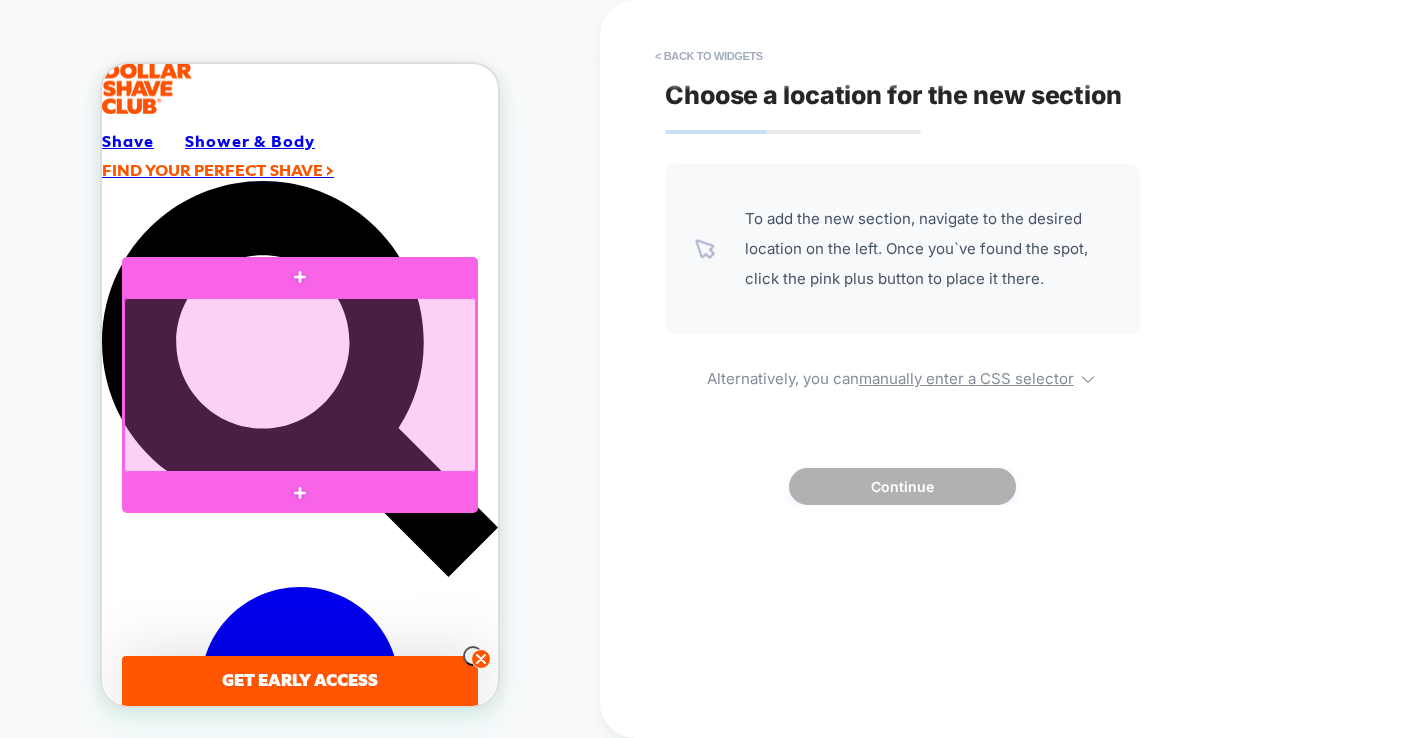 click at bounding box center [300, 384] 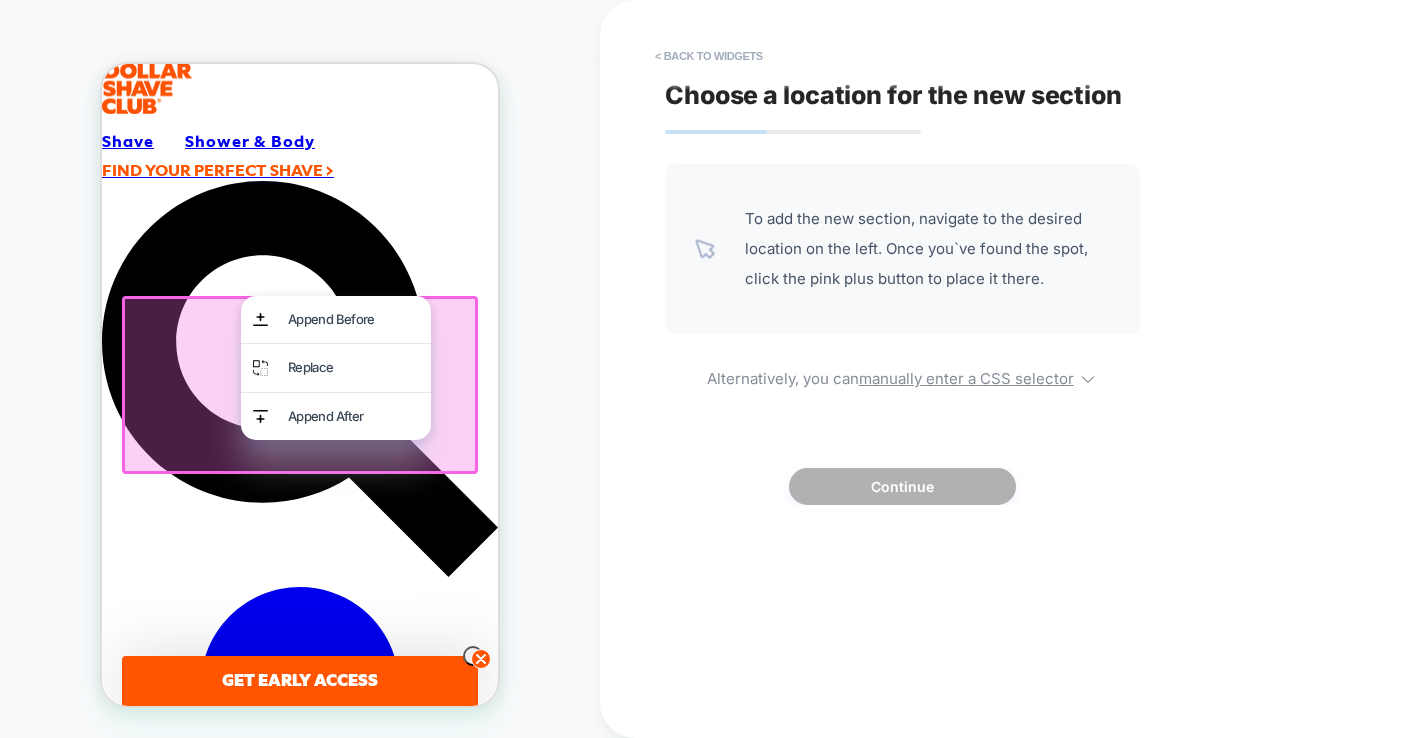 scroll, scrollTop: 0, scrollLeft: 0, axis: both 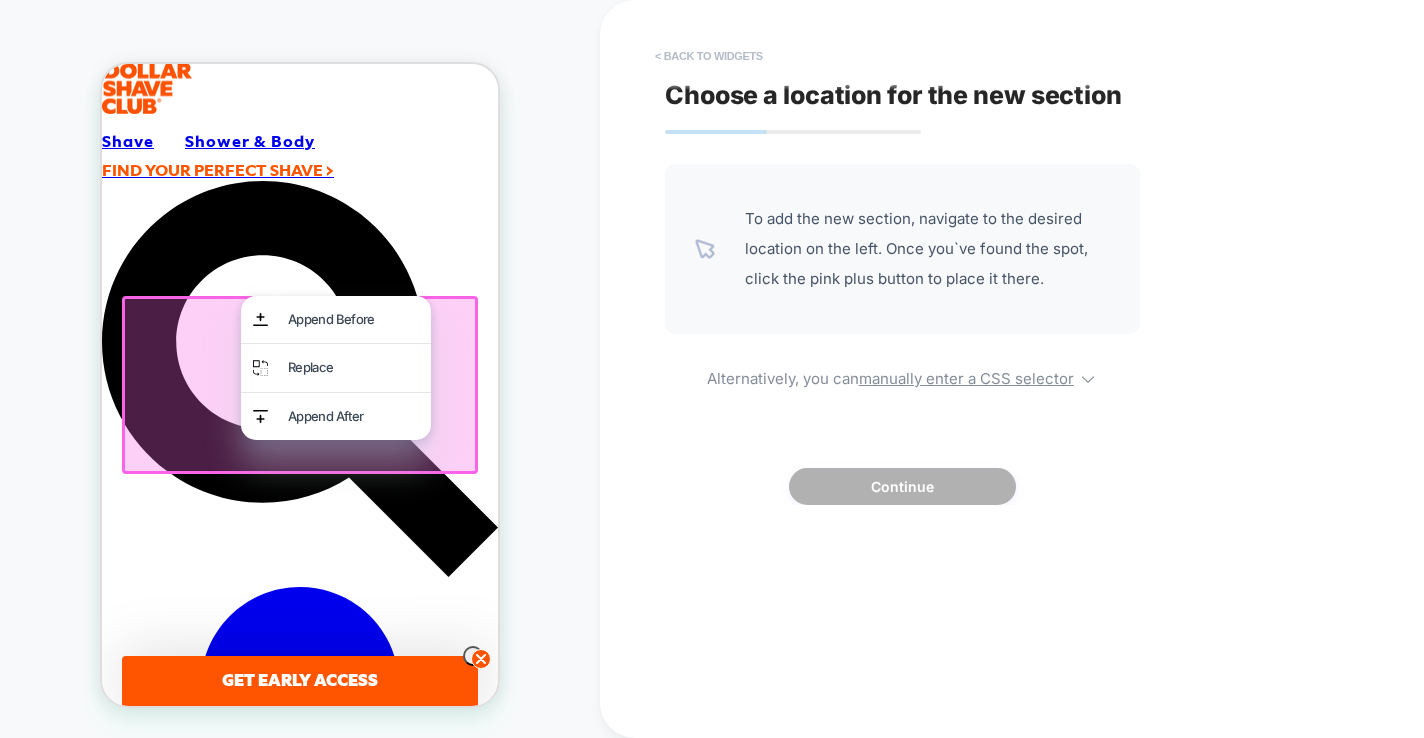 click on "< Back to widgets" at bounding box center [709, 56] 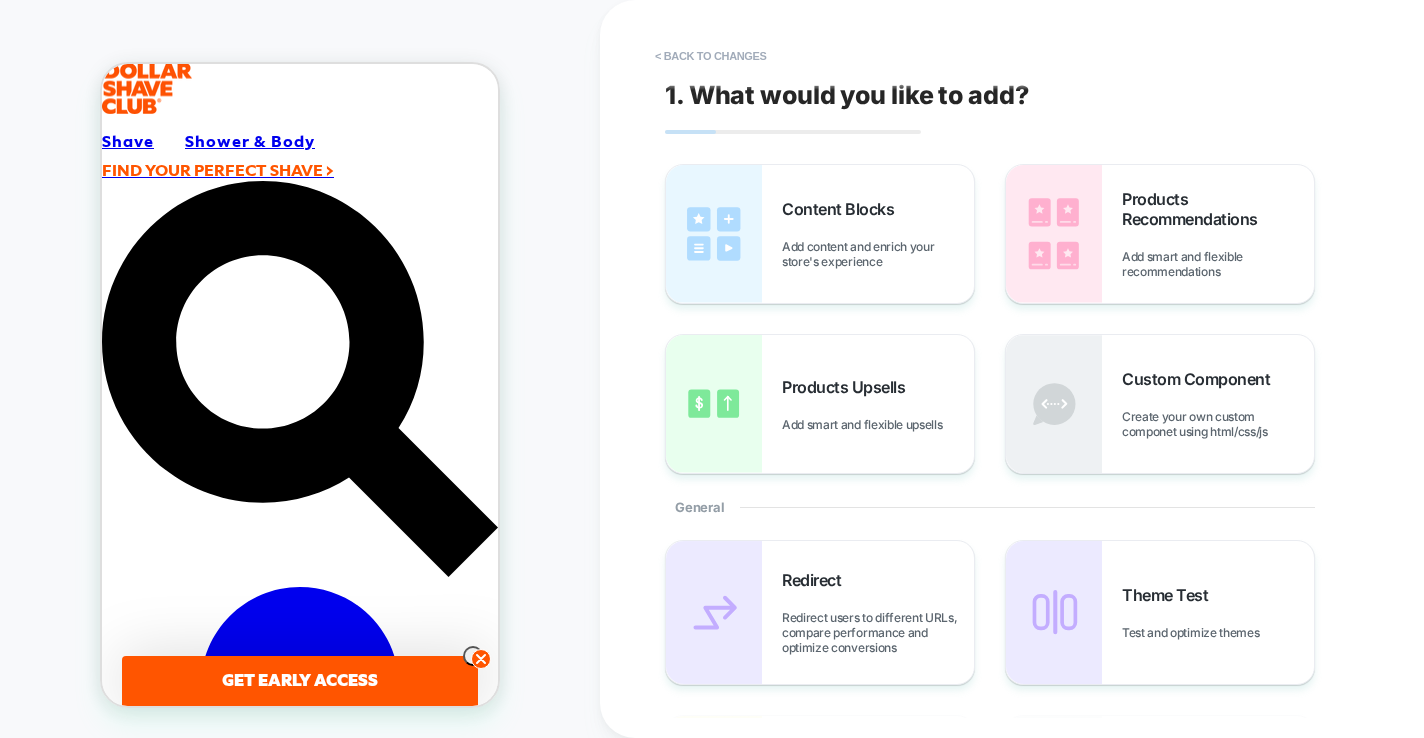 scroll, scrollTop: 234, scrollLeft: 0, axis: vertical 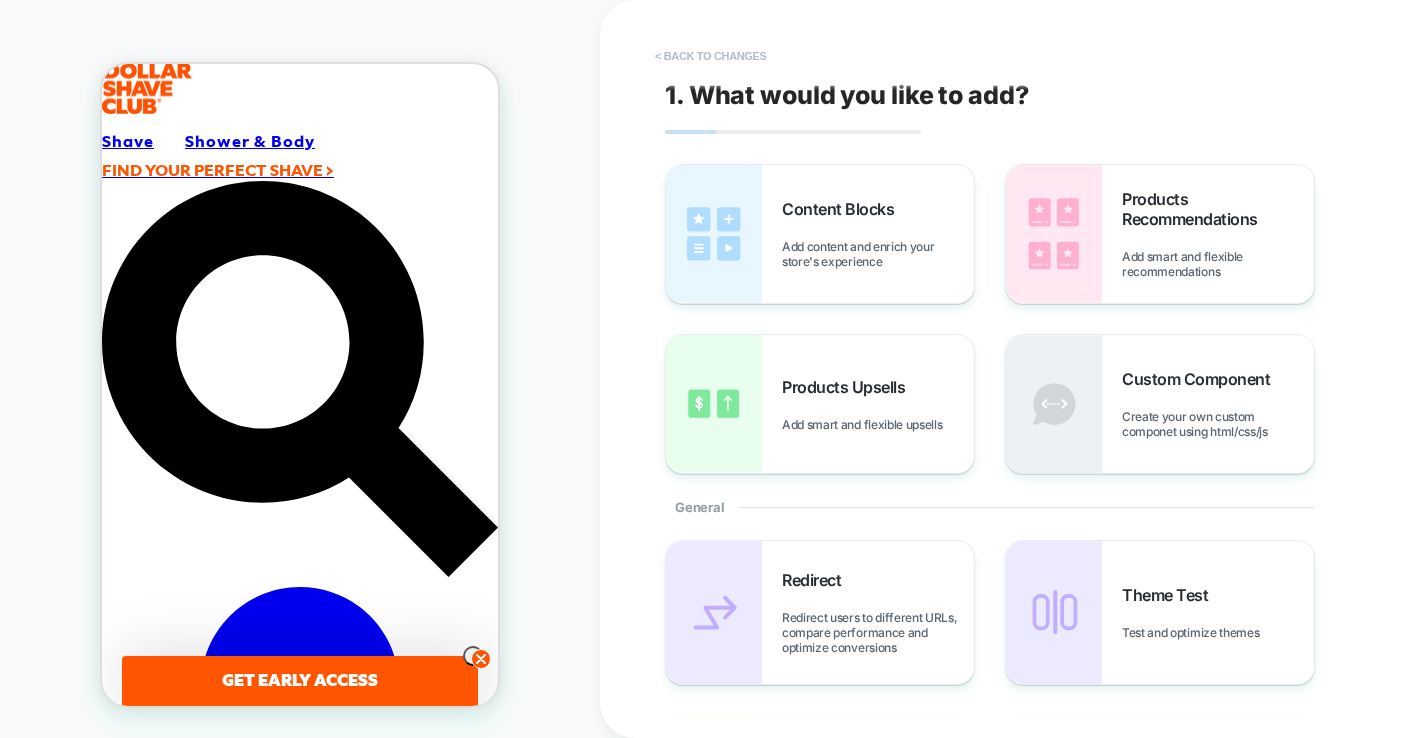 click on "< Back to changes" at bounding box center (711, 56) 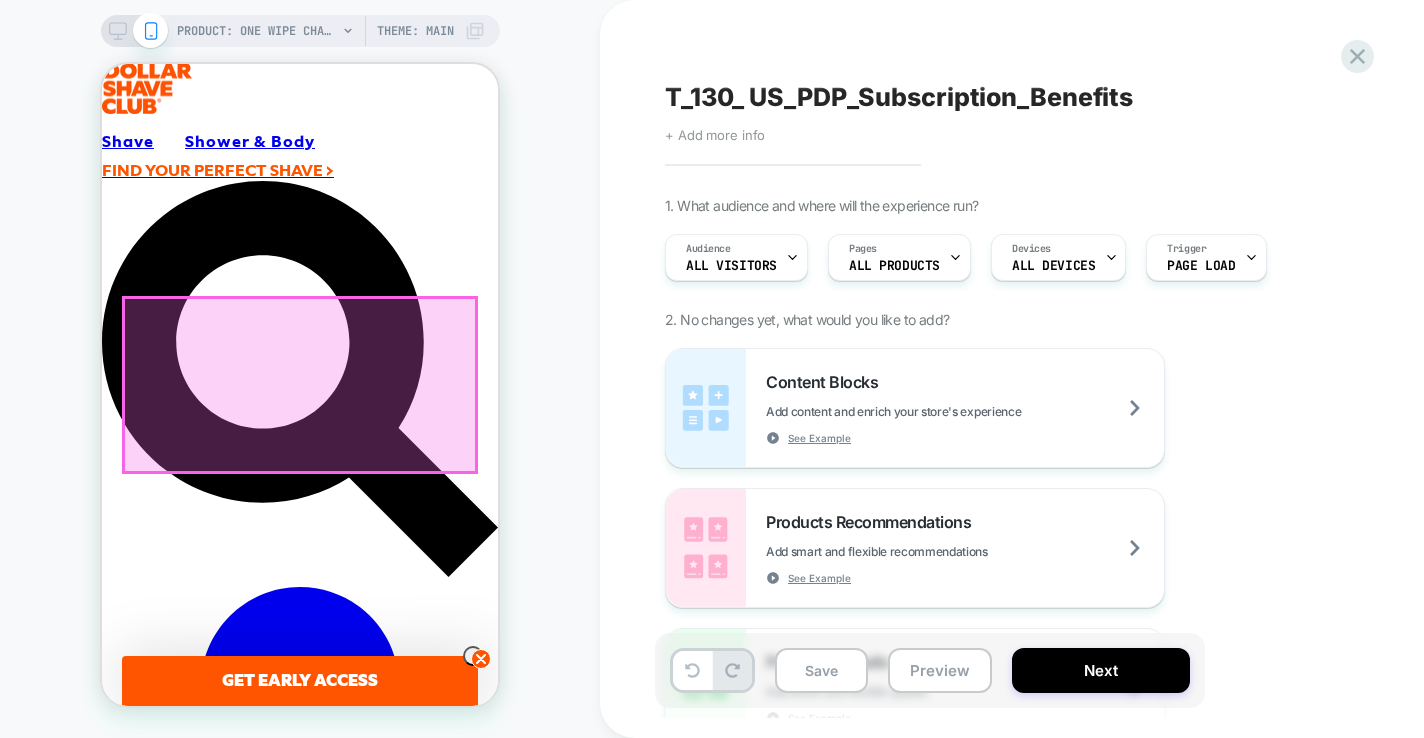 click on "Accessibility help
Skip to content
New to the Club? Click to get started.
The Summer Club is open. See what's hot.
Help Center
Shave
NEW Shop FEATURED" at bounding box center [300, 19567] 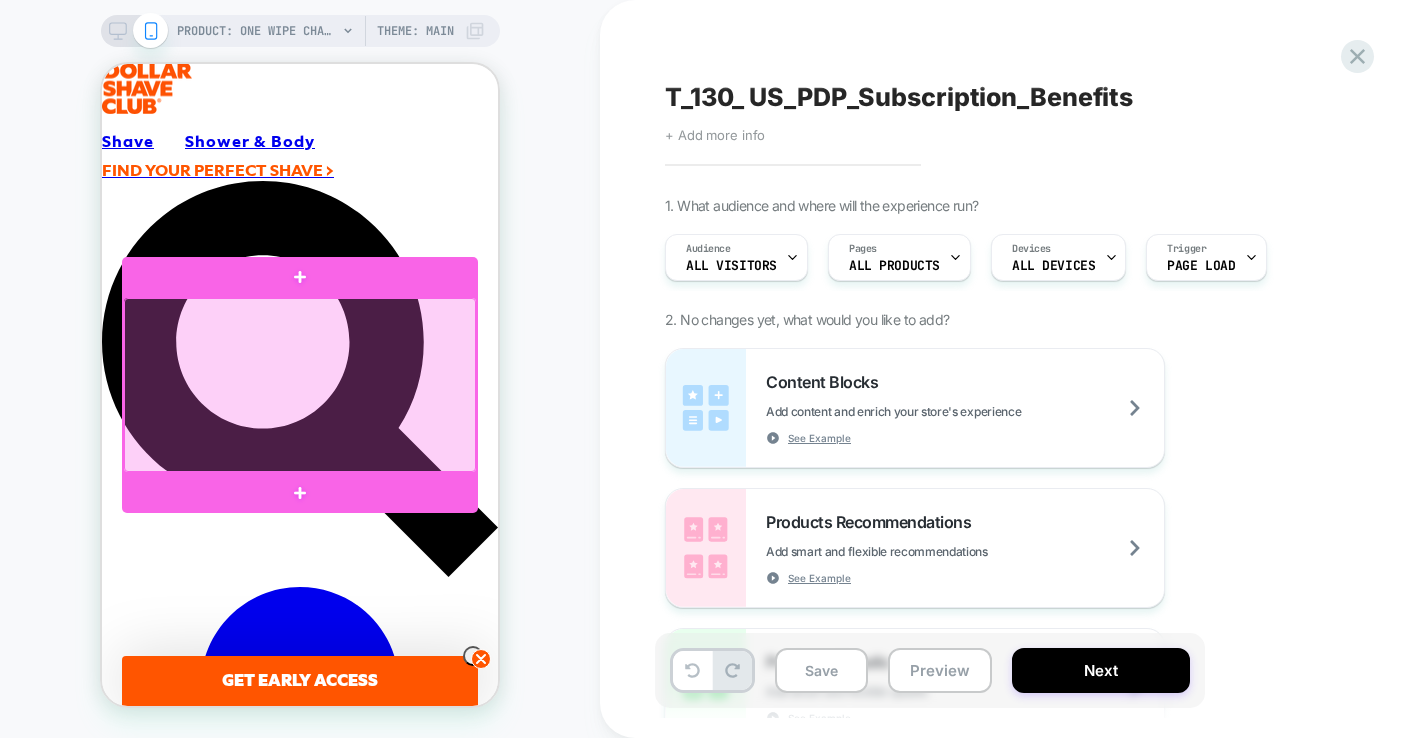 click at bounding box center (300, 384) 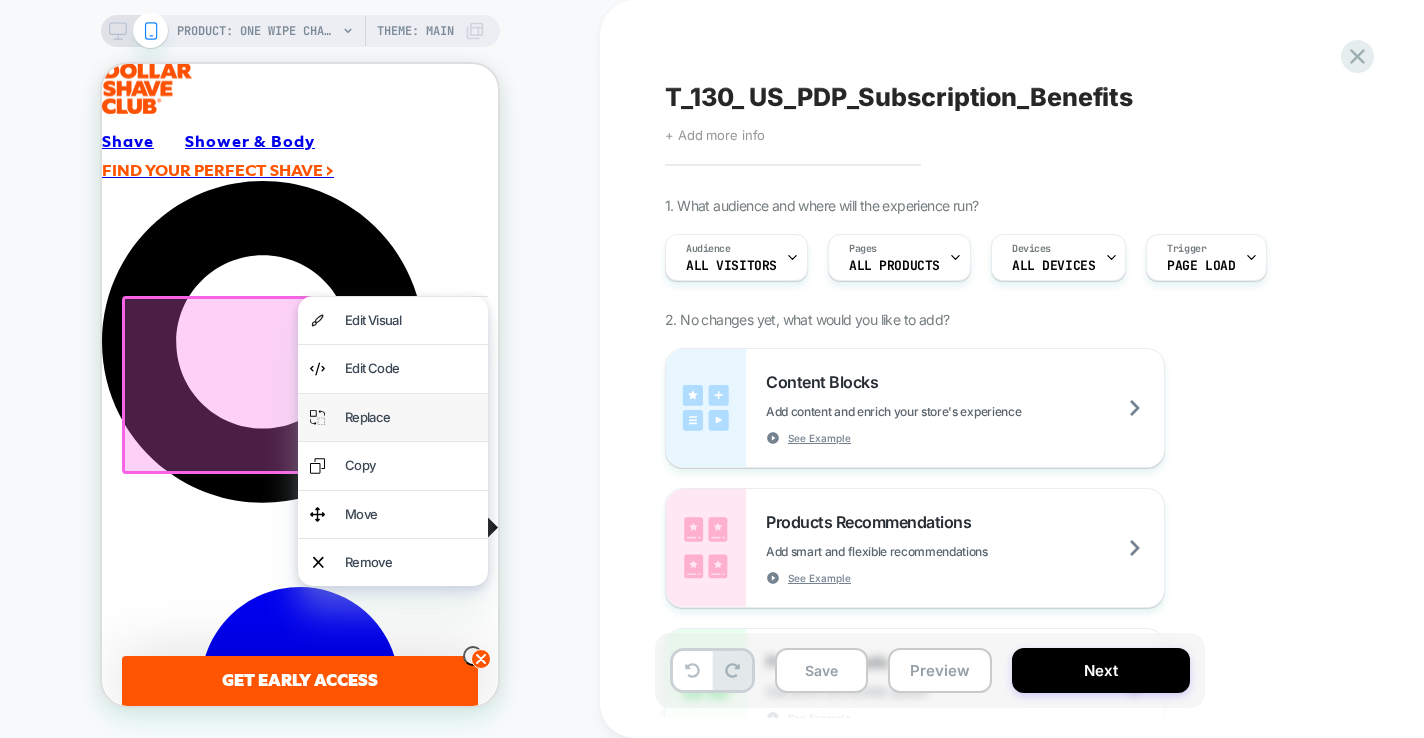 click on "Replace" at bounding box center [410, 417] 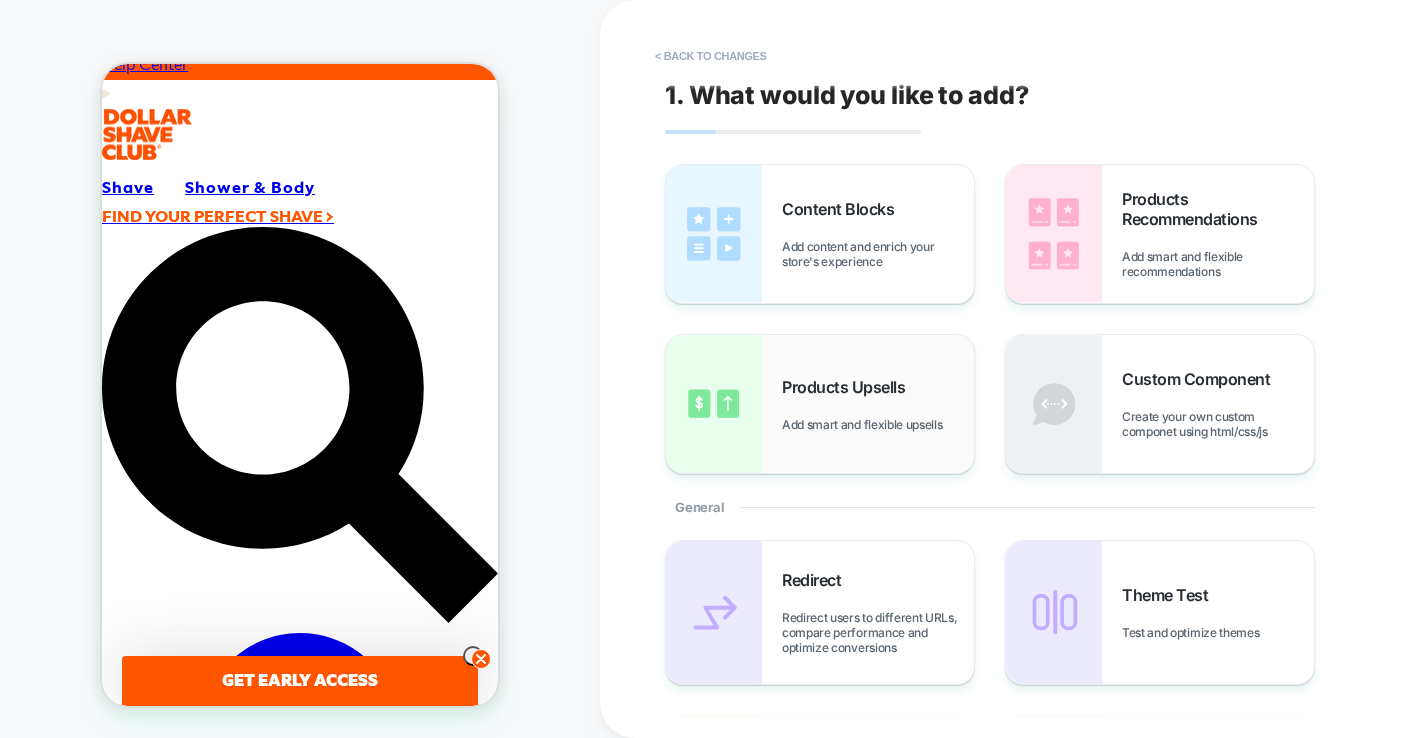 scroll, scrollTop: 794, scrollLeft: 0, axis: vertical 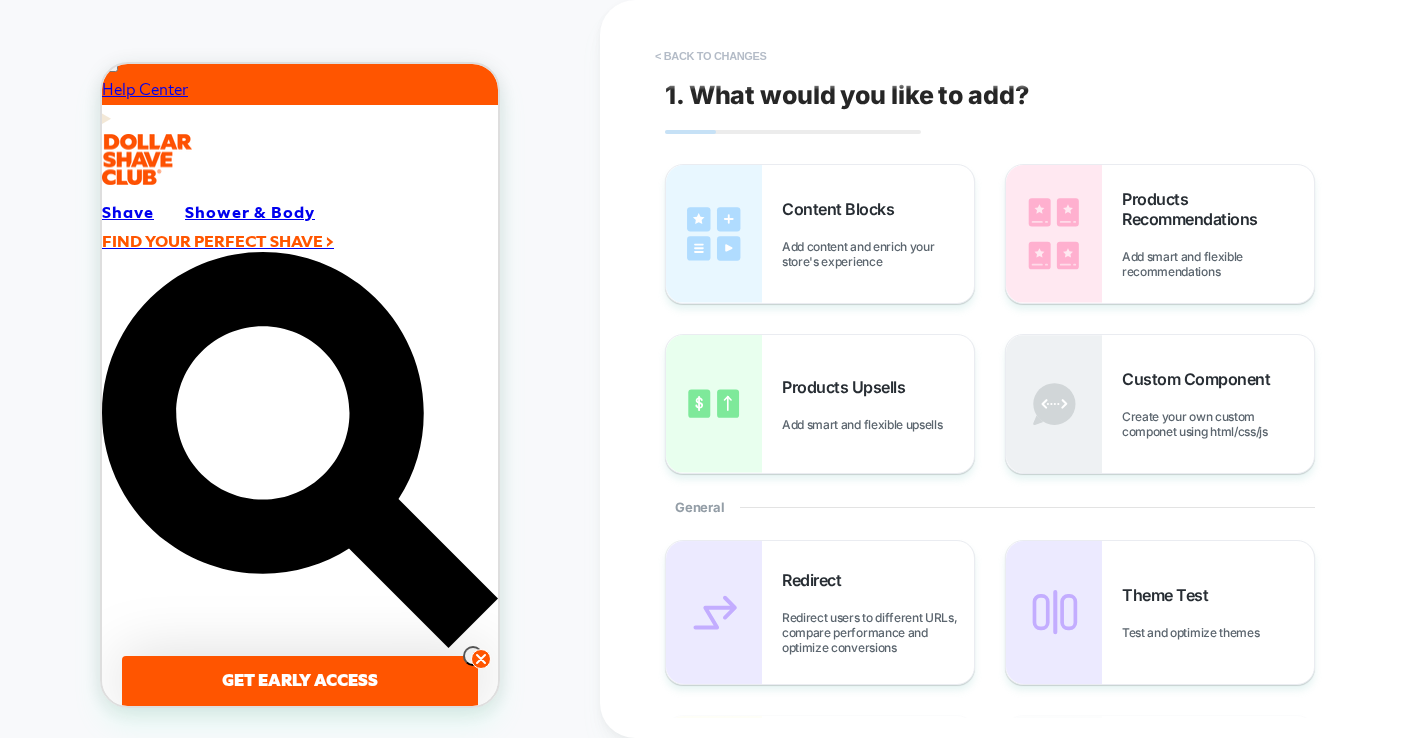 click on "< Back to changes" at bounding box center [711, 56] 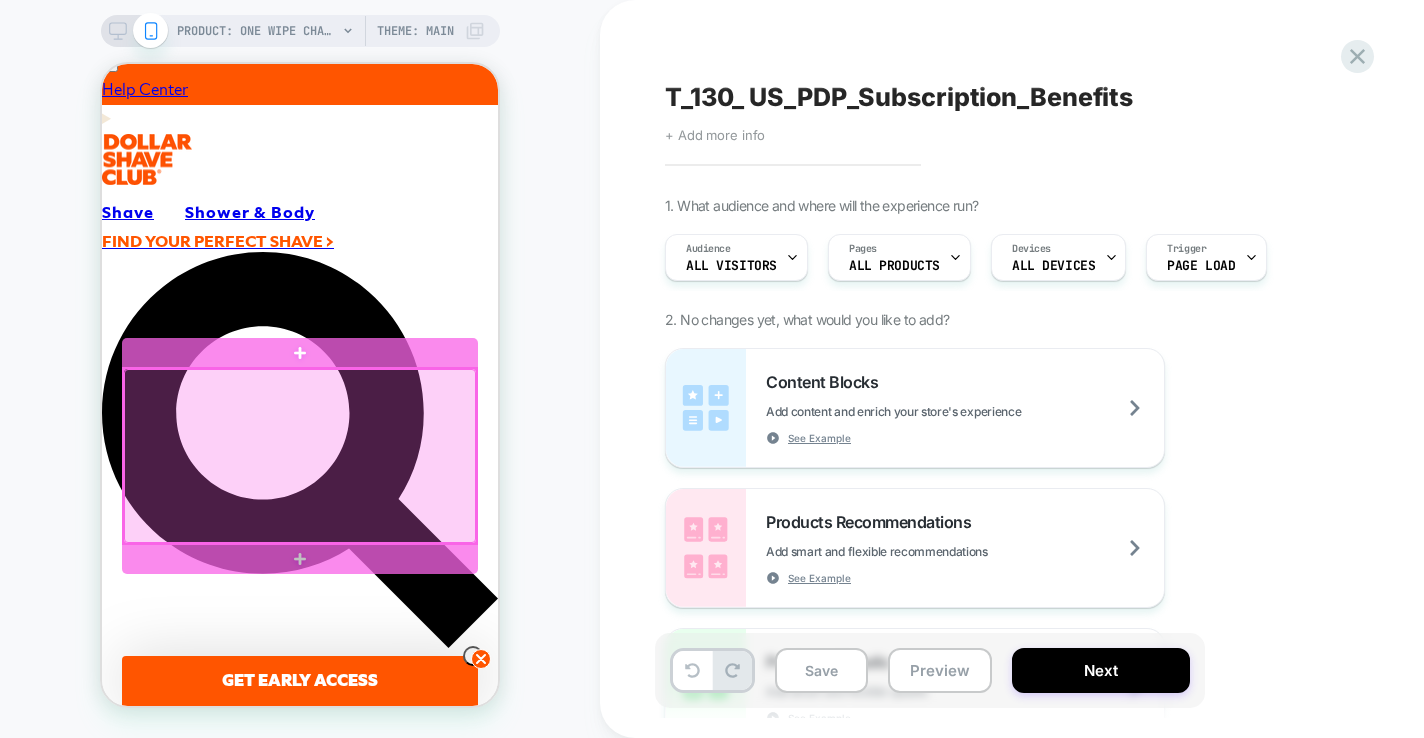 click at bounding box center [300, 455] 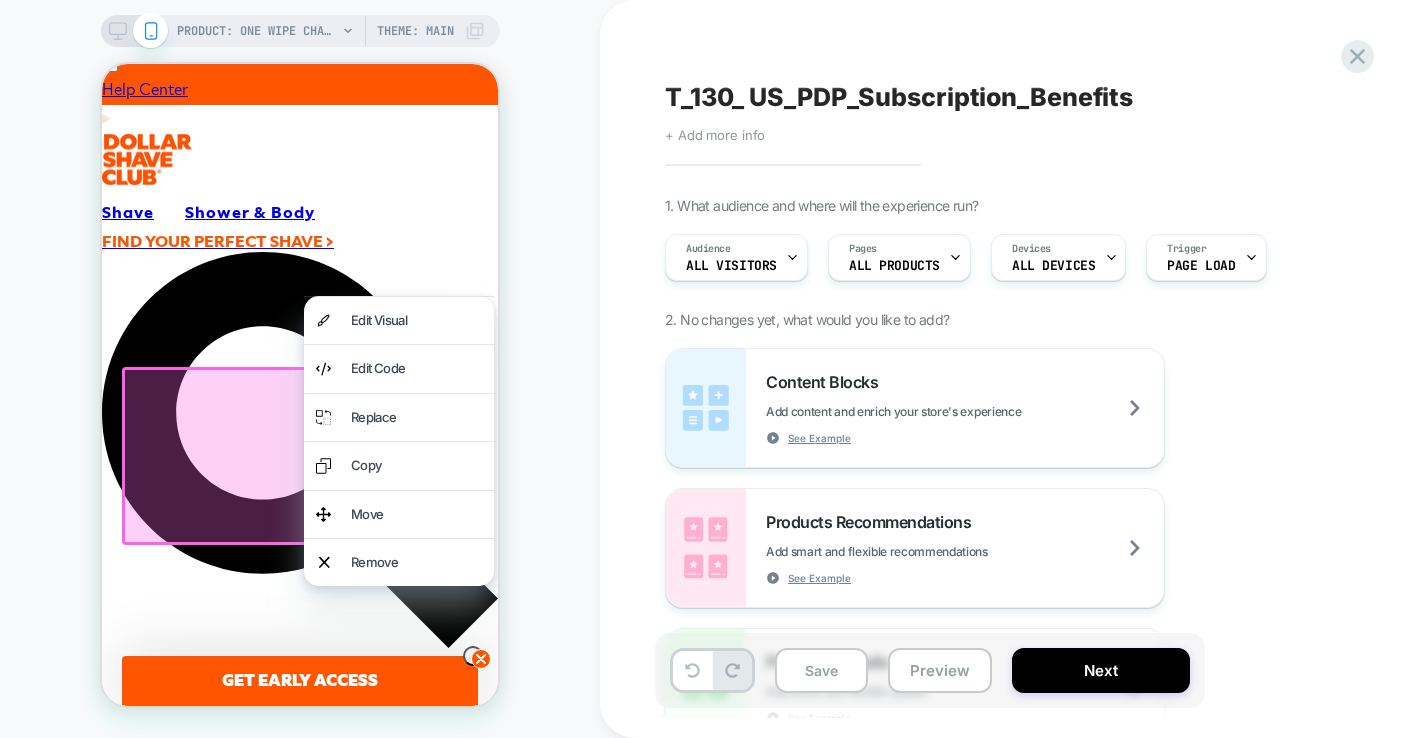 scroll, scrollTop: 0, scrollLeft: 310, axis: horizontal 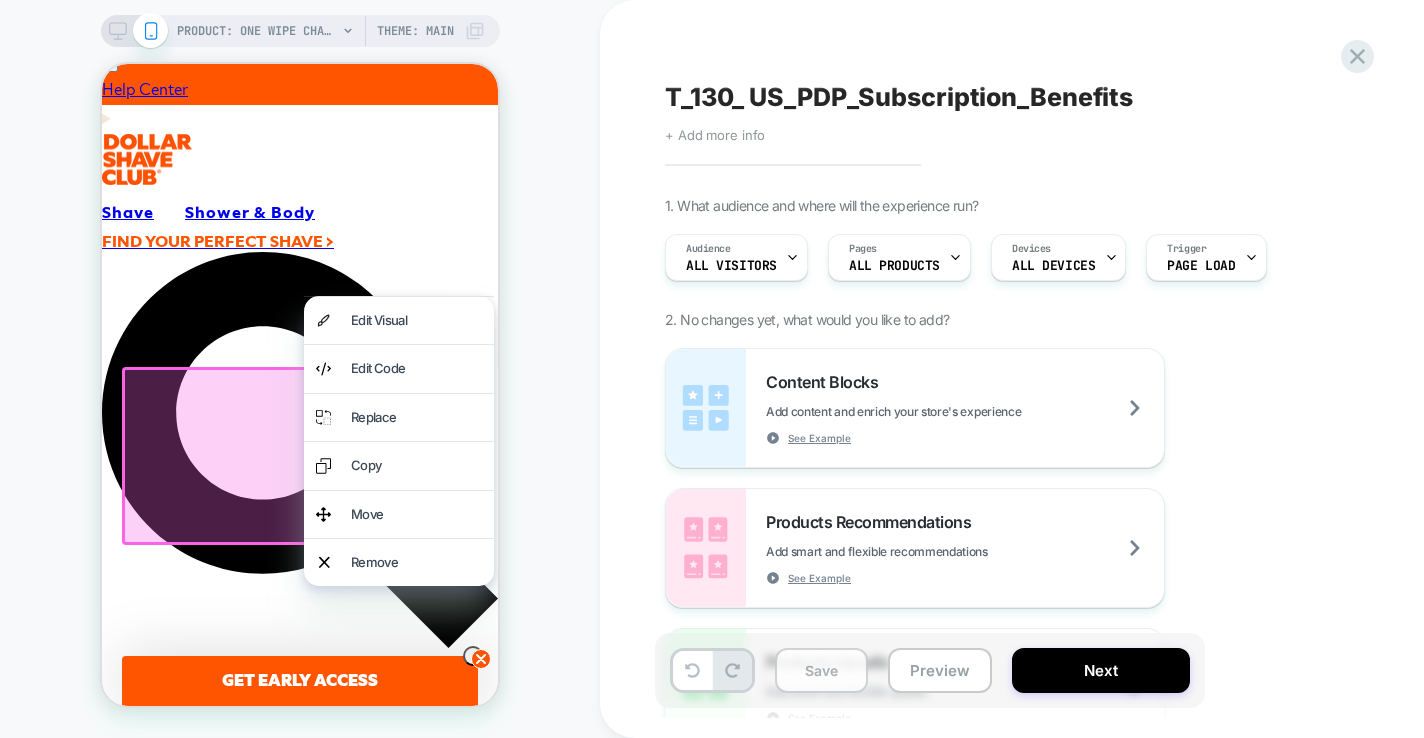 click on "Save" at bounding box center (821, 670) 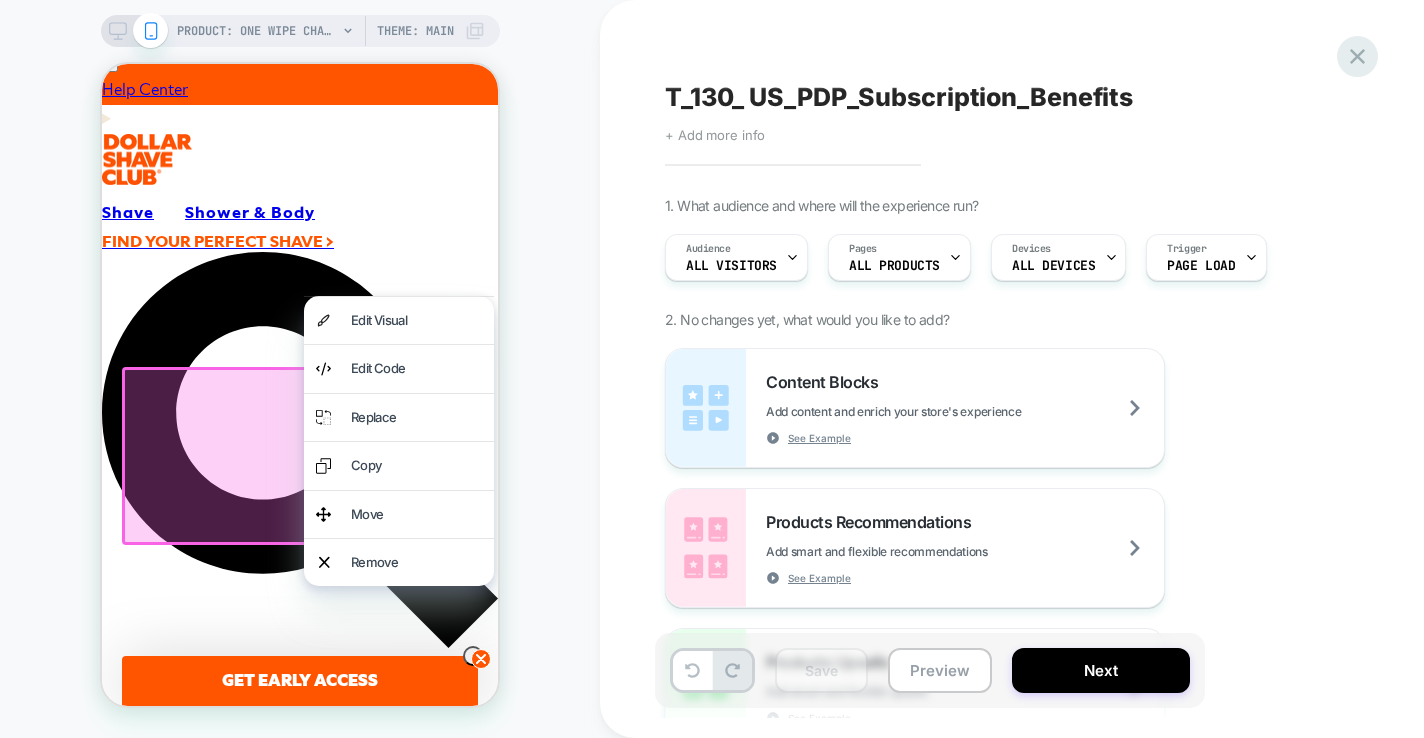 scroll, scrollTop: 0, scrollLeft: 0, axis: both 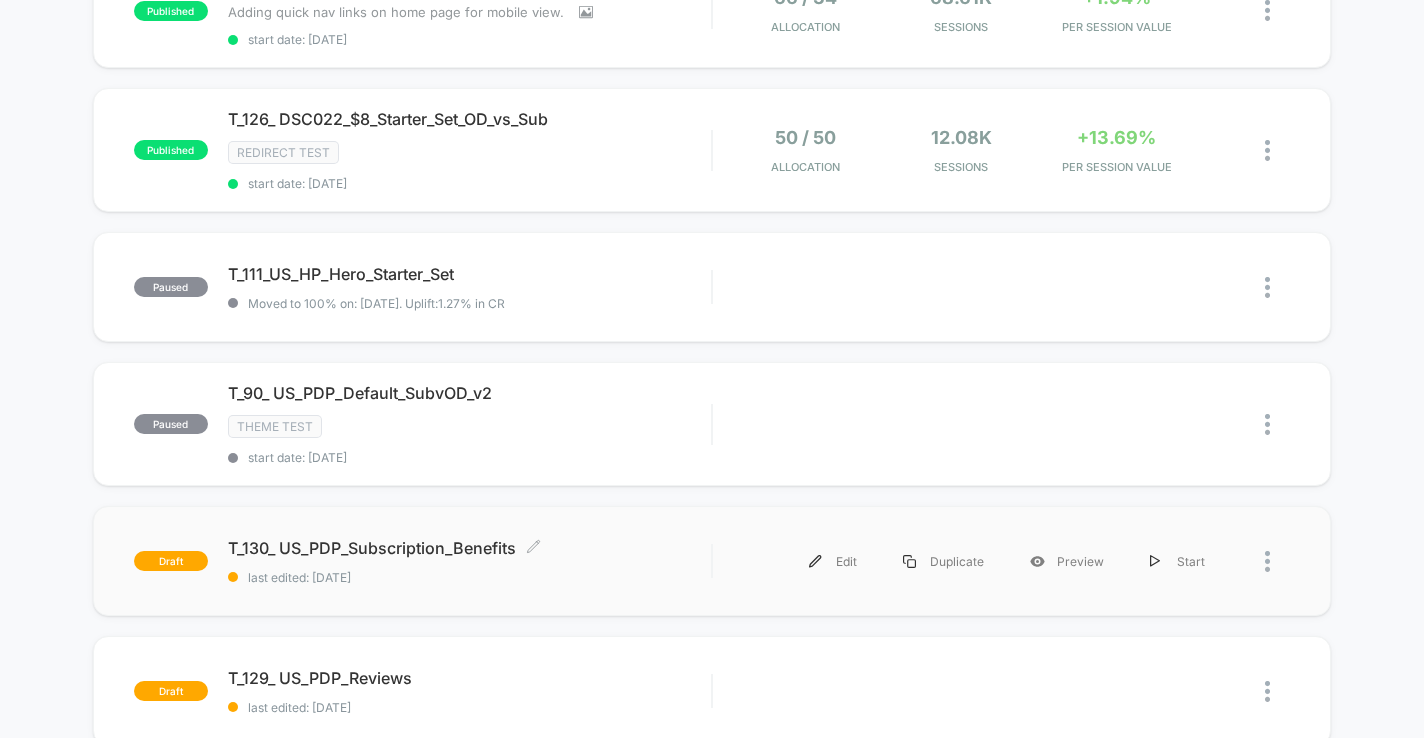 click on "T_130_ US_PDP_Subscription_Benefits Click to edit experience details Click to edit experience details last edited: 7/2/2025" at bounding box center (470, 561) 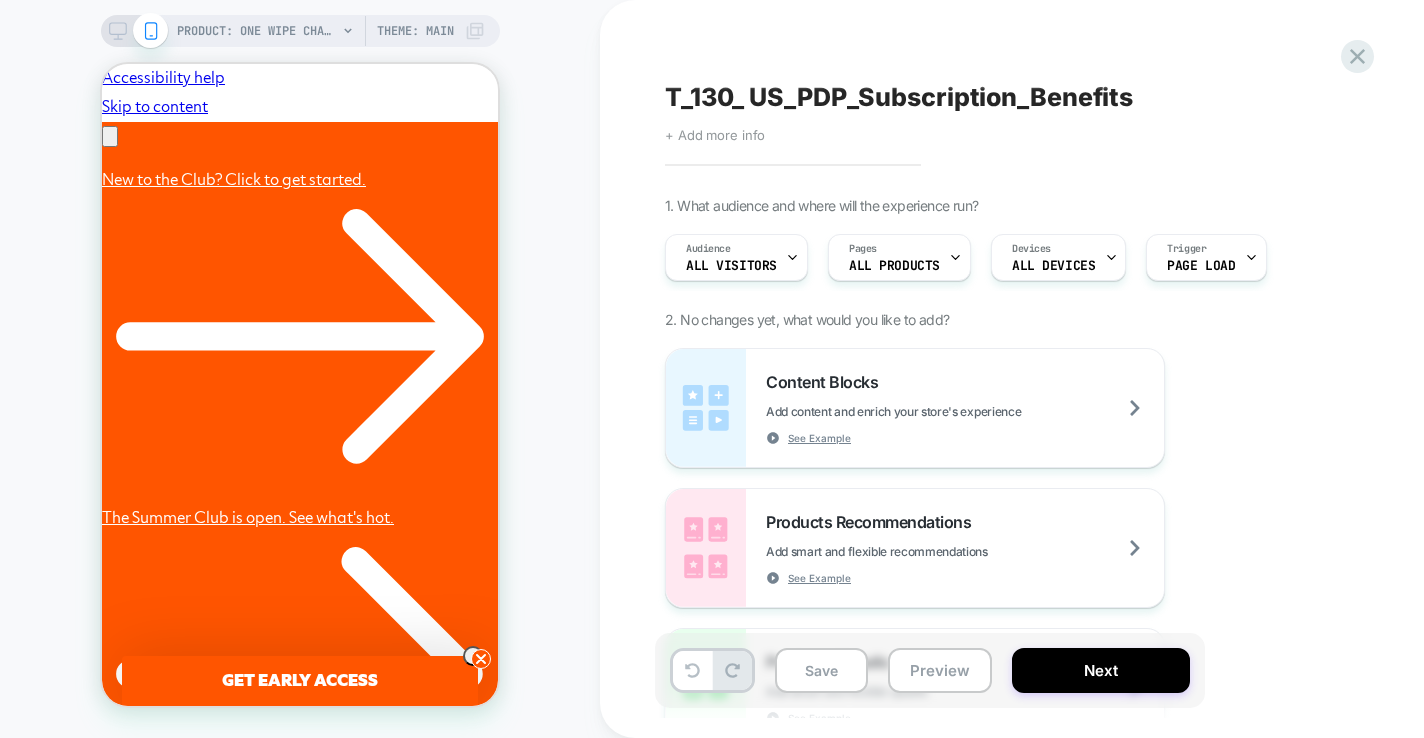 scroll, scrollTop: 0, scrollLeft: 0, axis: both 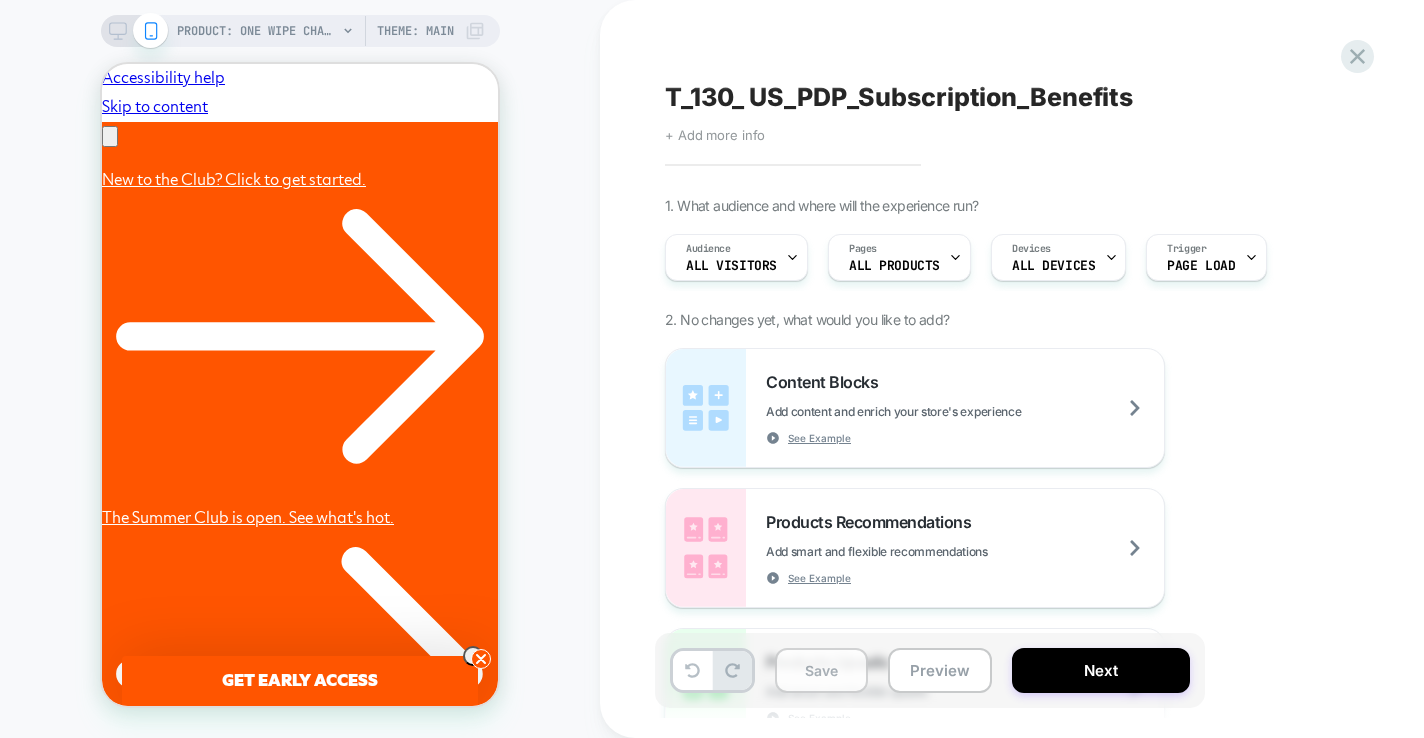 click on "Save" at bounding box center [821, 670] 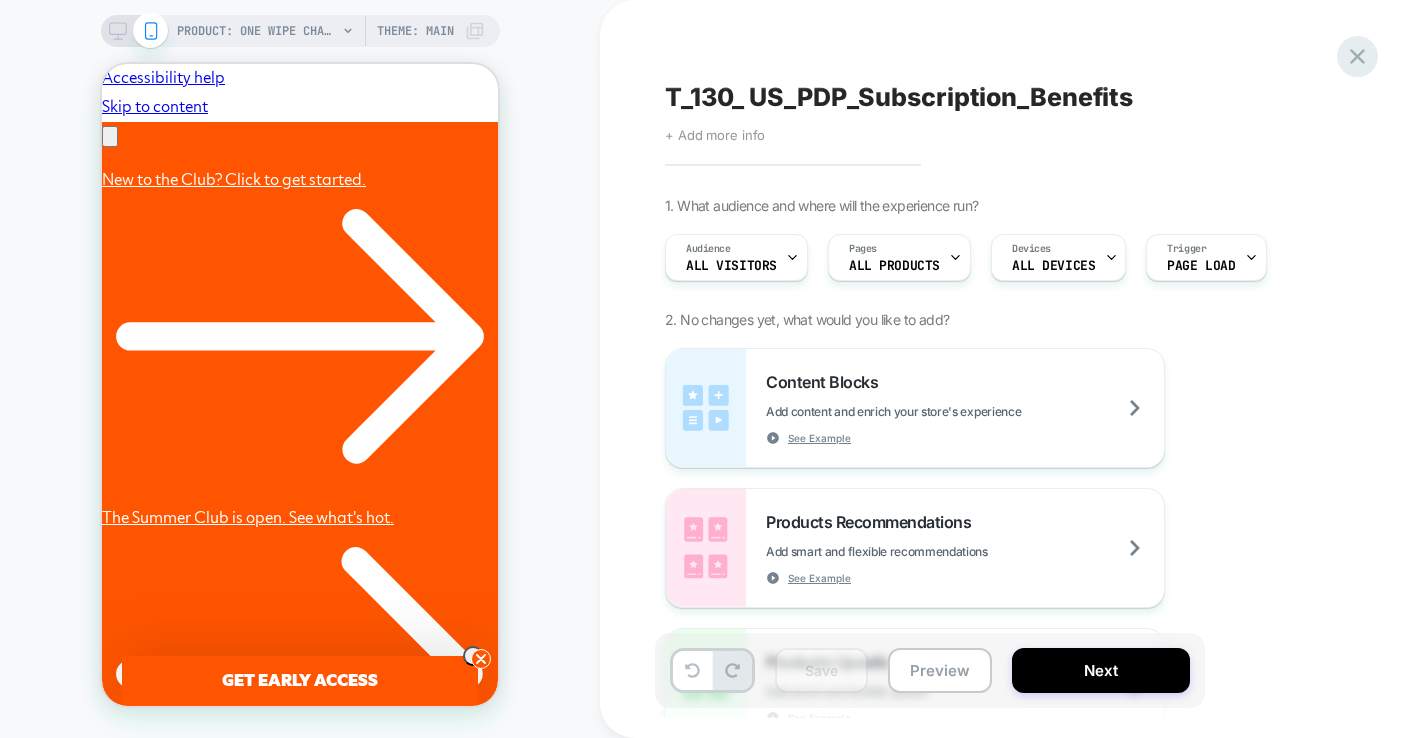 click 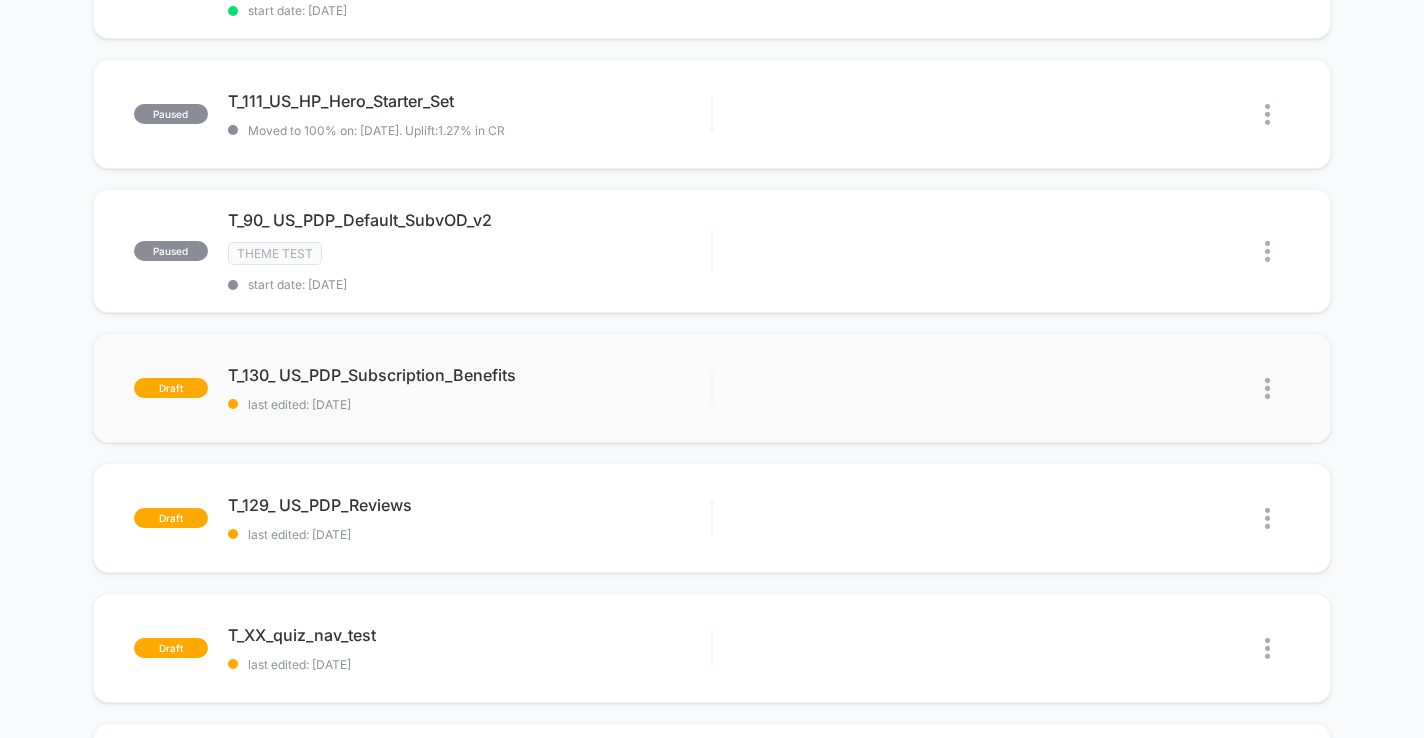 scroll, scrollTop: 819, scrollLeft: 0, axis: vertical 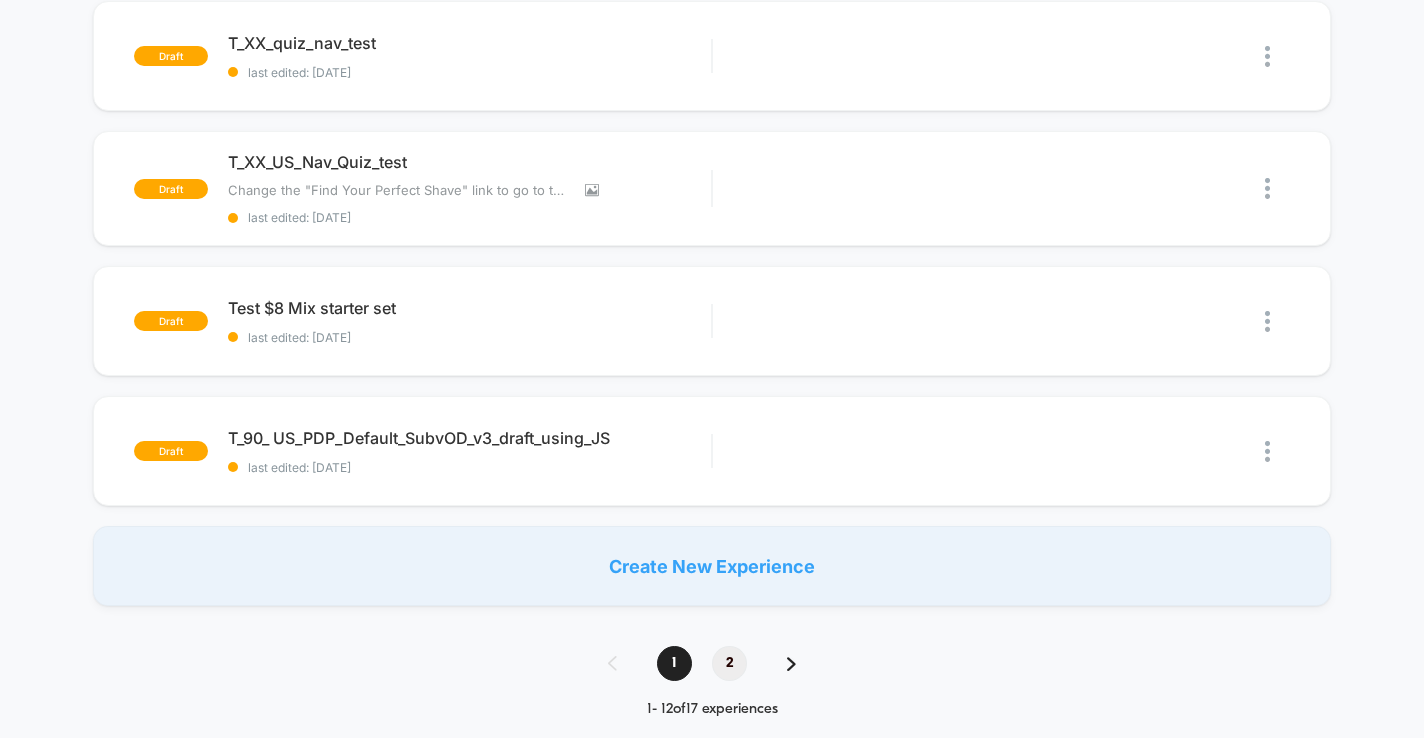 click on "2" at bounding box center (729, 663) 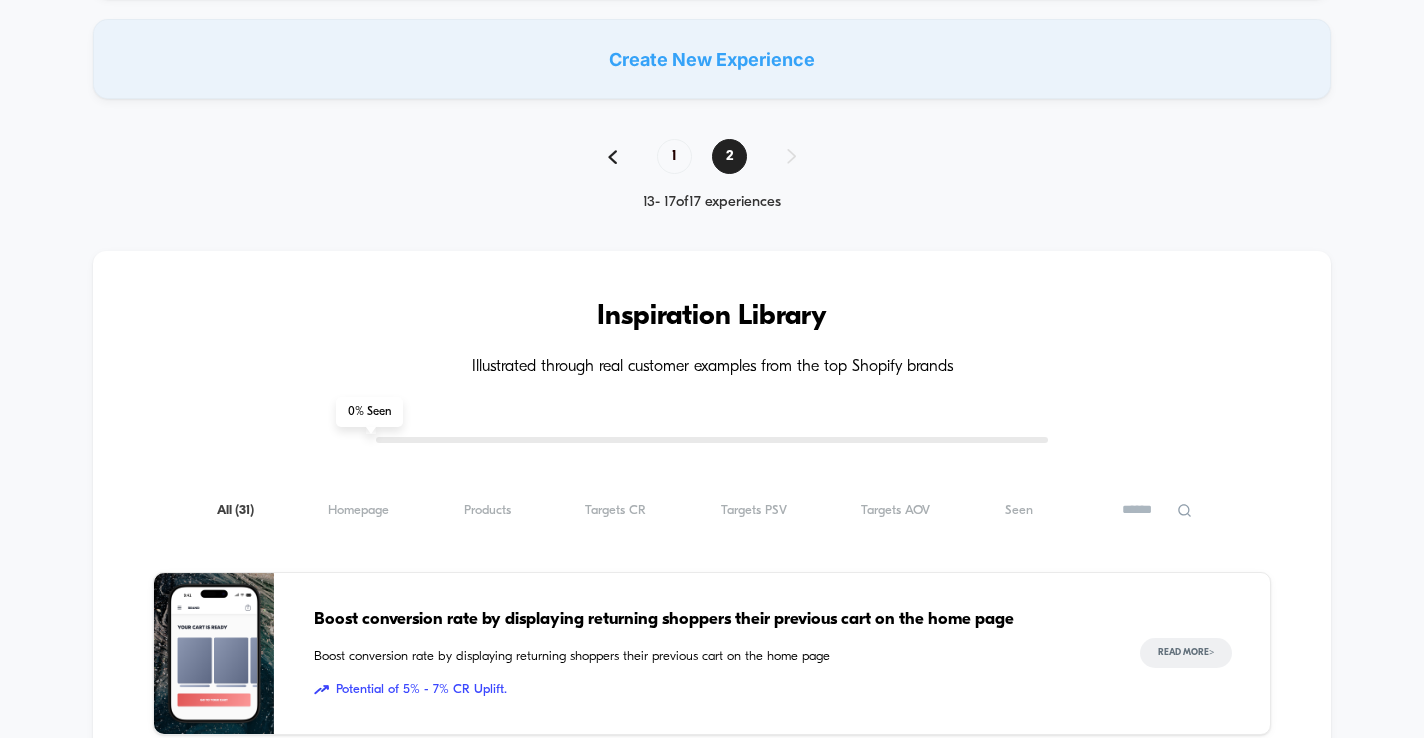 scroll, scrollTop: 338, scrollLeft: 0, axis: vertical 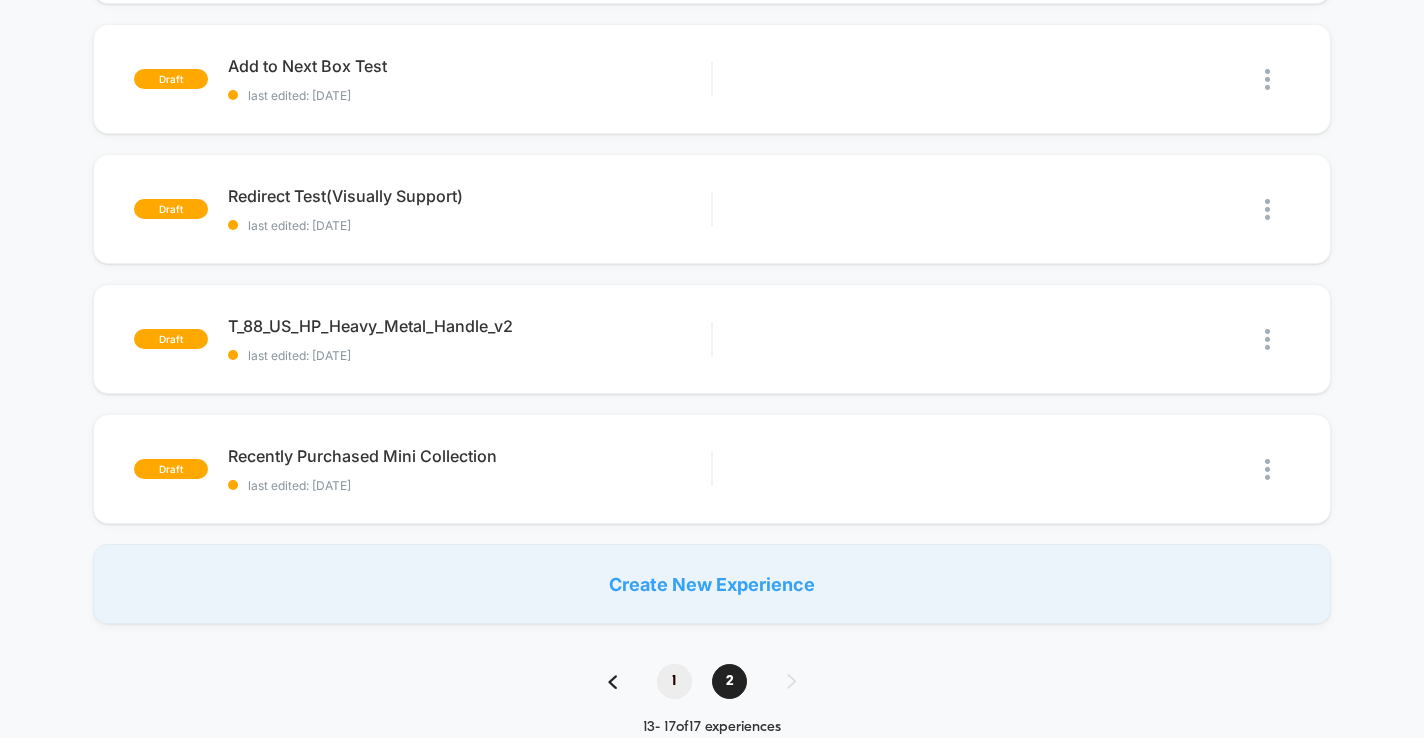 click on "1" at bounding box center (674, 681) 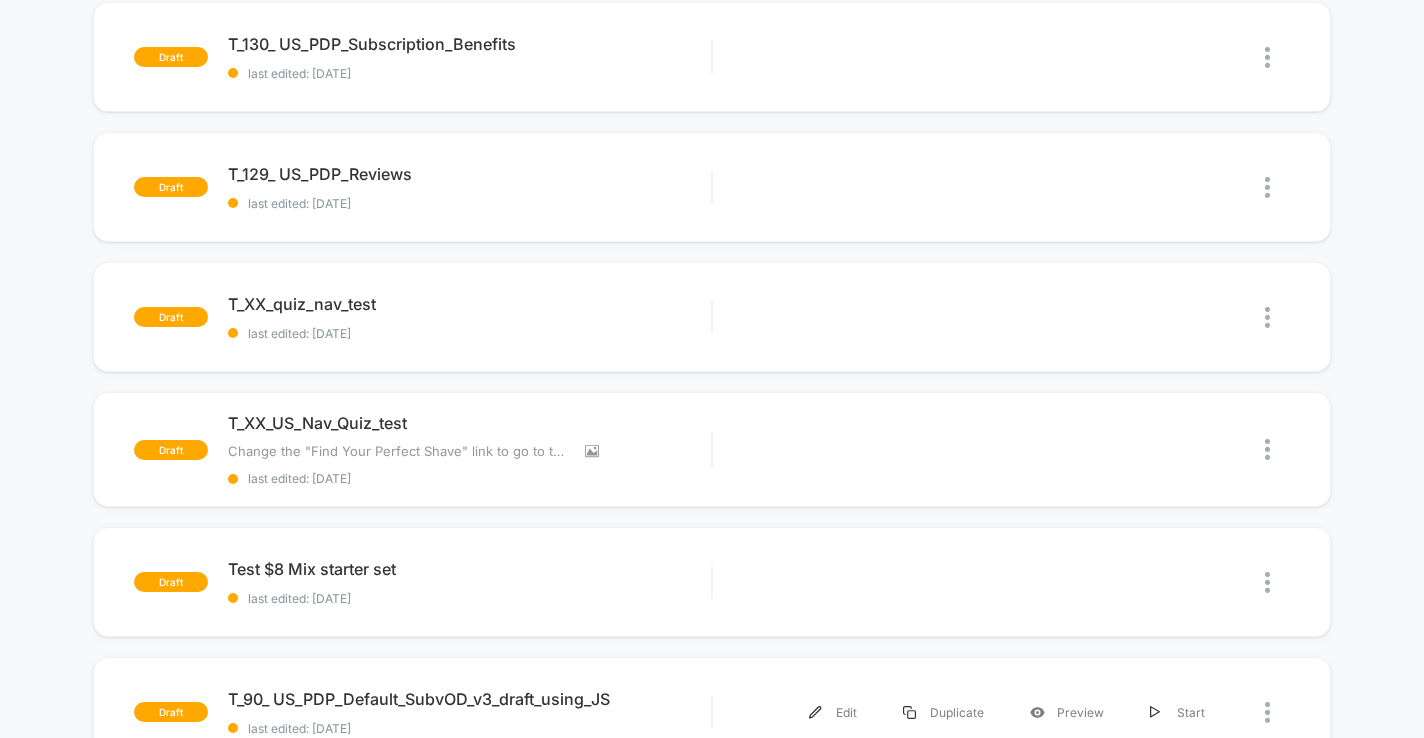 scroll, scrollTop: 1335, scrollLeft: 0, axis: vertical 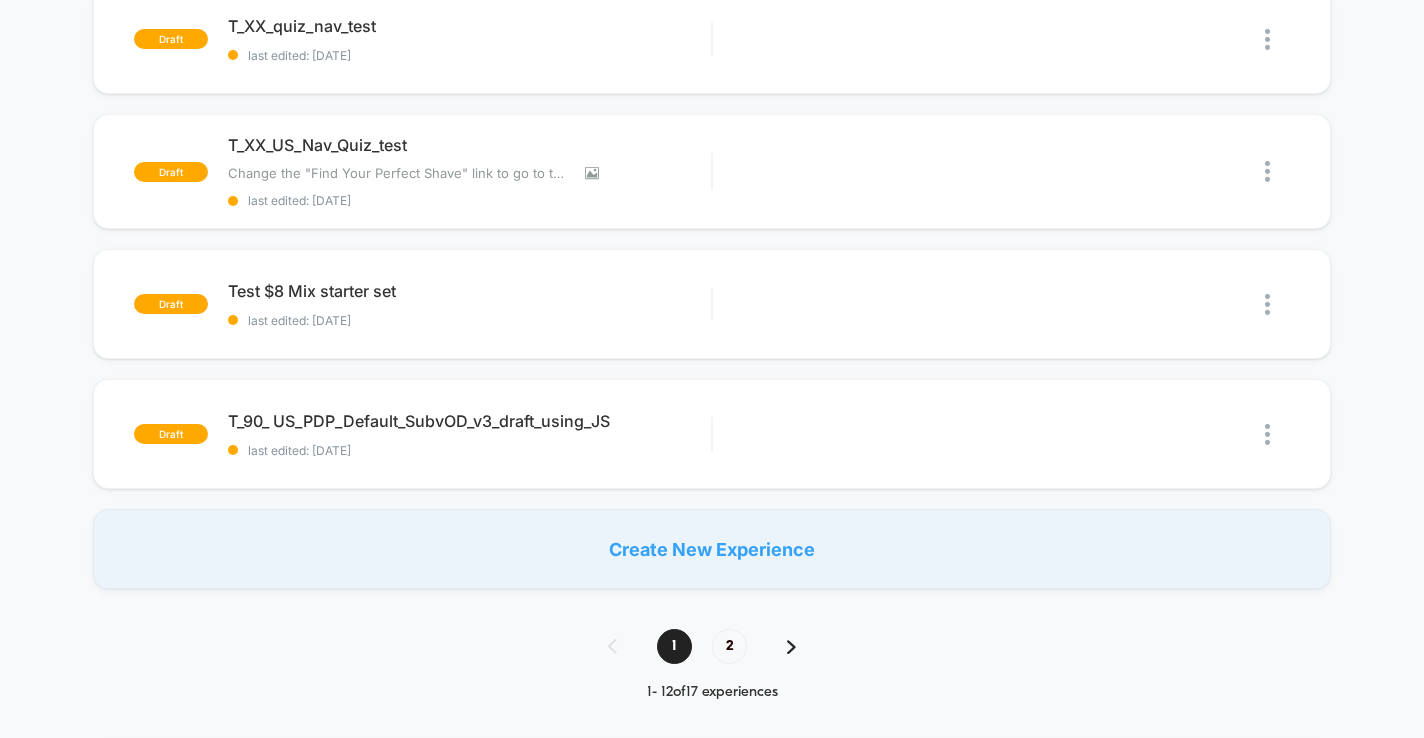 click on "Create New Experience" at bounding box center [712, 549] 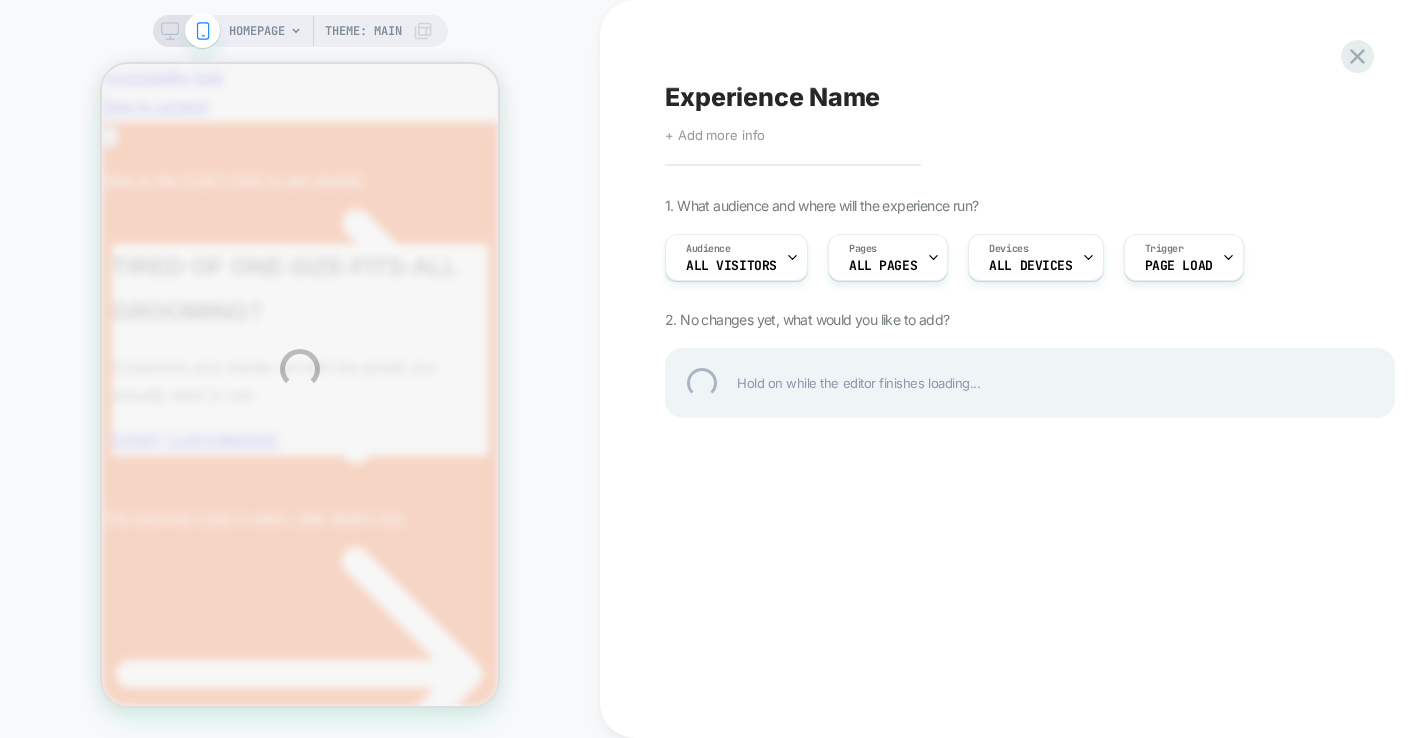 scroll, scrollTop: 0, scrollLeft: 0, axis: both 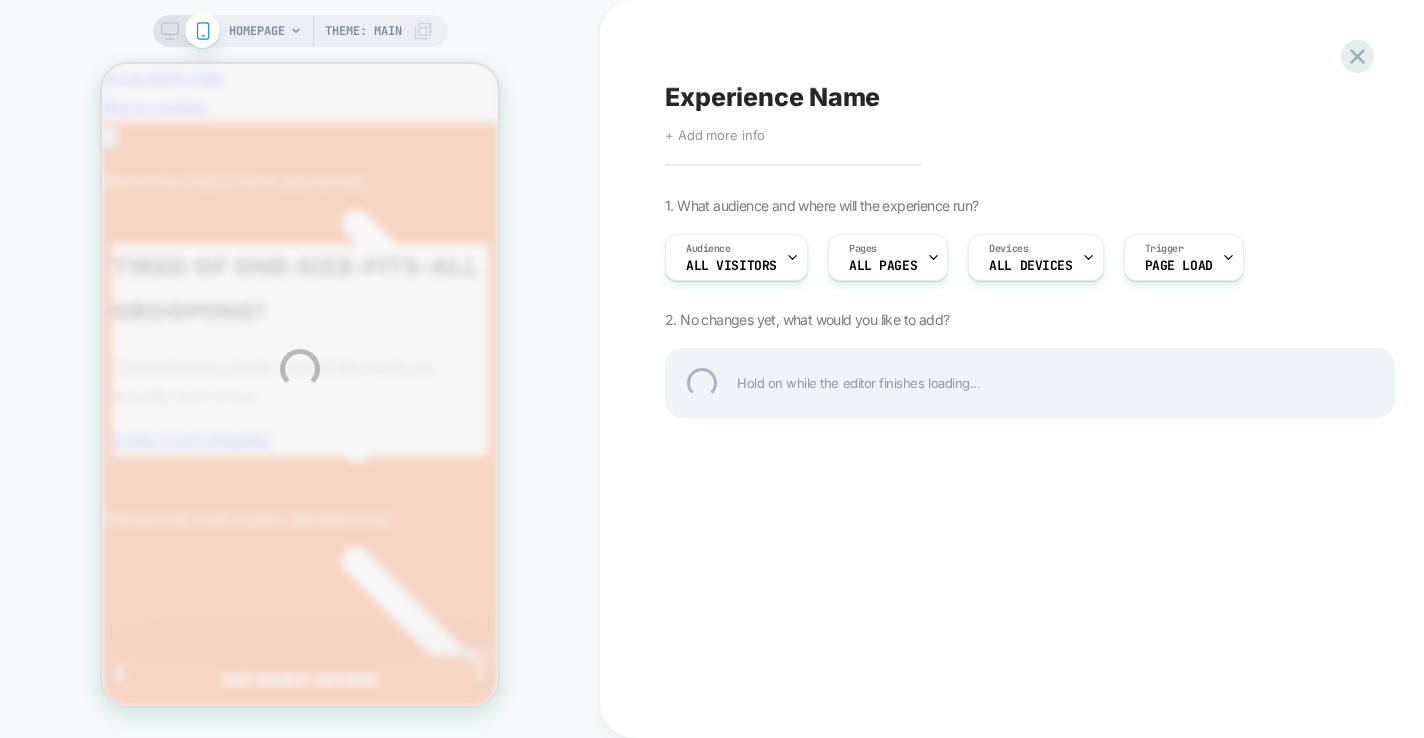 click on "Experience Name" at bounding box center (1030, 97) 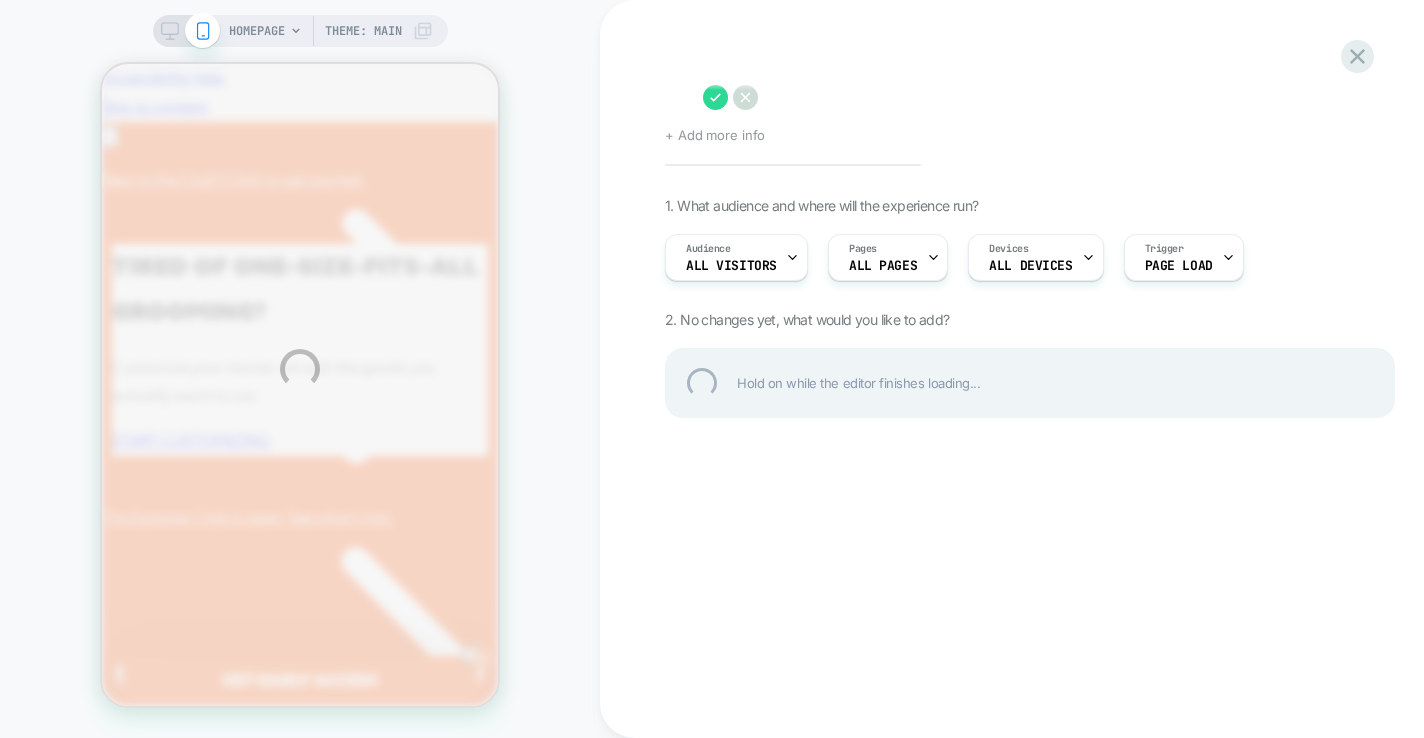 scroll, scrollTop: 0, scrollLeft: 0, axis: both 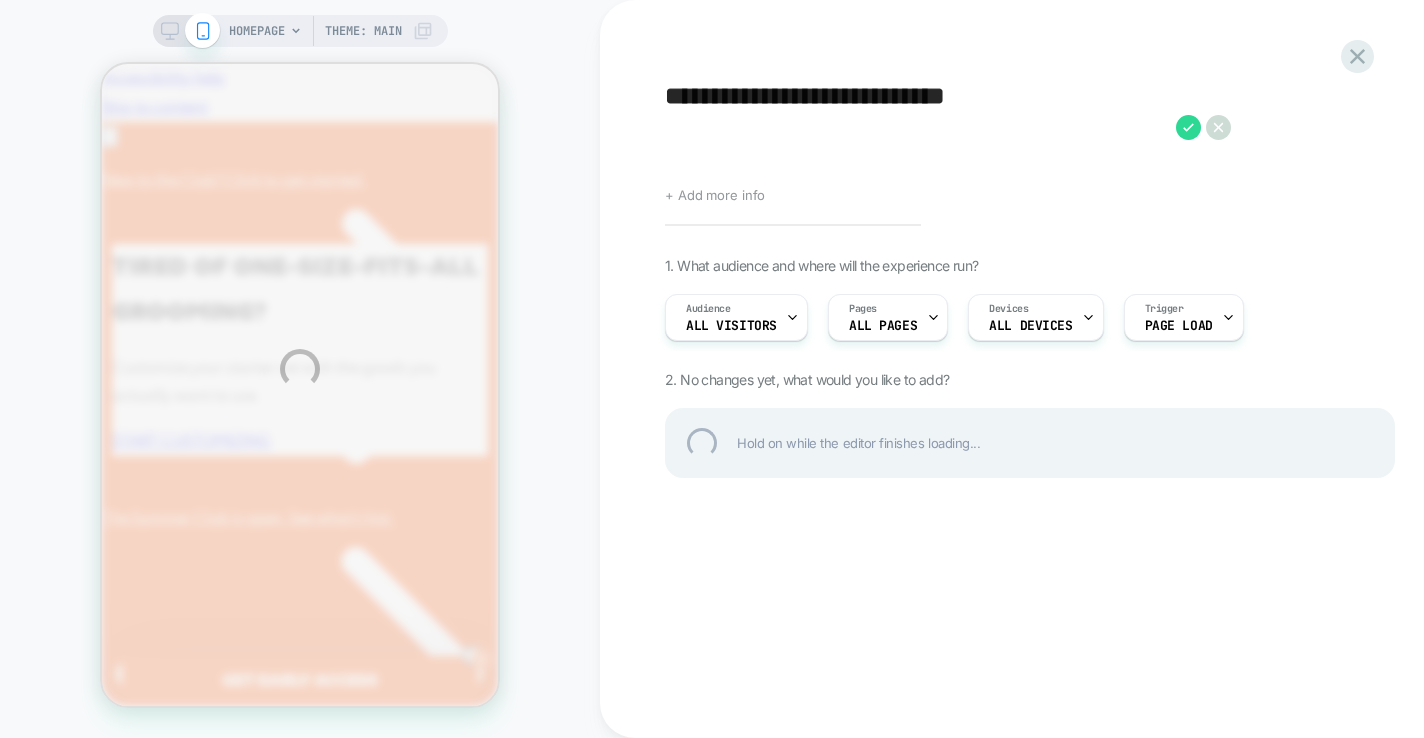 type on "**********" 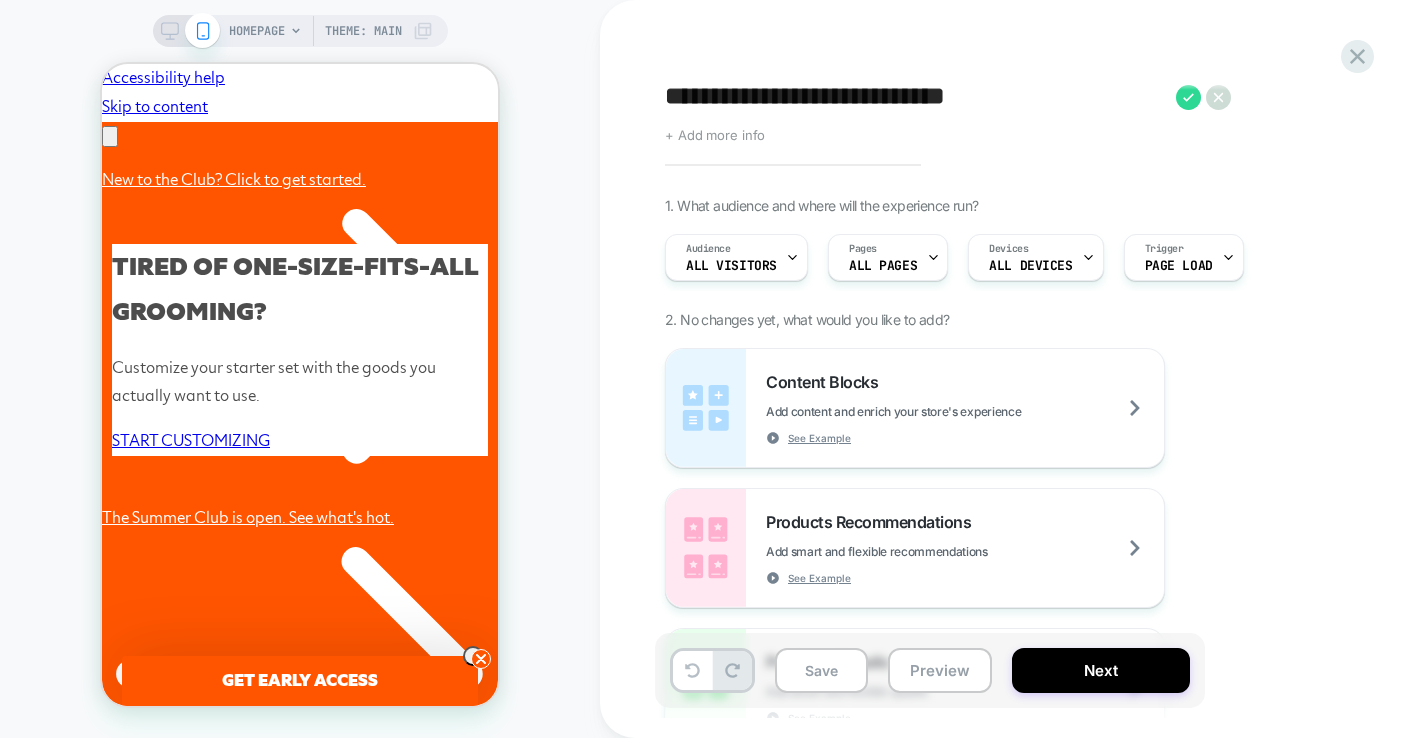 click on "**********" at bounding box center [1030, 111] 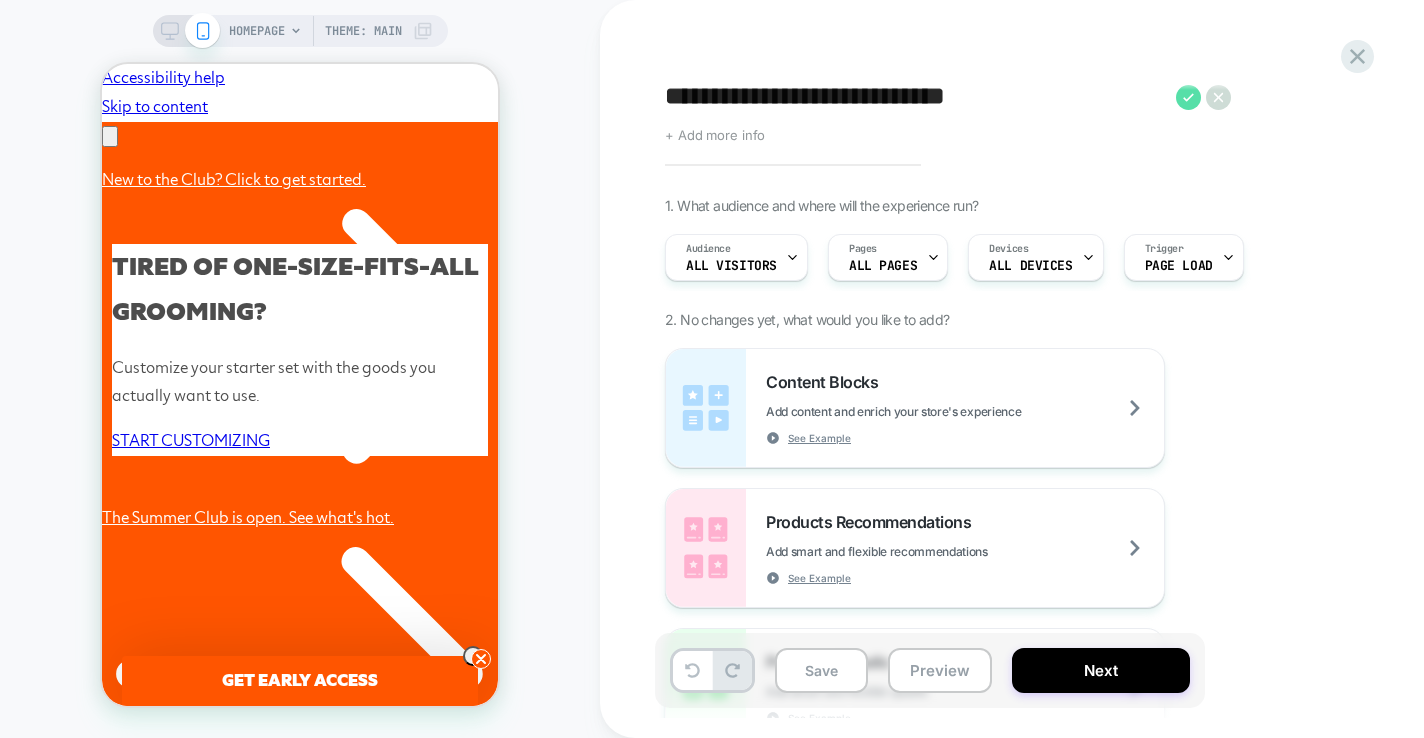 click 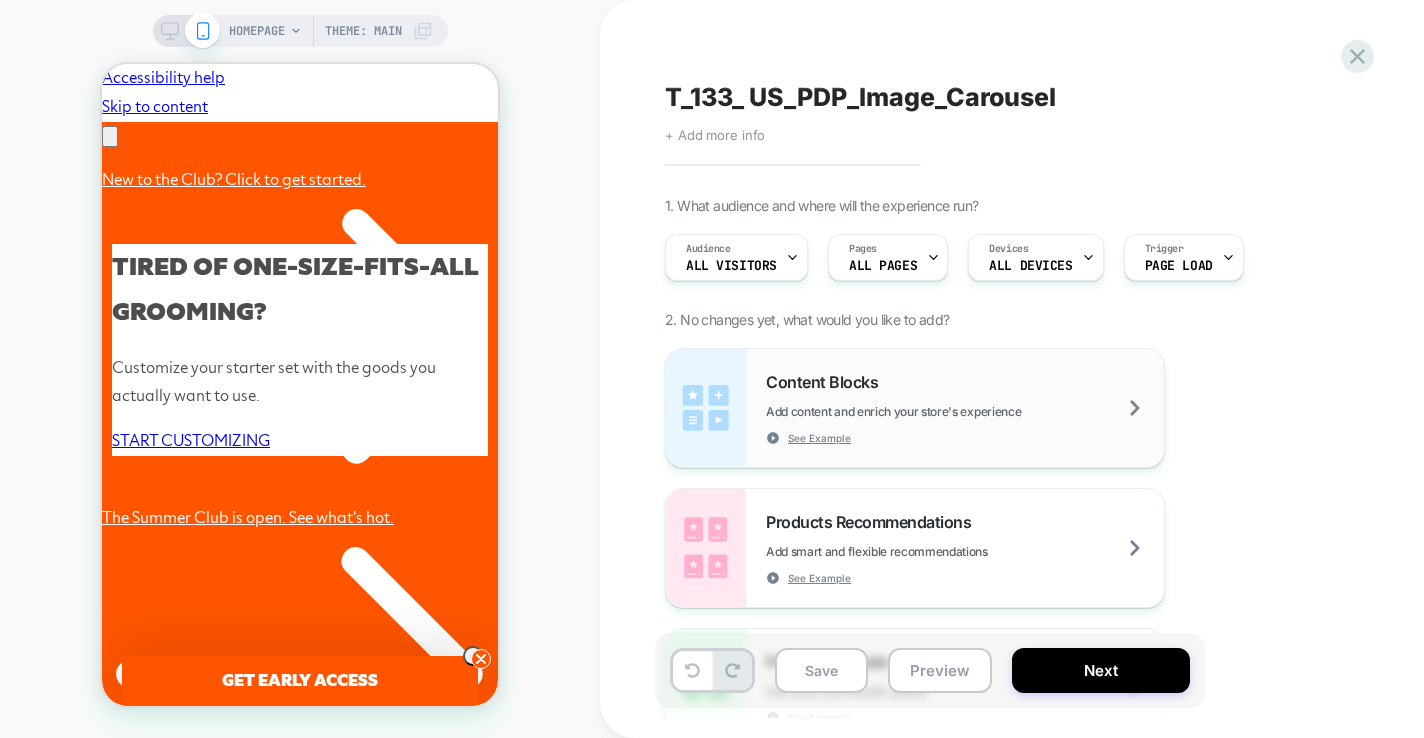 scroll, scrollTop: 0, scrollLeft: 310, axis: horizontal 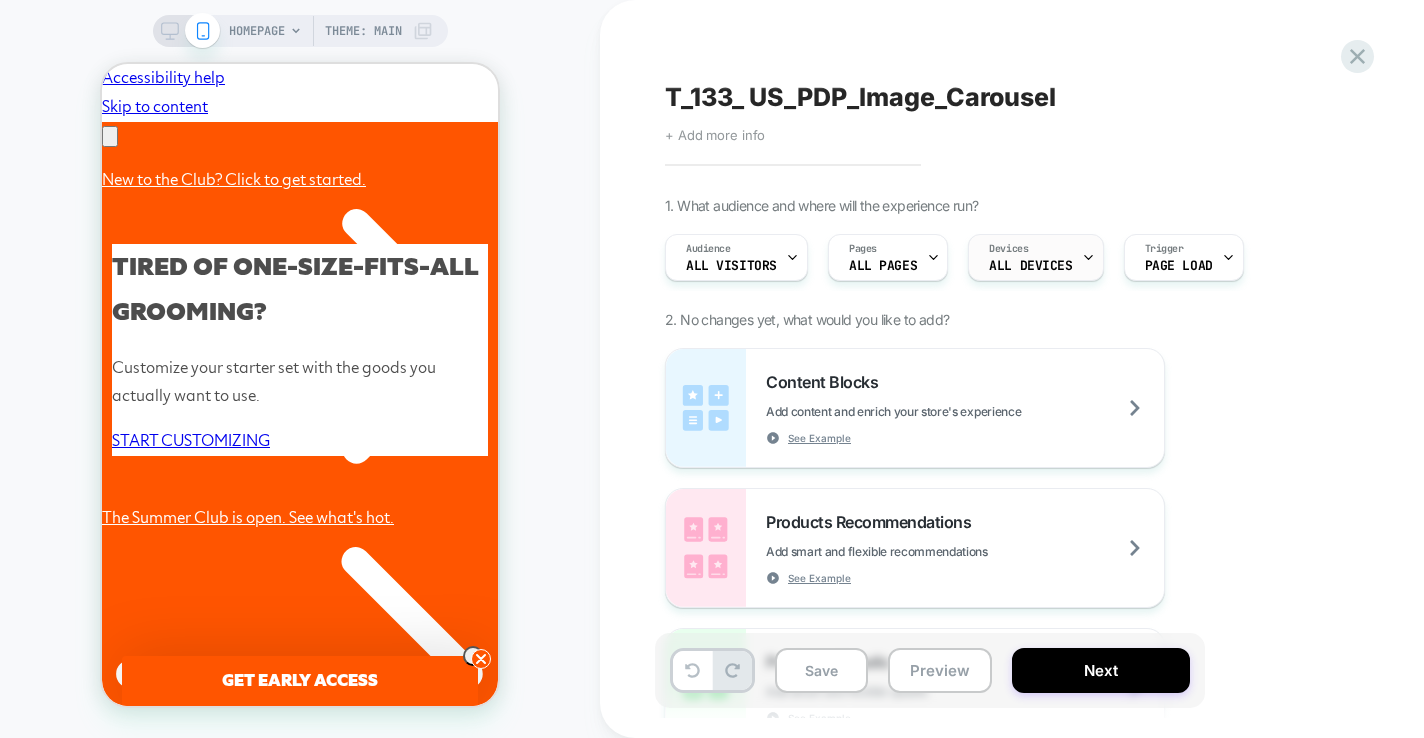 click on "Devices ALL DEVICES" at bounding box center (1030, 257) 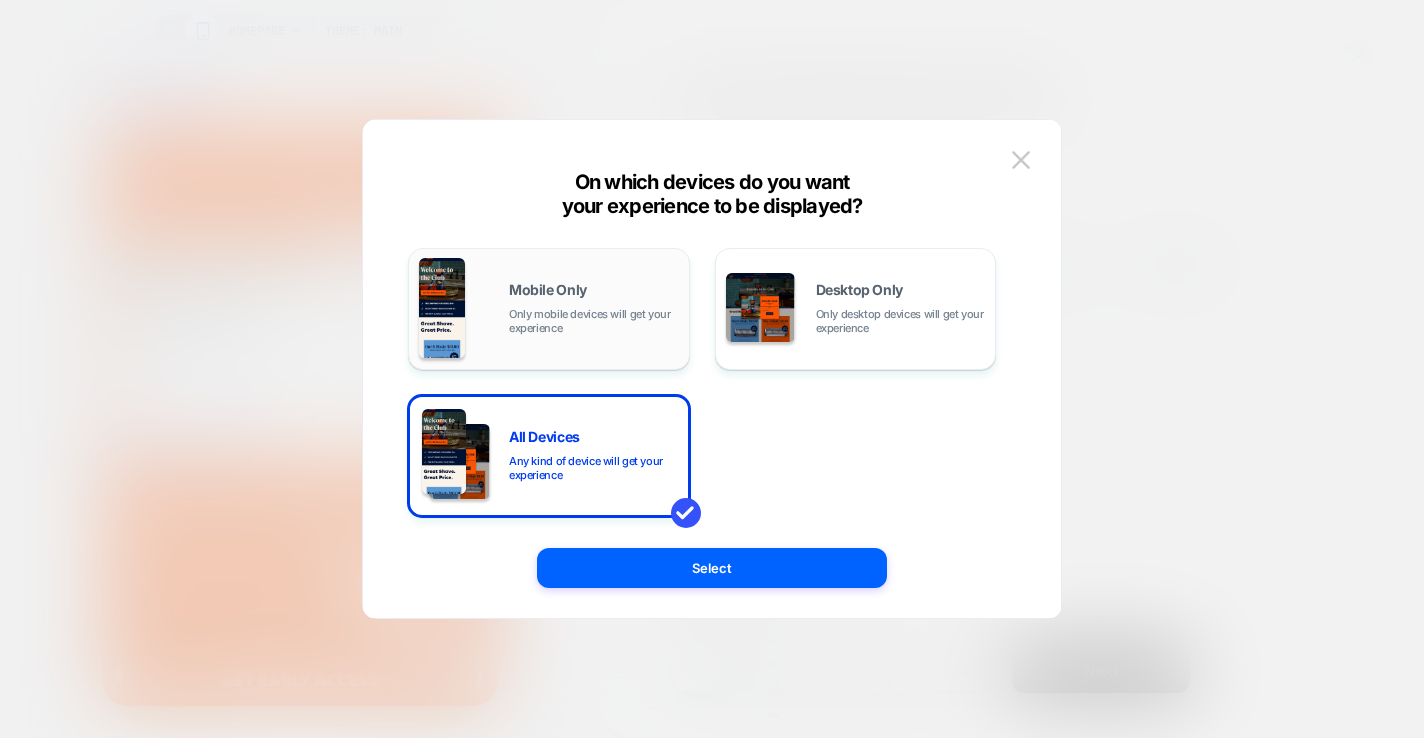 click on "Only mobile devices will get your experience" at bounding box center [594, 321] 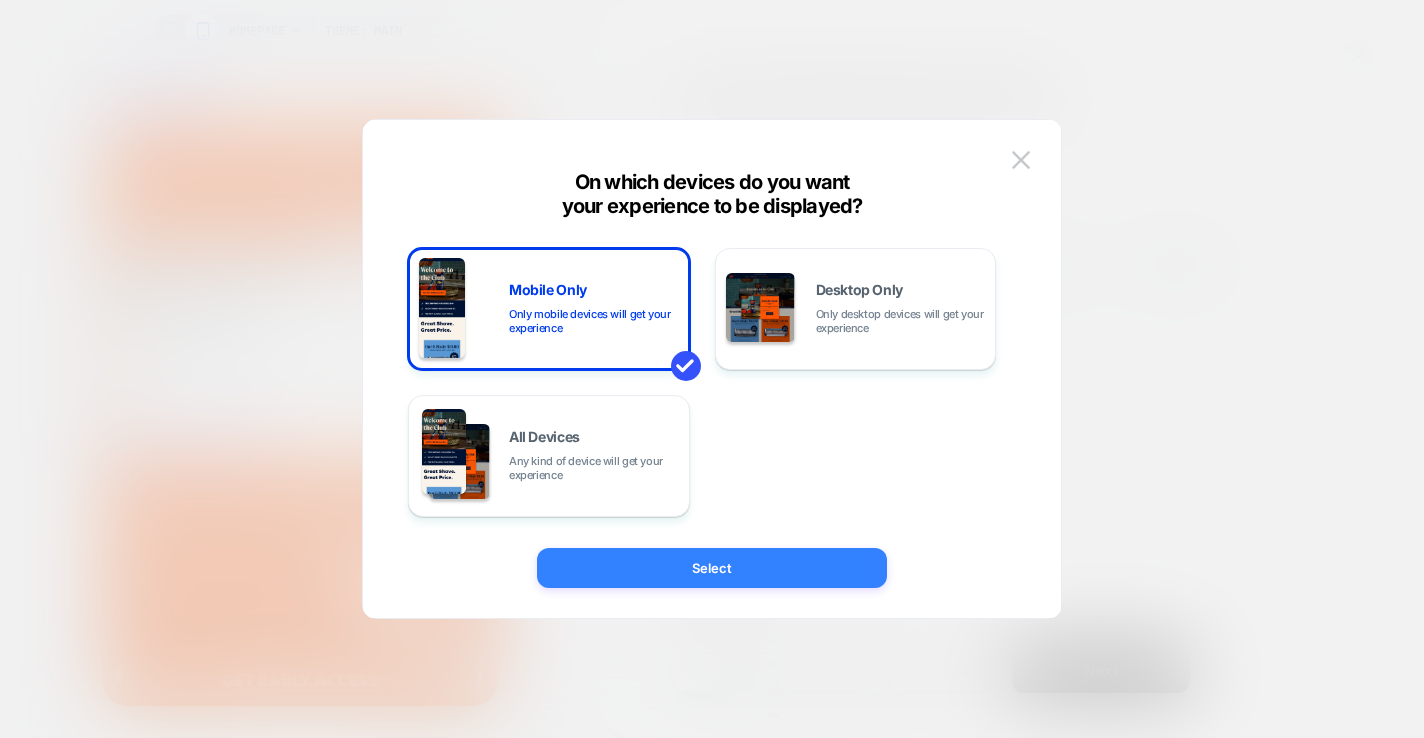click on "Select" at bounding box center (712, 568) 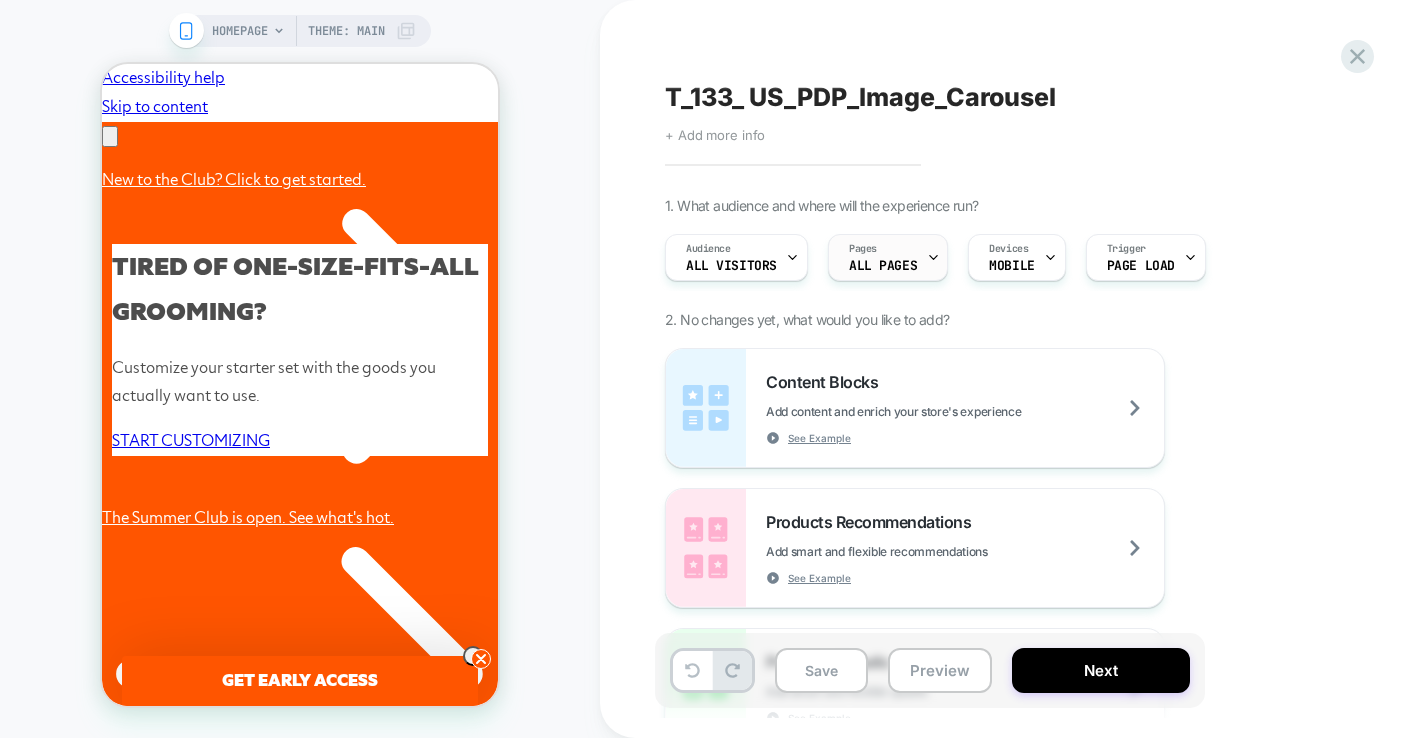 scroll, scrollTop: 0, scrollLeft: 310, axis: horizontal 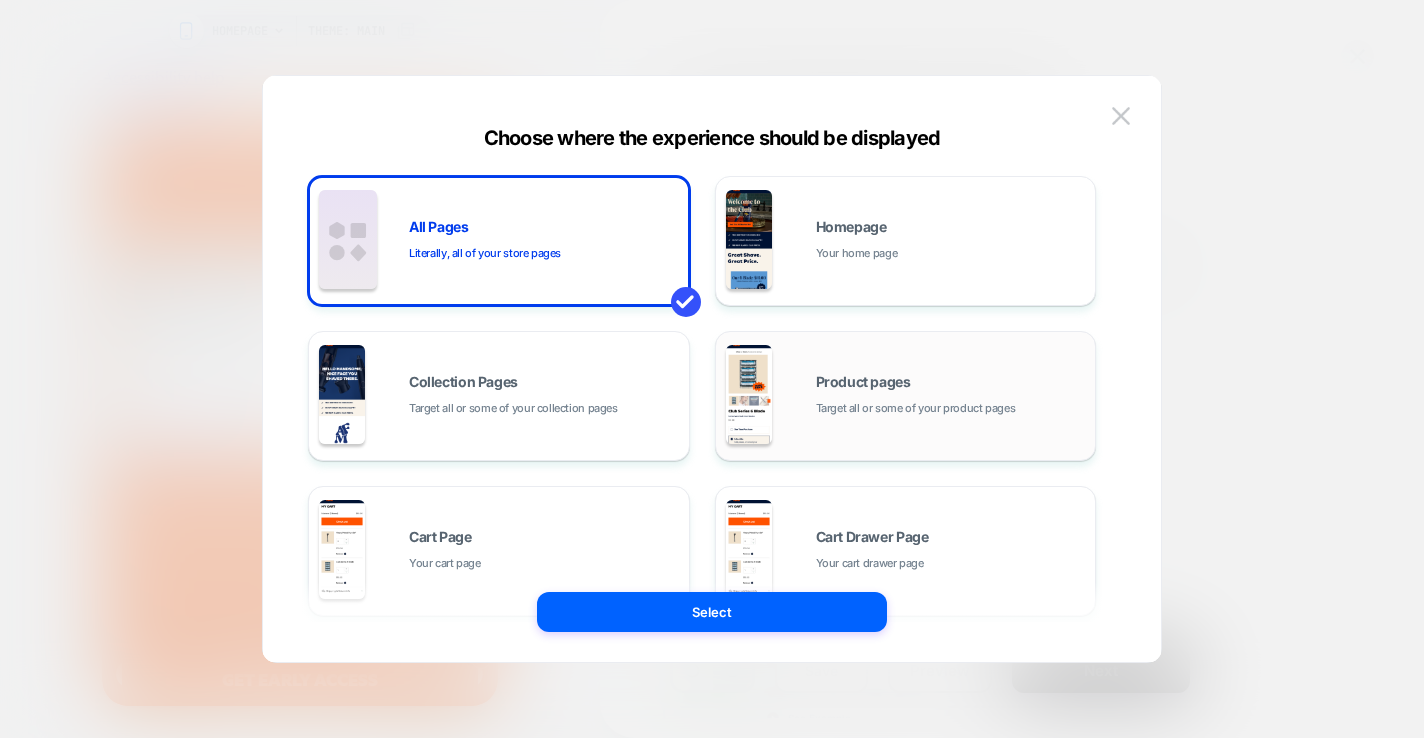 click on "Product pages Target all or some of your product pages" at bounding box center (951, 396) 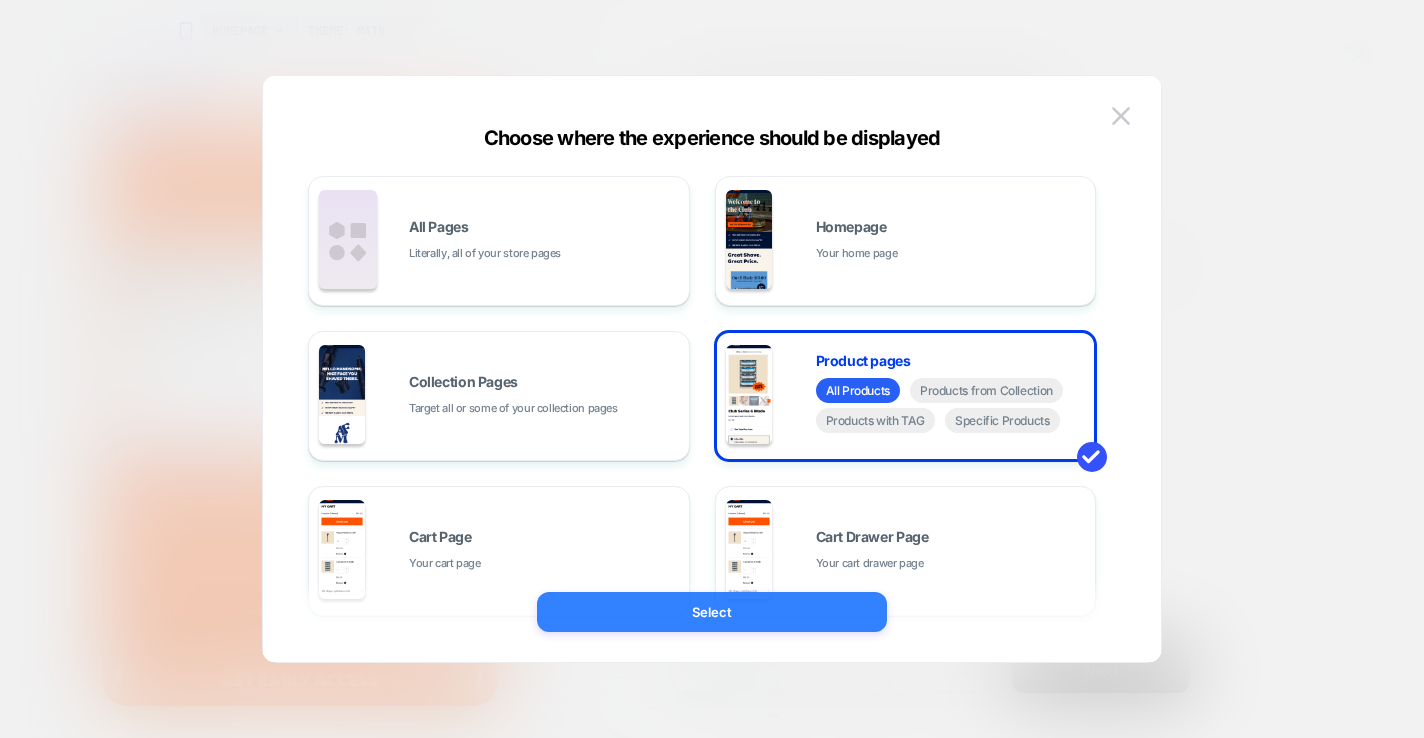 click on "Select" at bounding box center (712, 612) 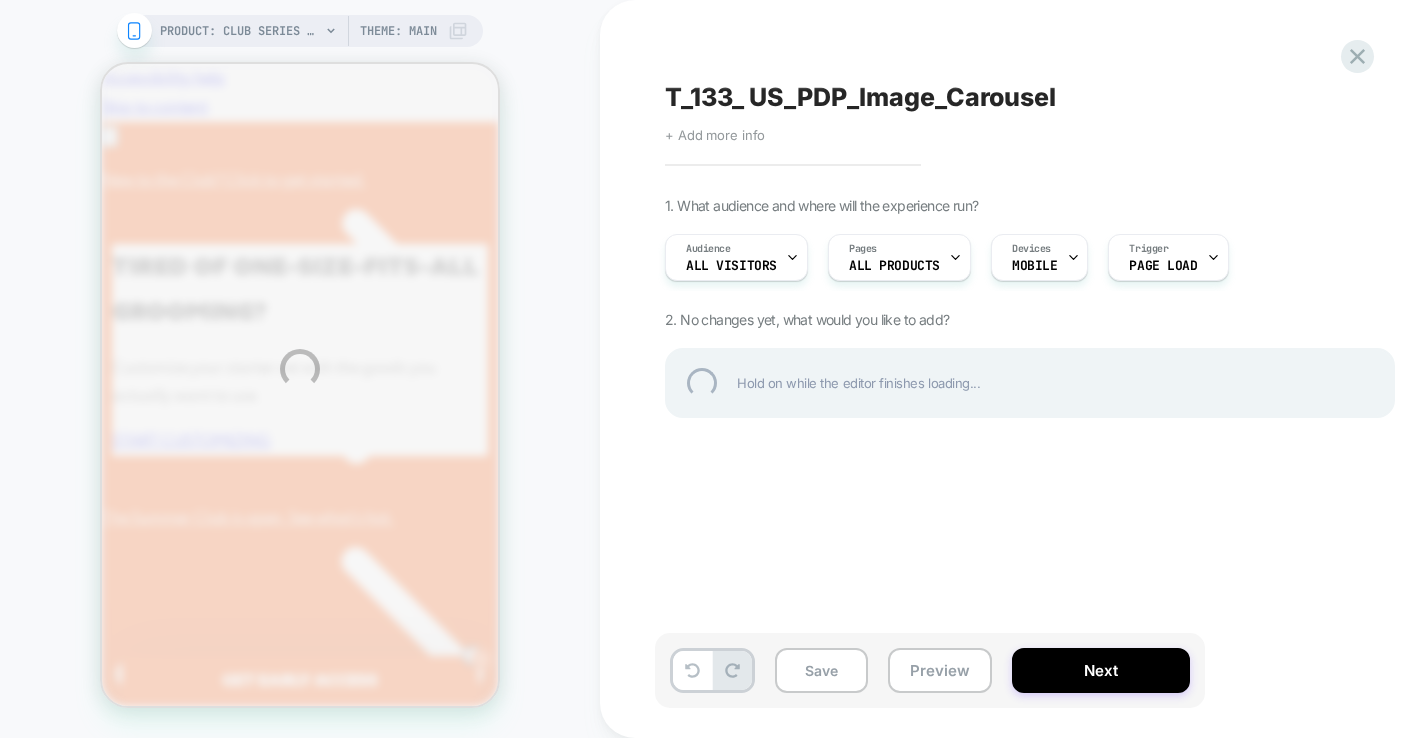 scroll, scrollTop: 0, scrollLeft: 0, axis: both 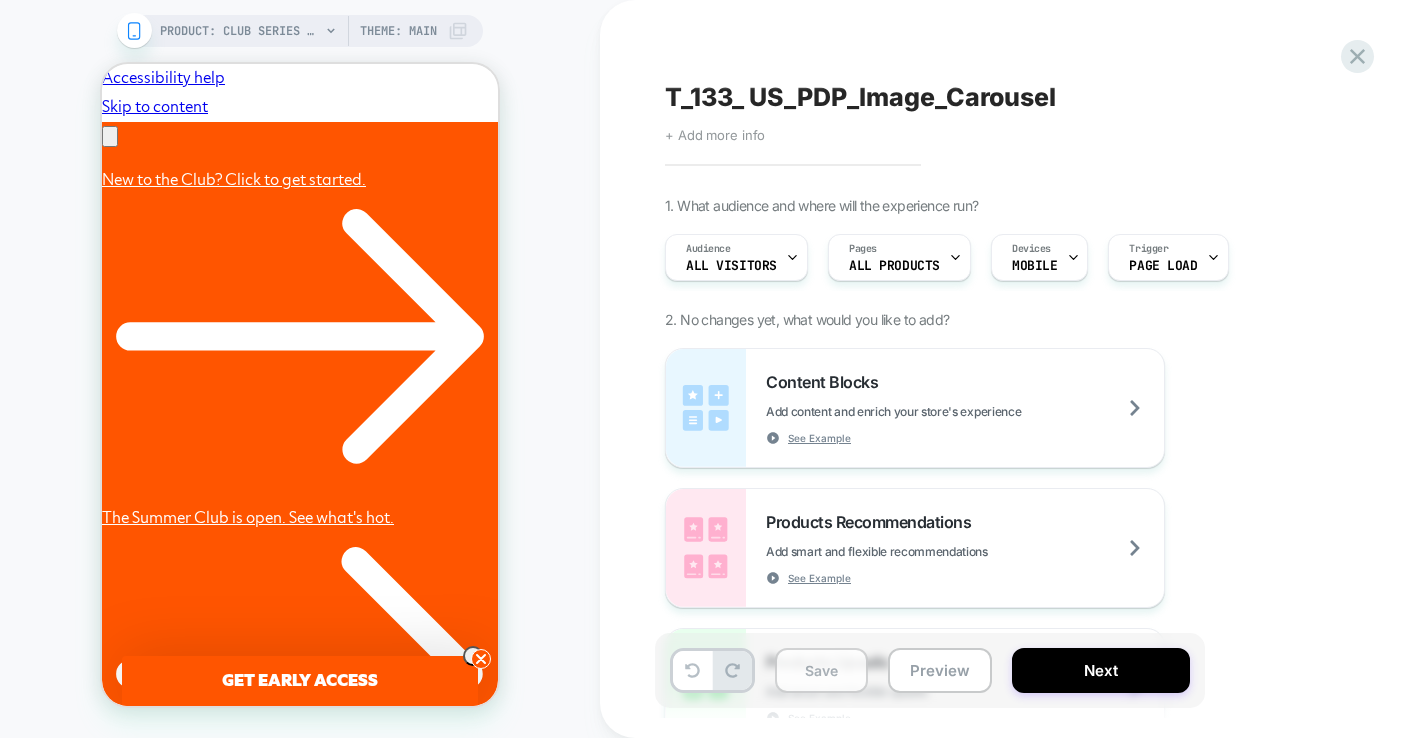 click on "Save" at bounding box center [821, 670] 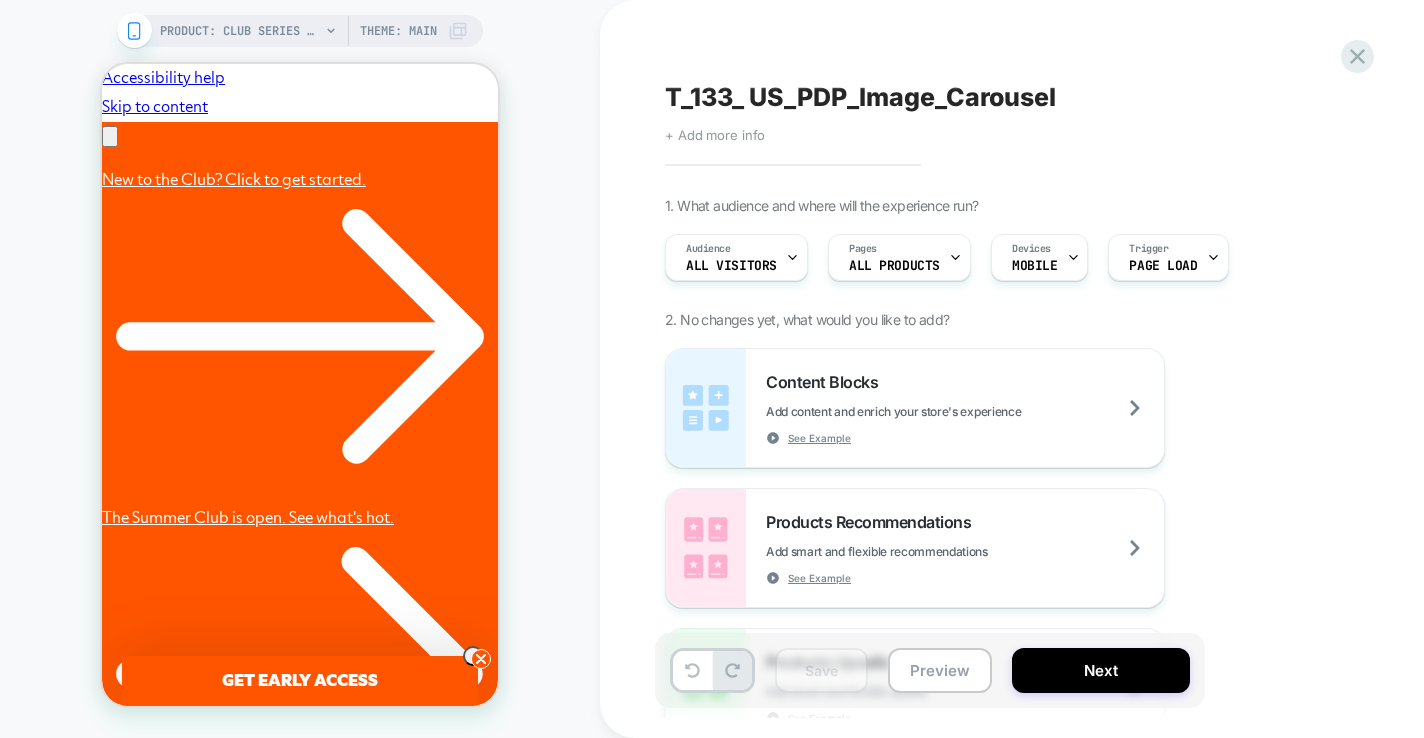 scroll, scrollTop: 0, scrollLeft: 0, axis: both 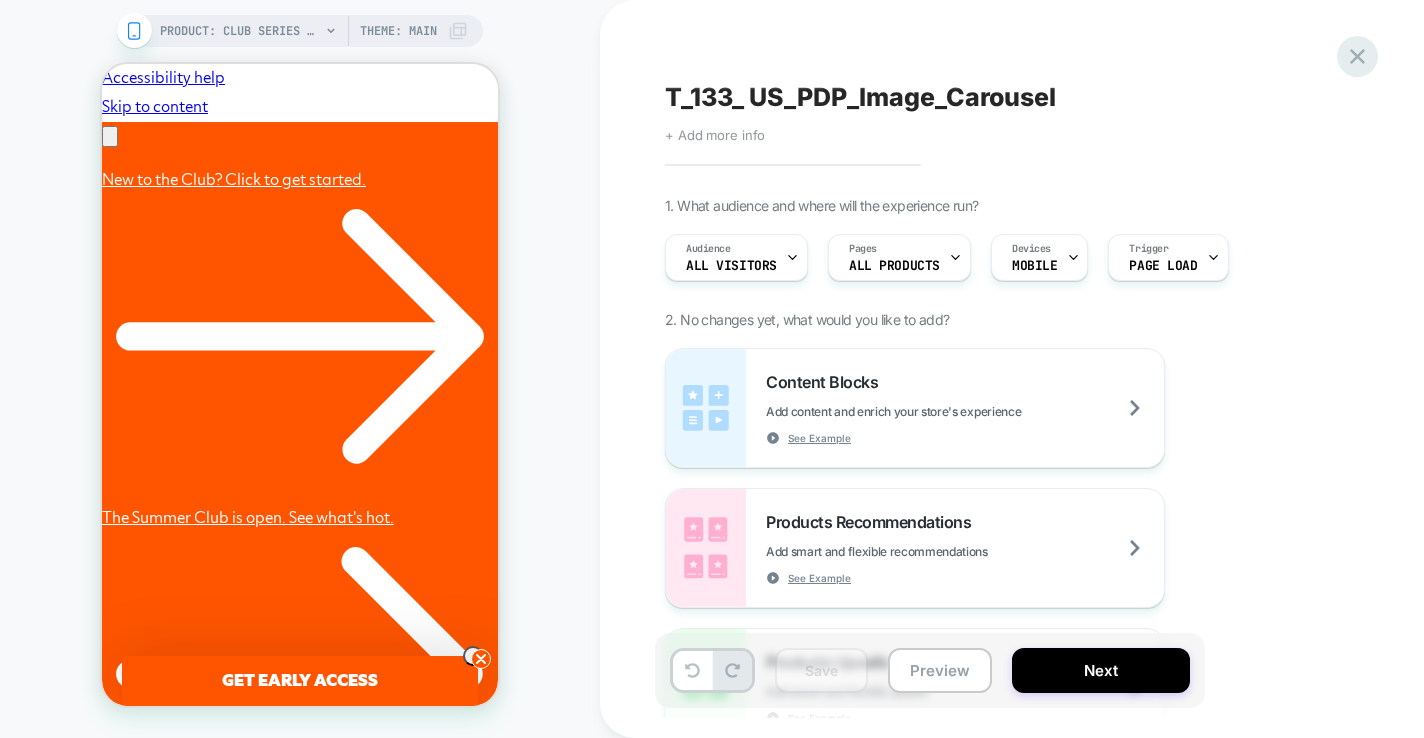 click at bounding box center [1357, 56] 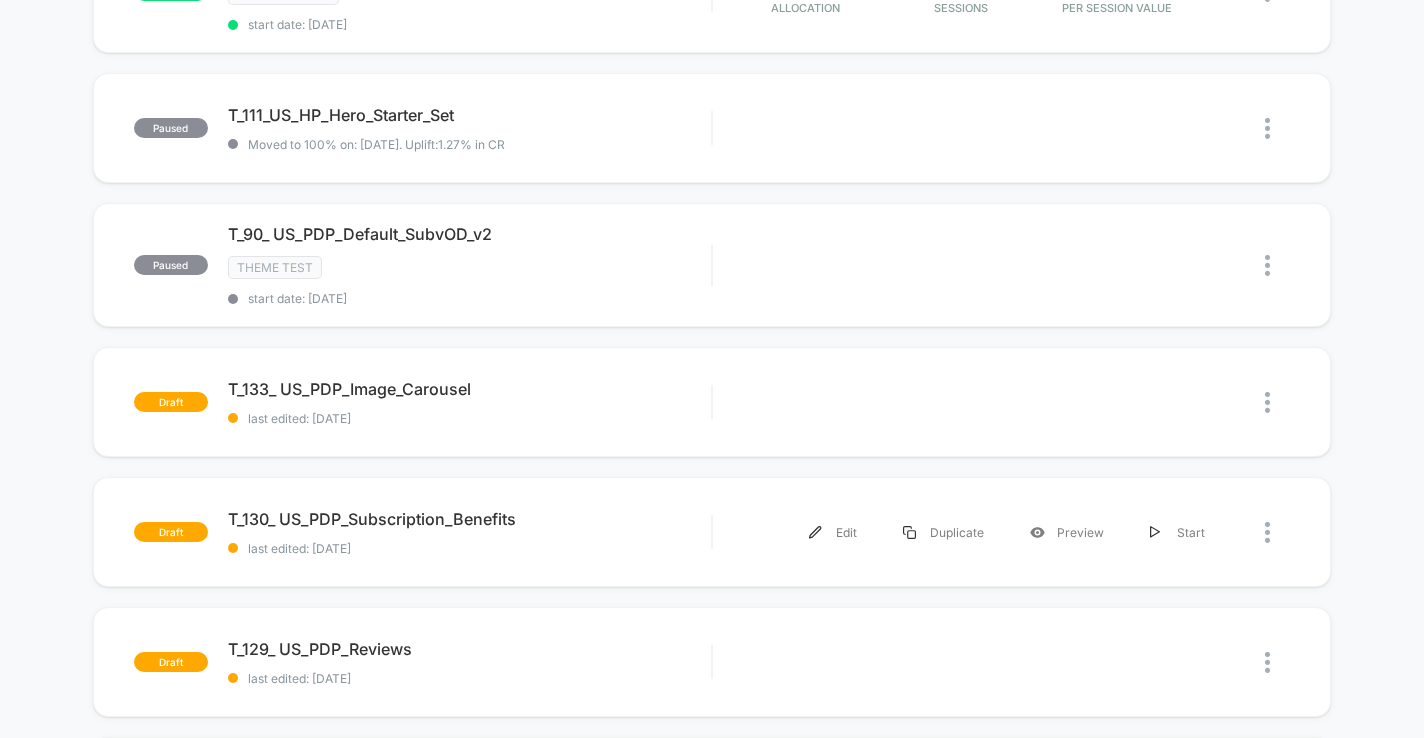 scroll, scrollTop: 771, scrollLeft: 0, axis: vertical 